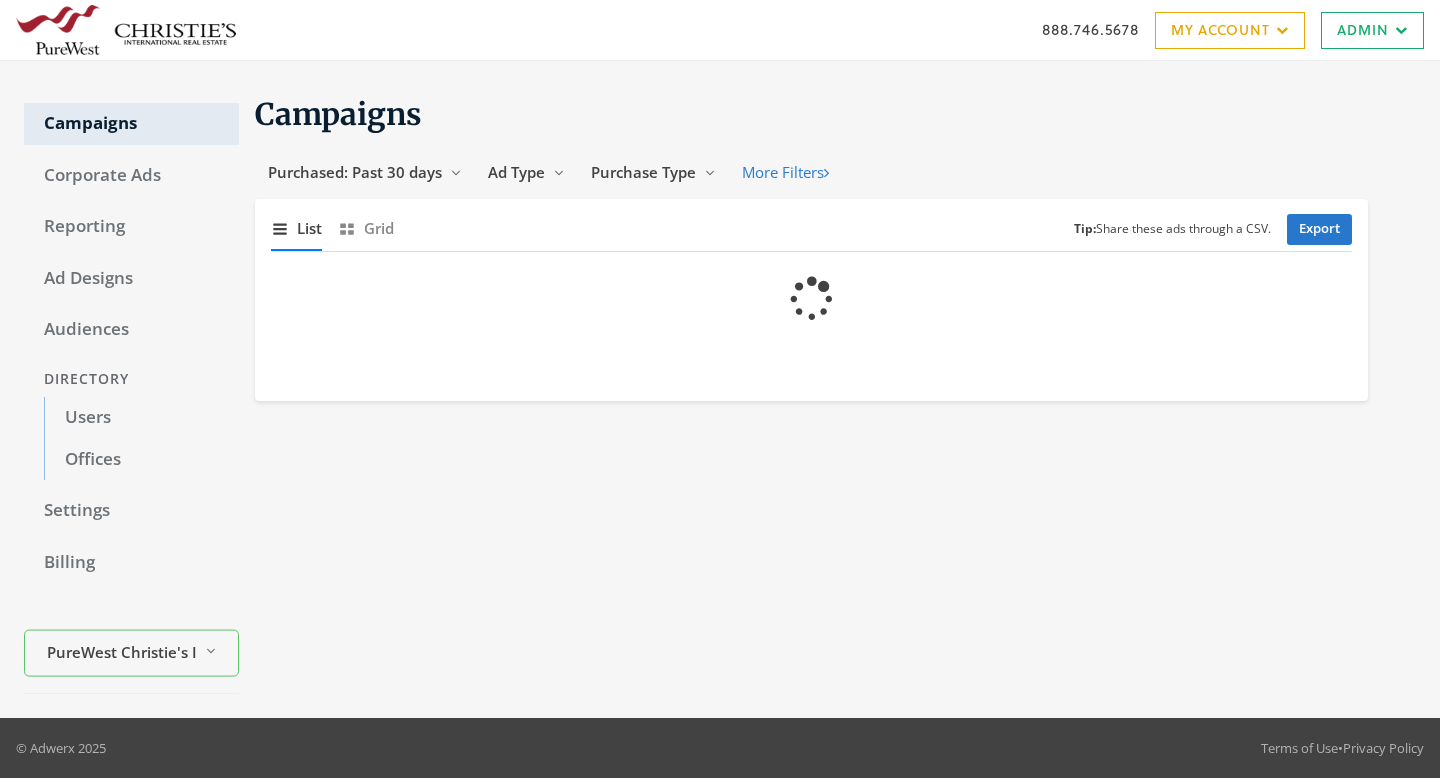 scroll, scrollTop: 0, scrollLeft: 0, axis: both 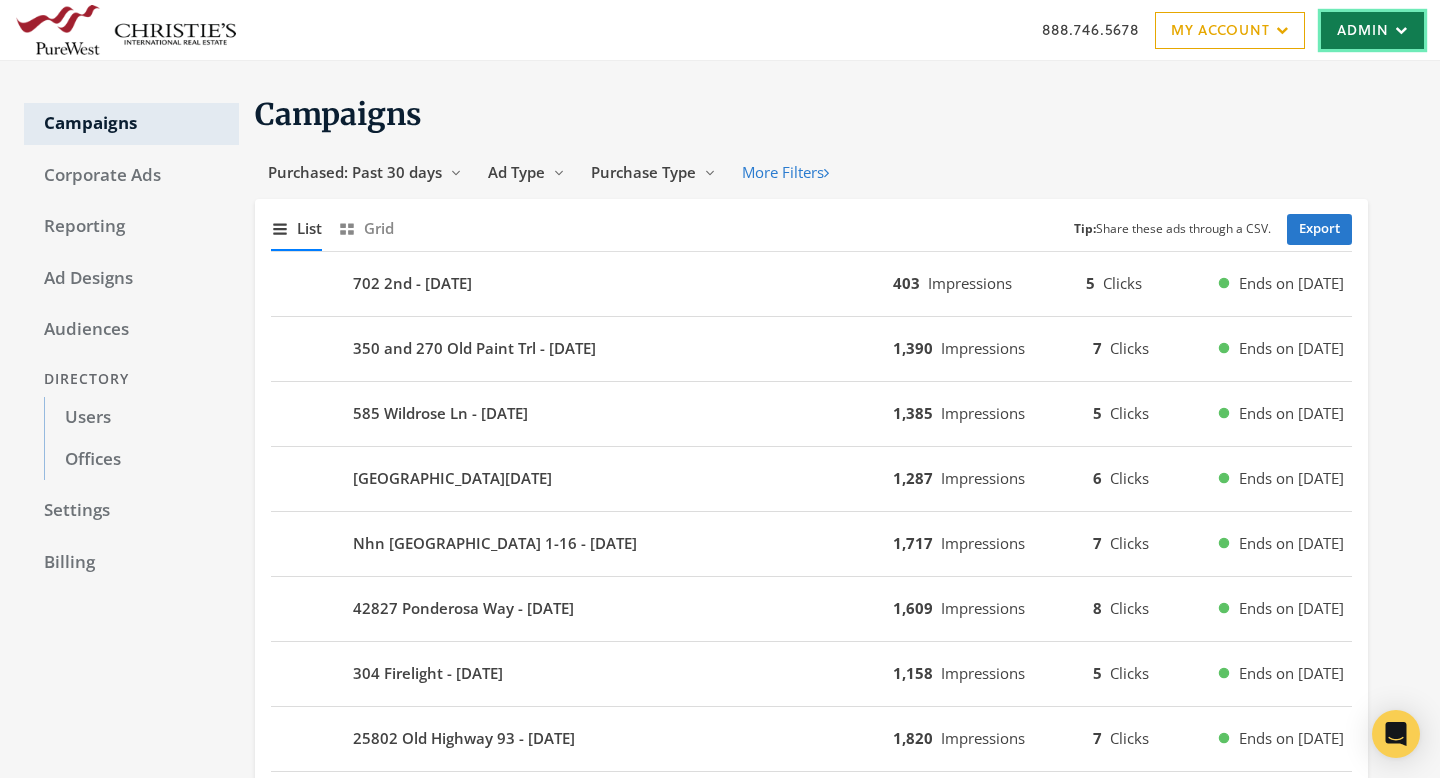 click on "Admin" at bounding box center [1372, 30] 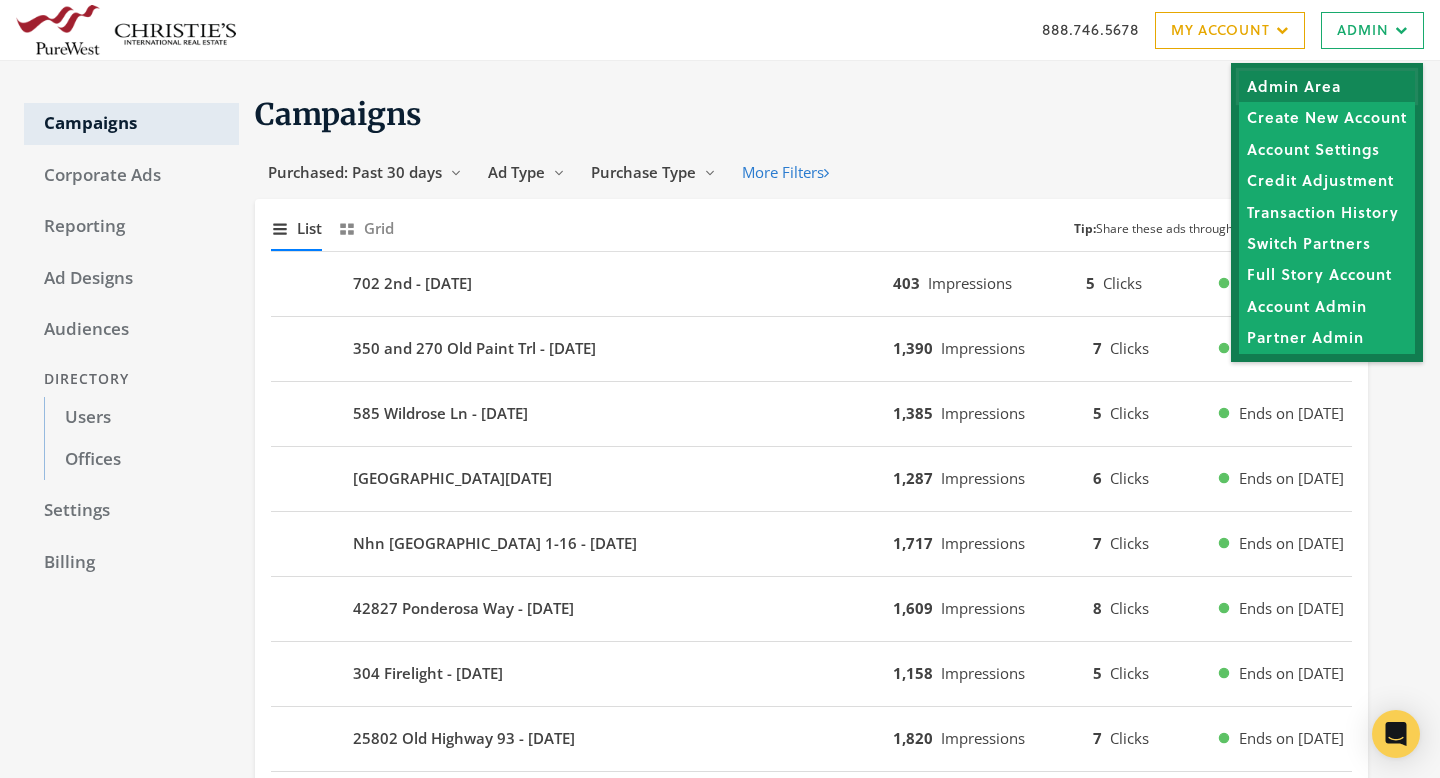 click on "Admin Area" at bounding box center (1327, 86) 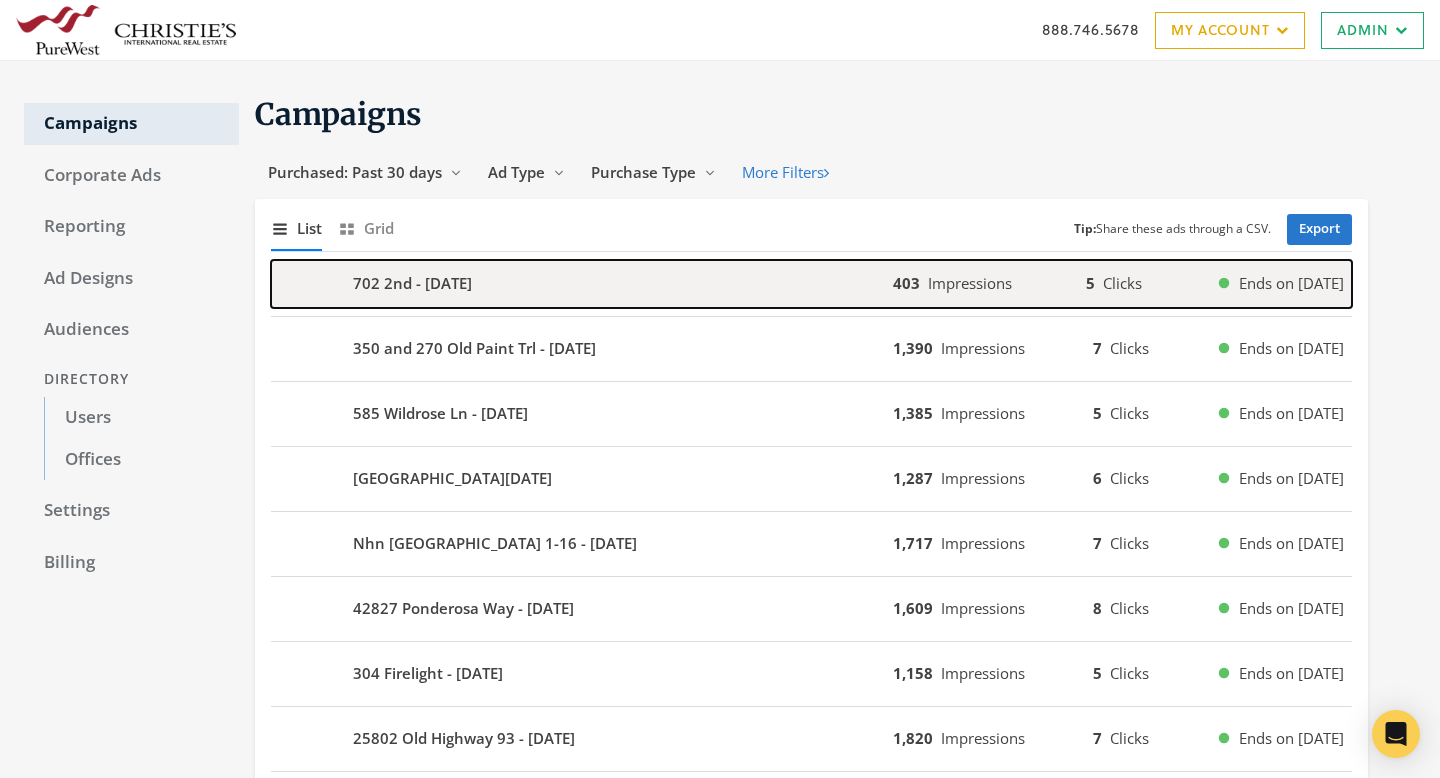 click on "702 2nd - [DATE]" at bounding box center [582, 284] 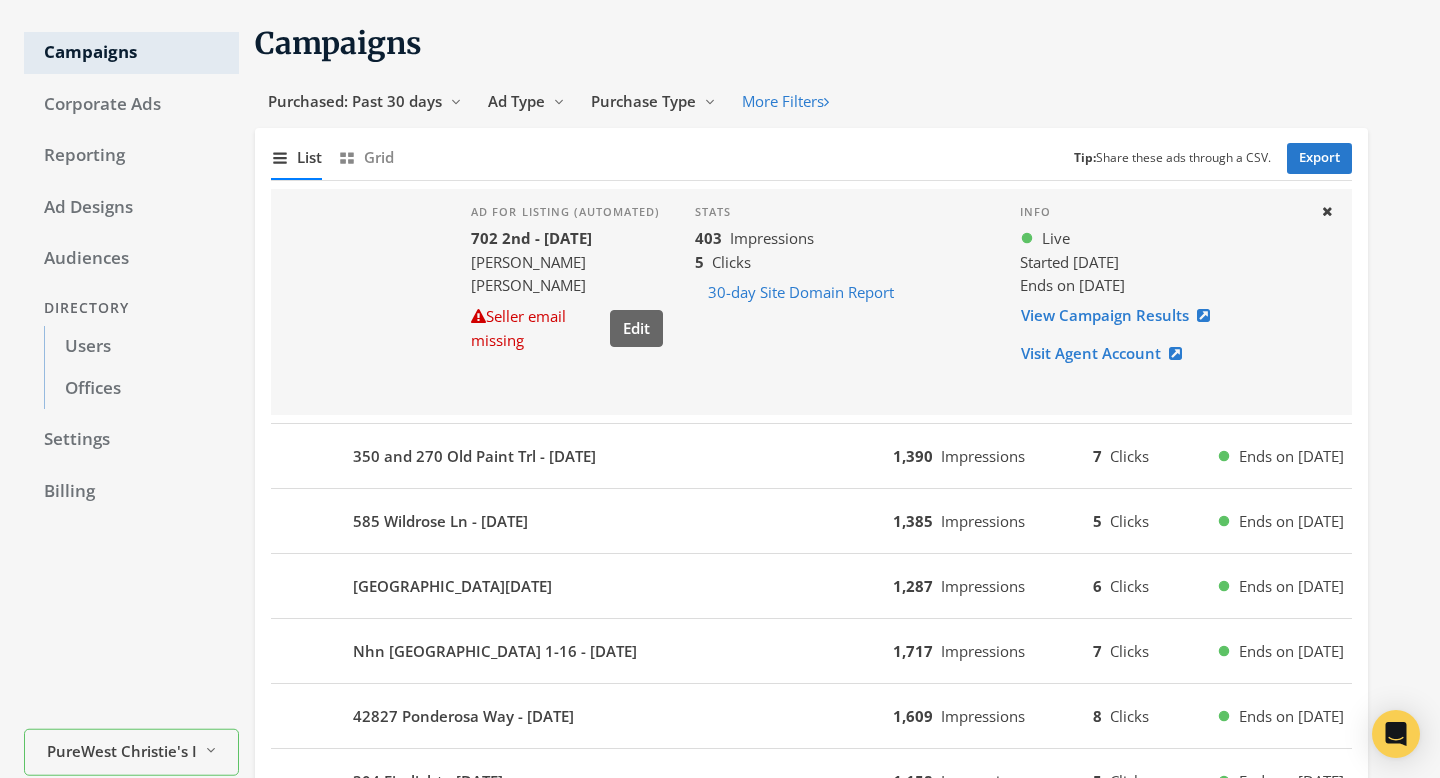 scroll, scrollTop: 92, scrollLeft: 0, axis: vertical 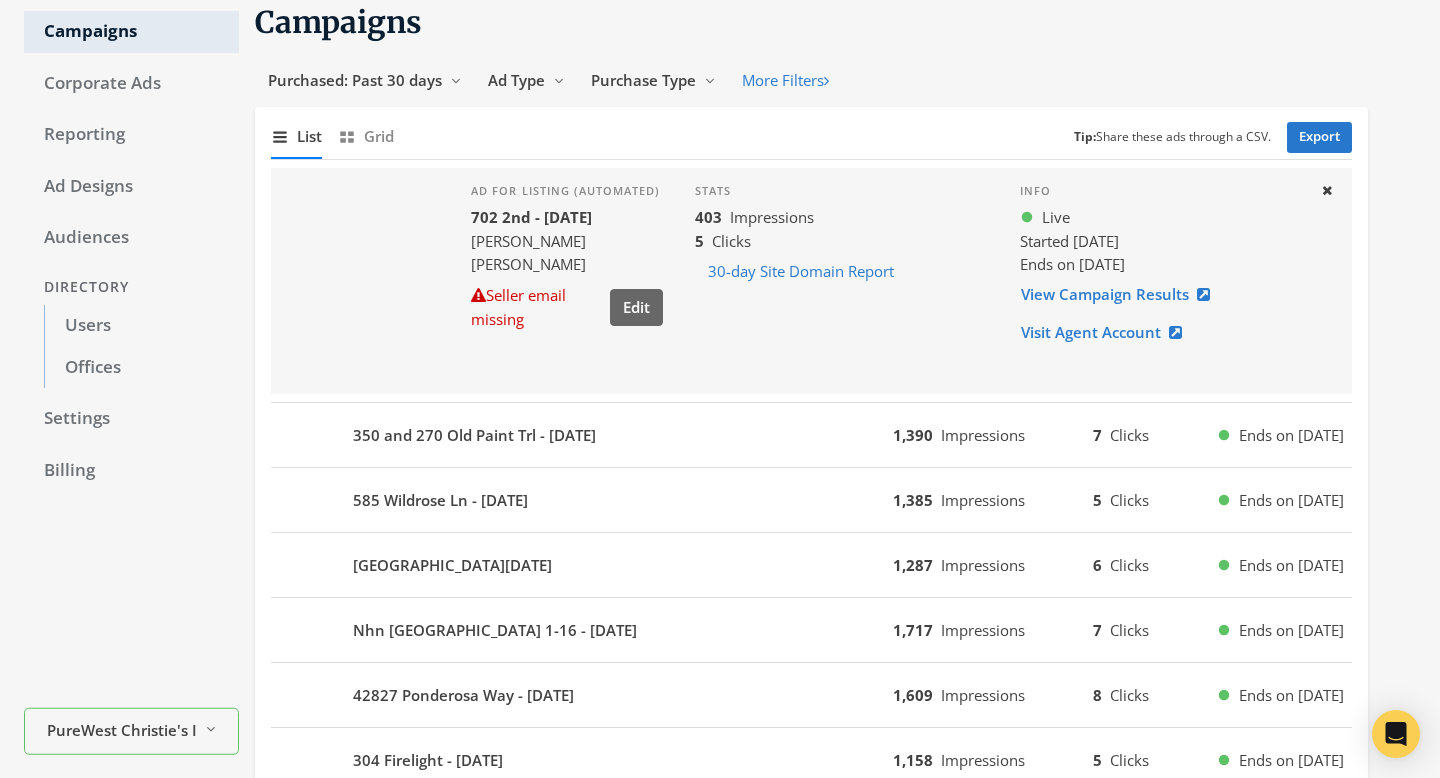 click on "350 and 270 Old Paint Trl - 2025-07-27 1,390 Impressions 7 Clicks Ends on 8/2/25" at bounding box center [811, 435] 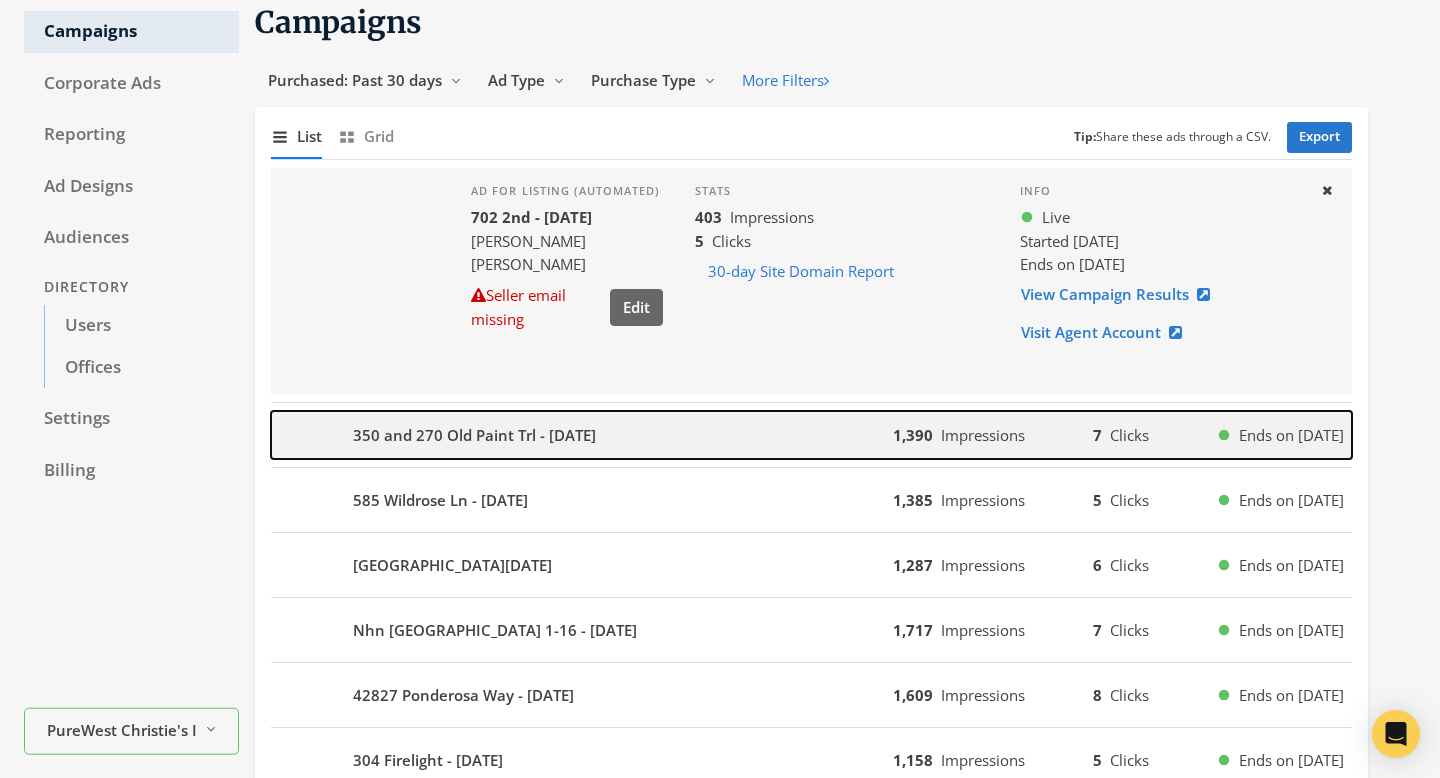 click on "350 and 270 Old Paint Trl - [DATE]" at bounding box center (582, 435) 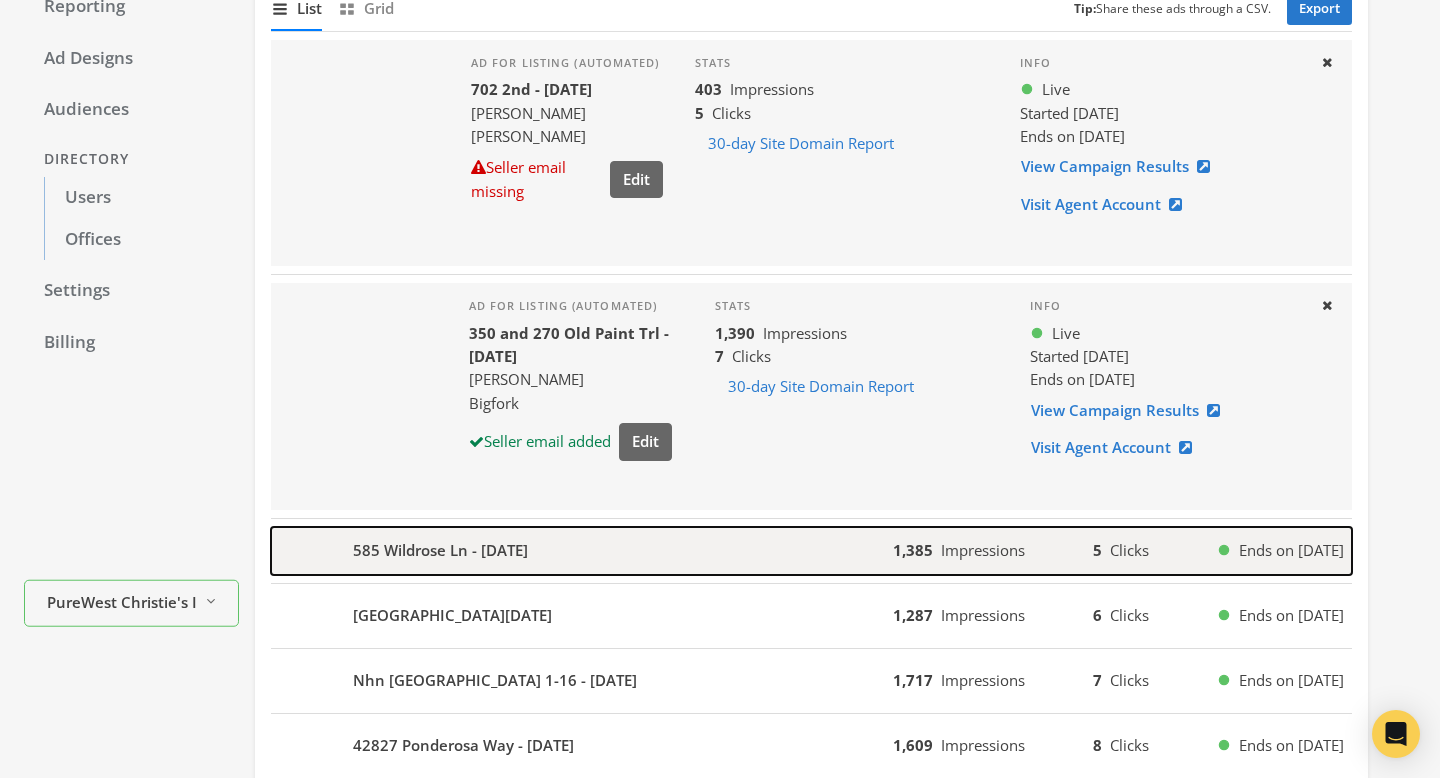 click on "585 Wildrose Ln - [DATE]" at bounding box center [582, 551] 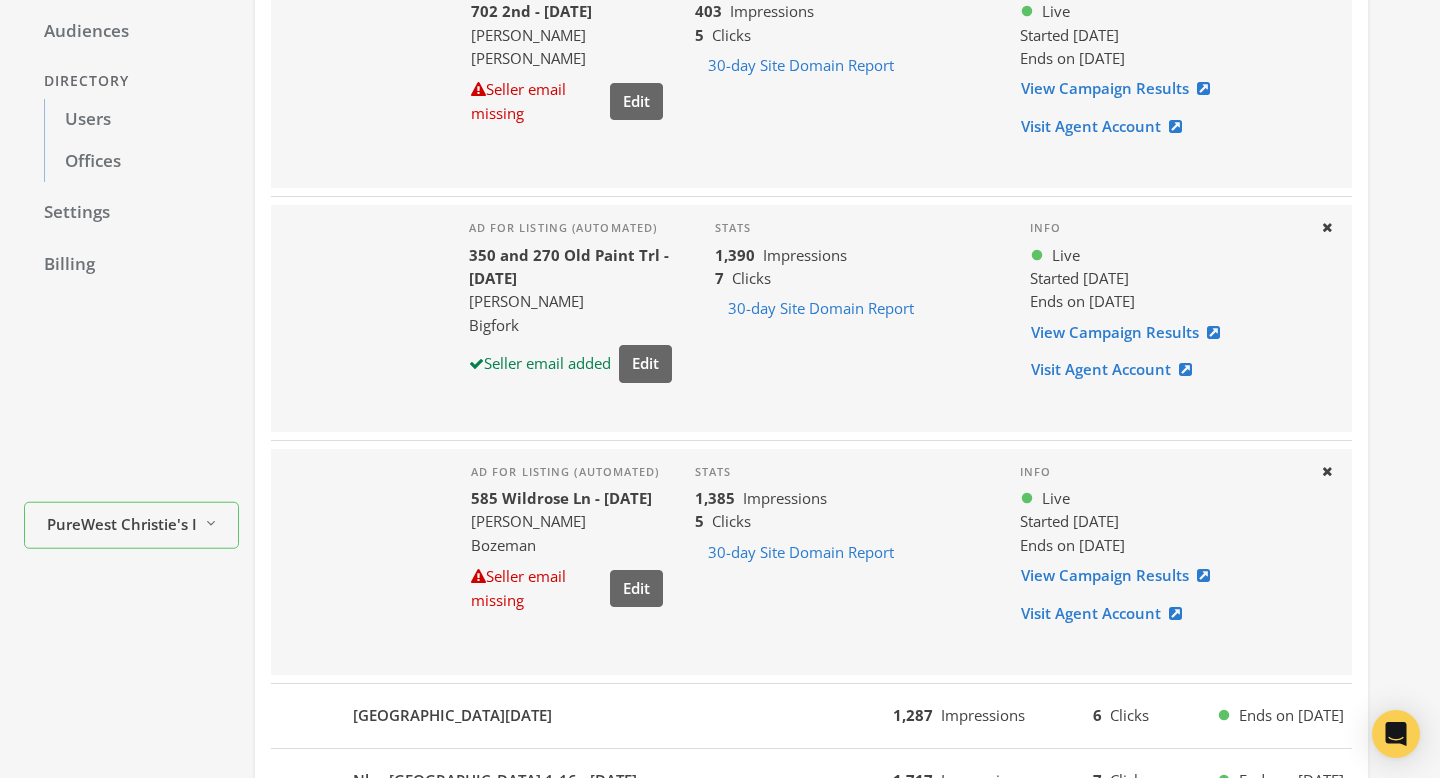 scroll, scrollTop: 374, scrollLeft: 0, axis: vertical 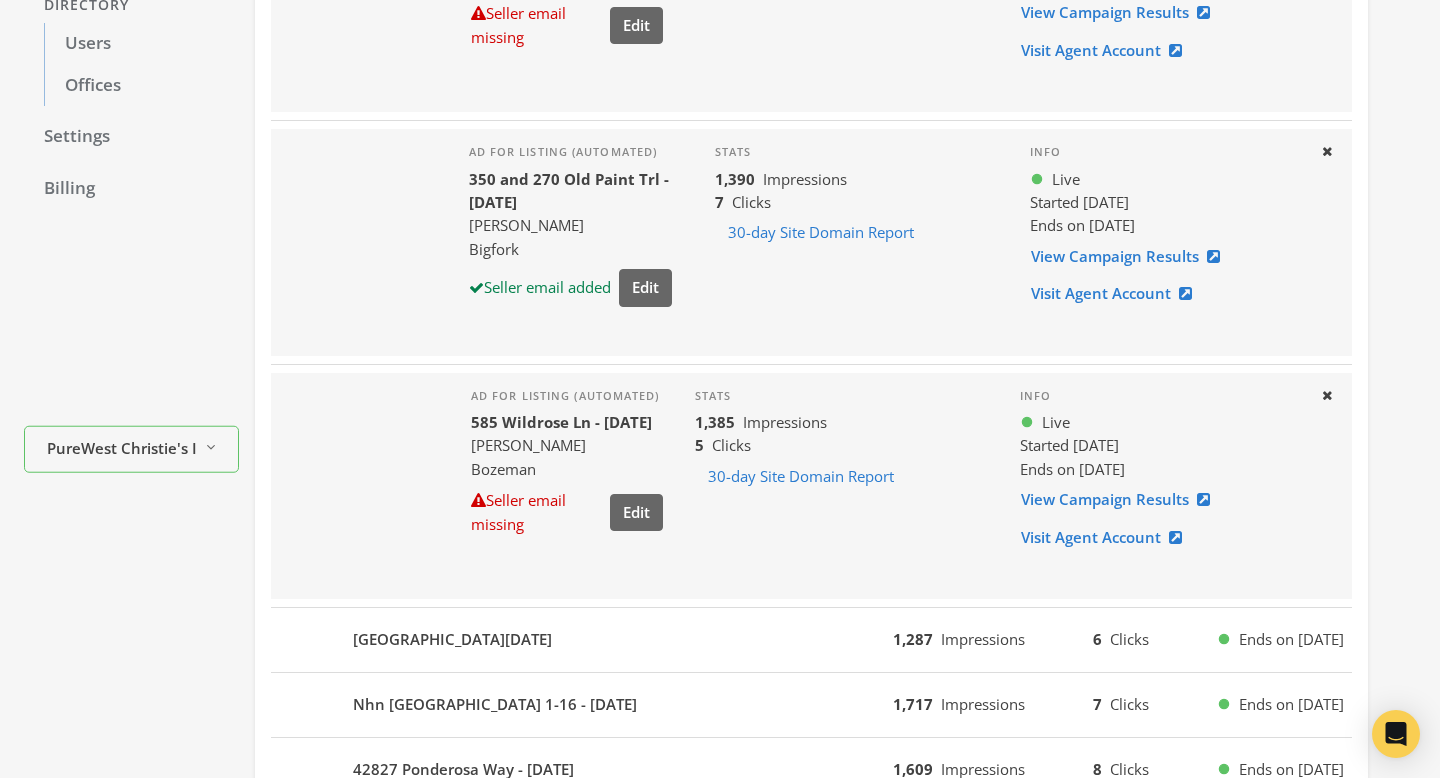 click on "Stats 1,385 Impressions 5 Clicks 30-day Site Domain Report" at bounding box center [841, 486] 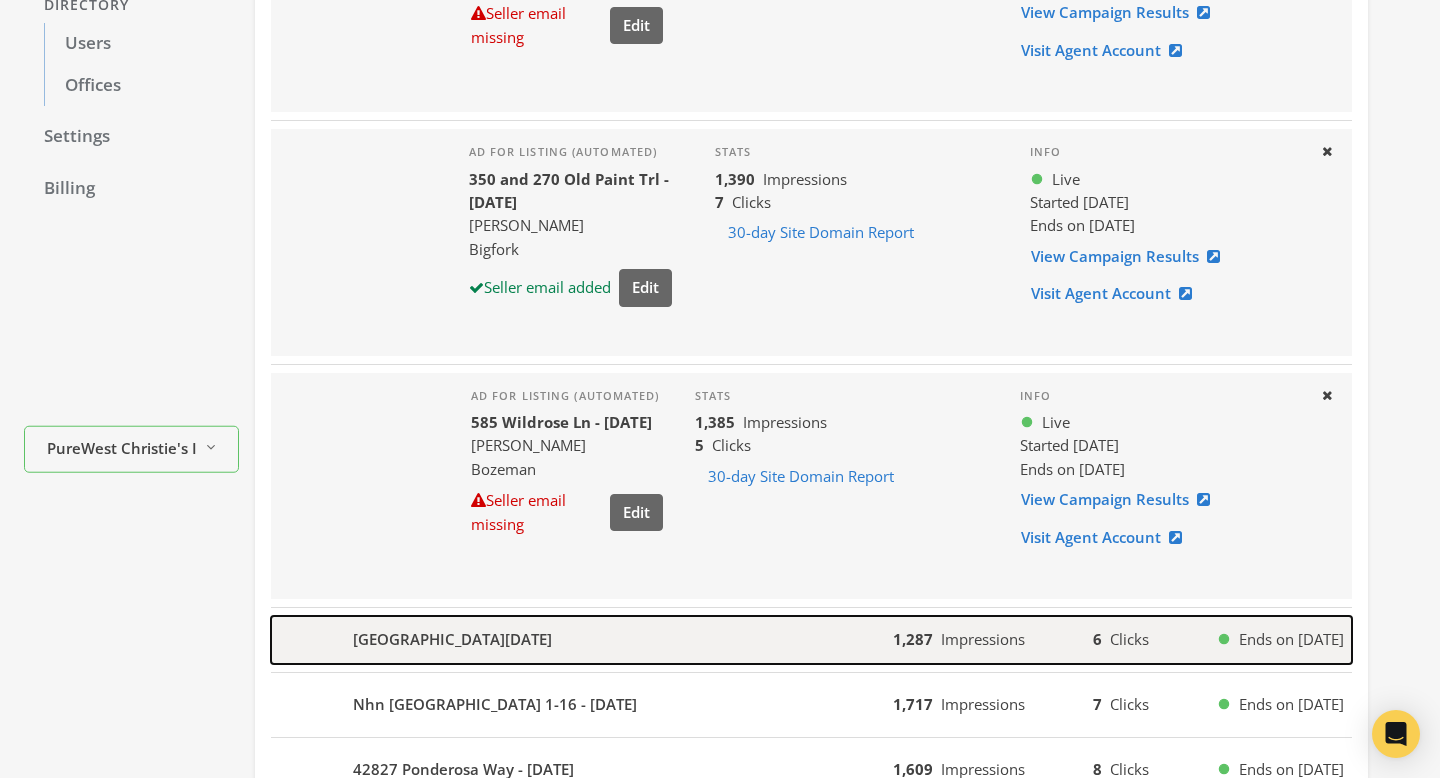 click on "[GEOGRAPHIC_DATA][DATE]" at bounding box center (582, 640) 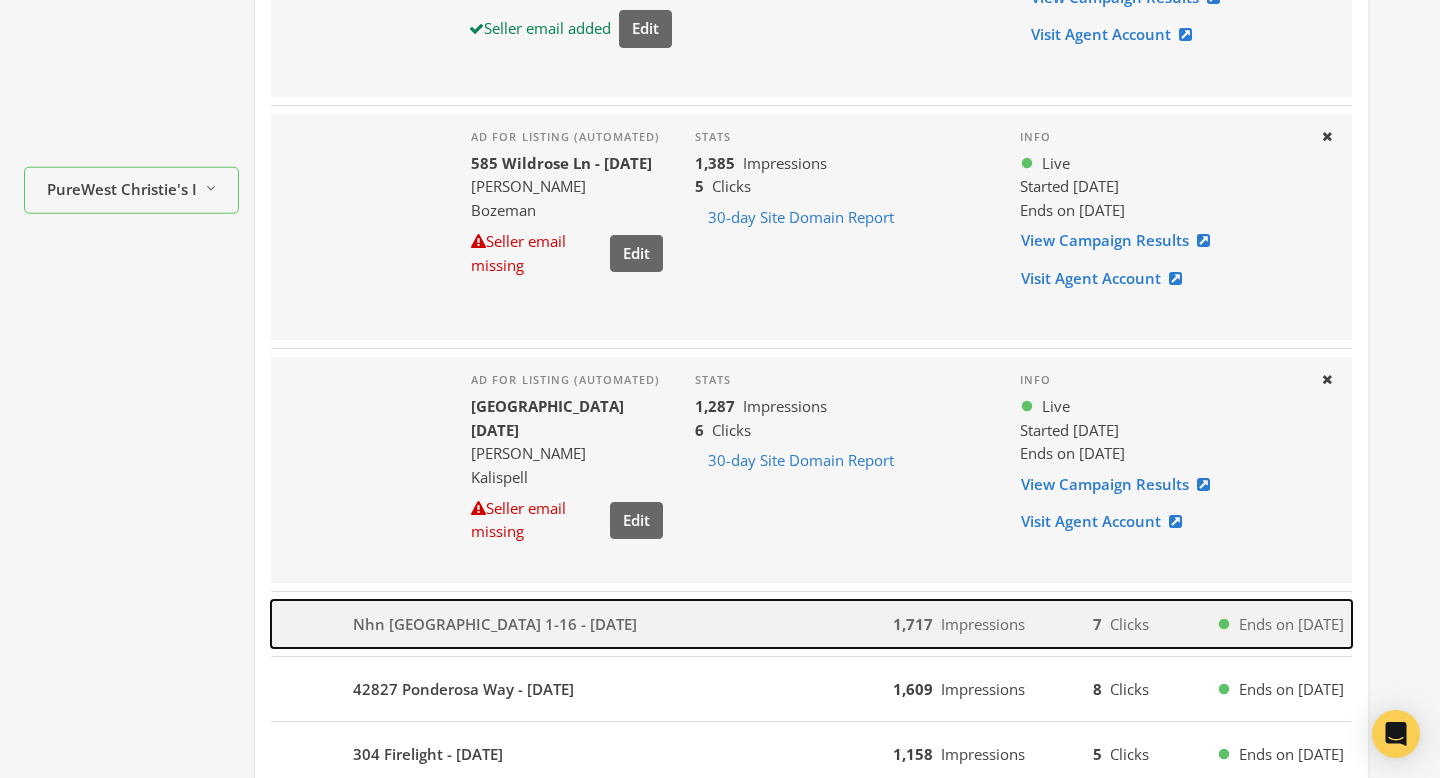 click on "Nhn [GEOGRAPHIC_DATA] 1-16 - [DATE]" at bounding box center [582, 624] 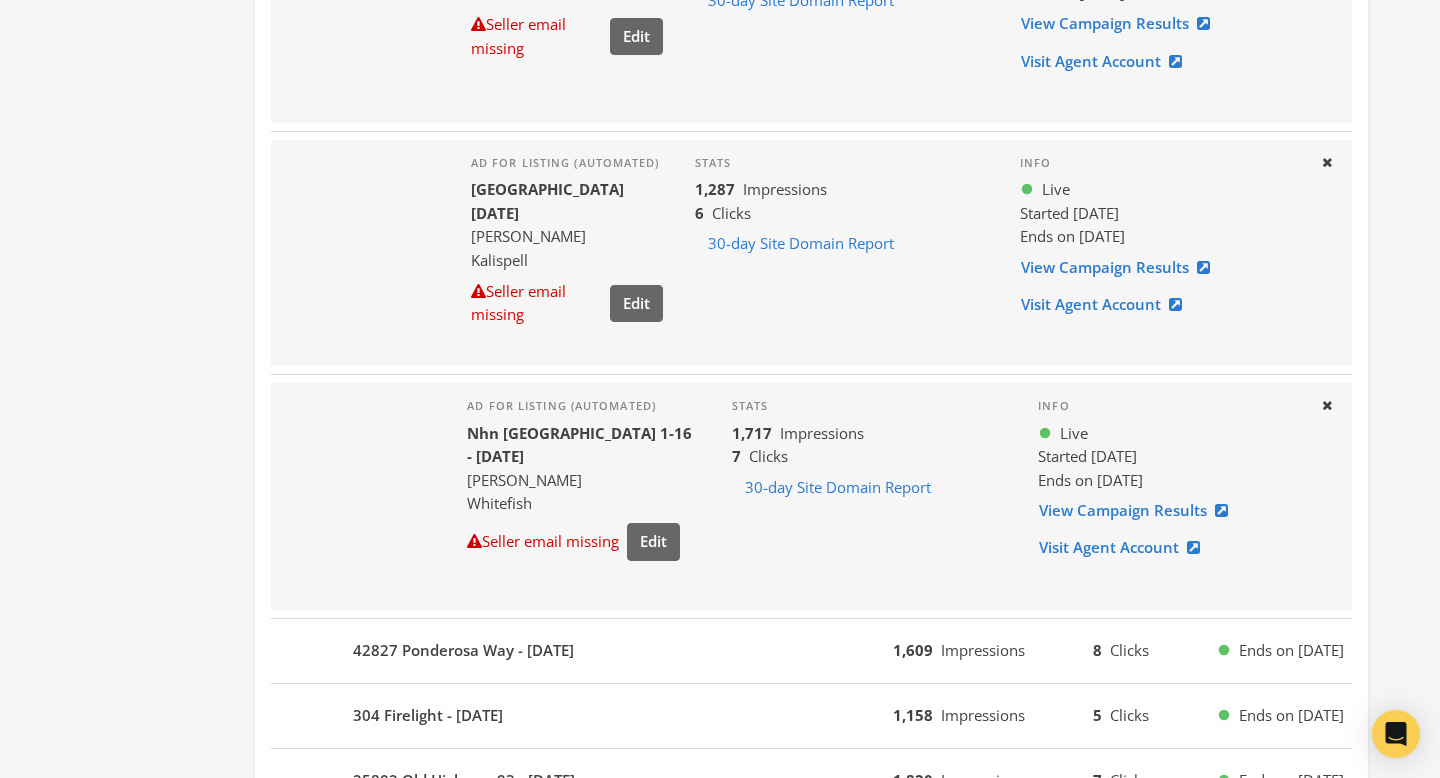 scroll, scrollTop: 1097, scrollLeft: 0, axis: vertical 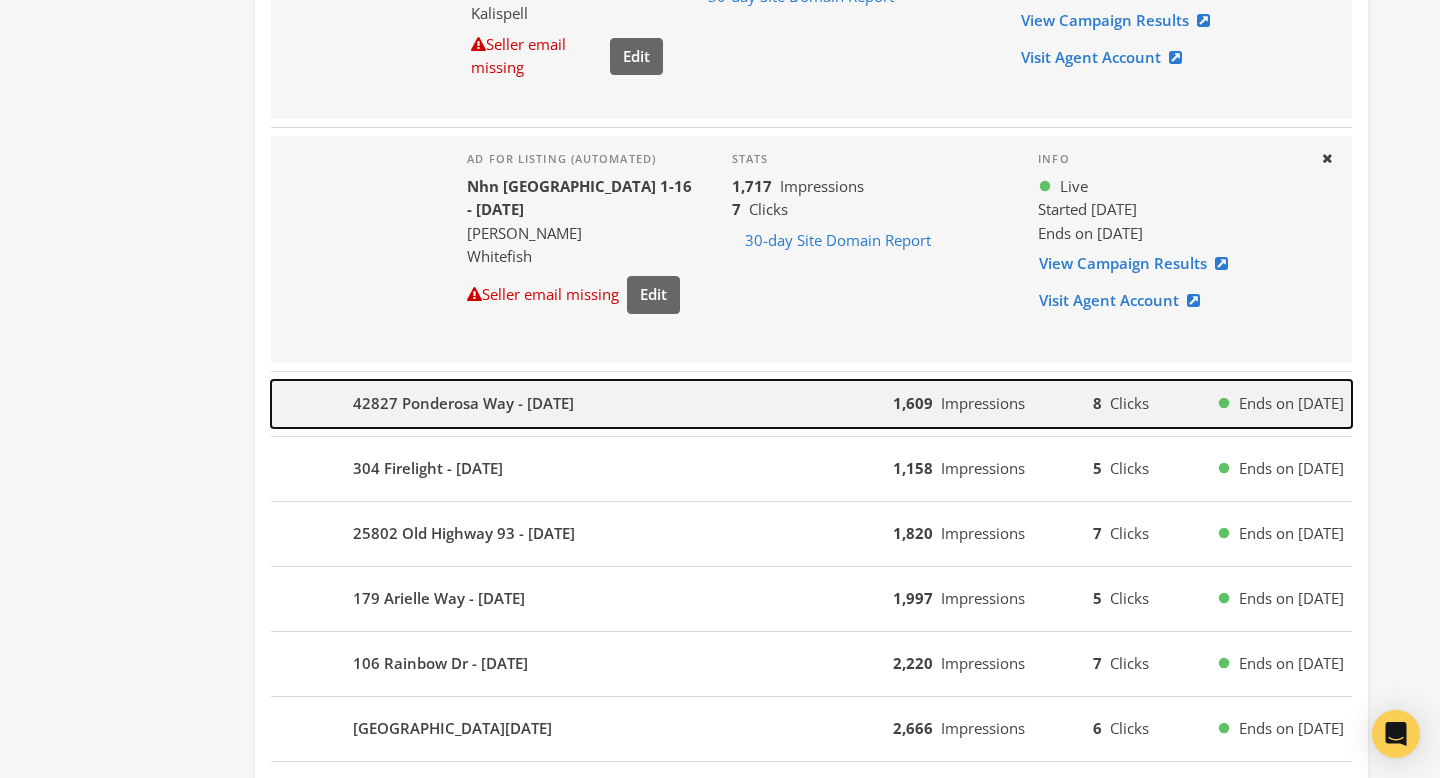 click on "42827 Ponderosa Way - [DATE]" at bounding box center (582, 404) 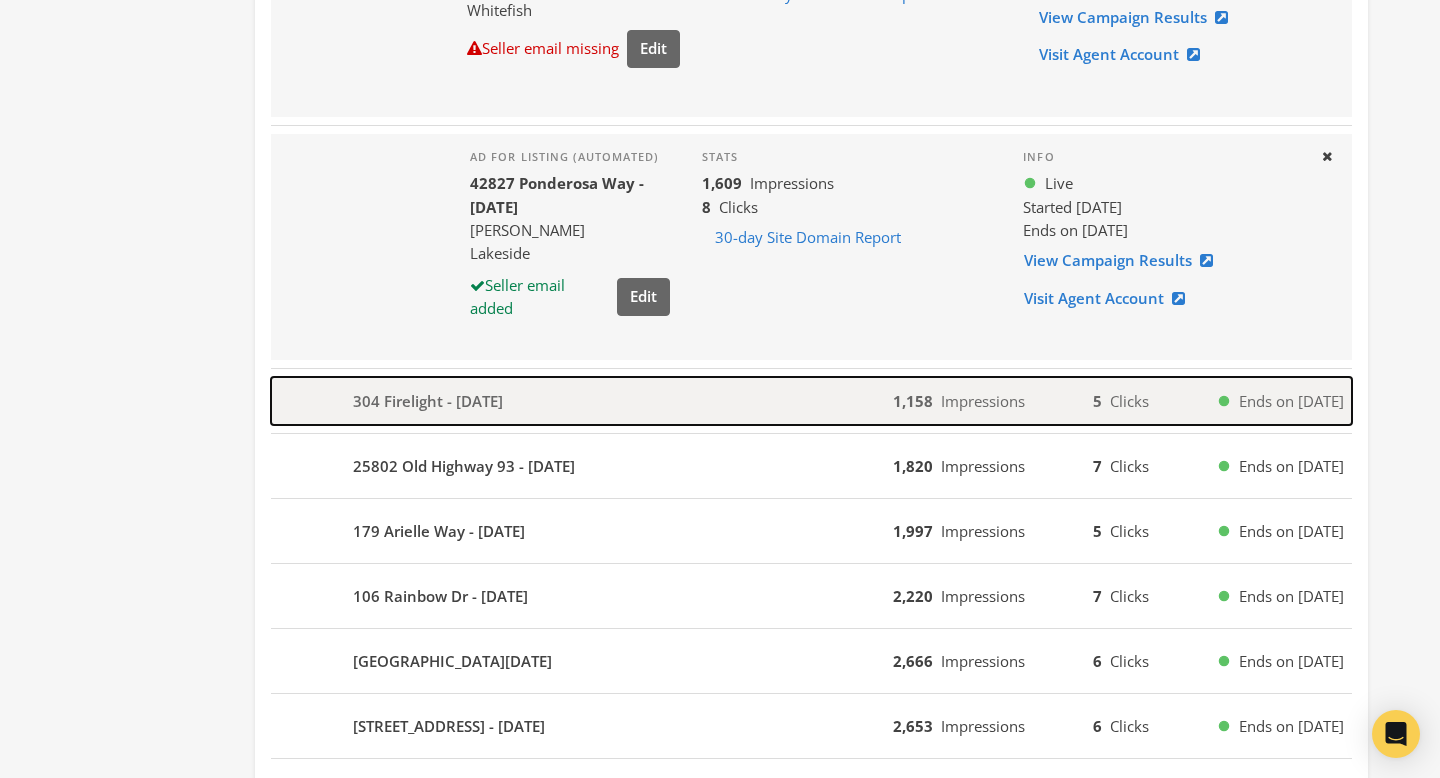 click on "304 Firelight - [DATE]" at bounding box center [582, 401] 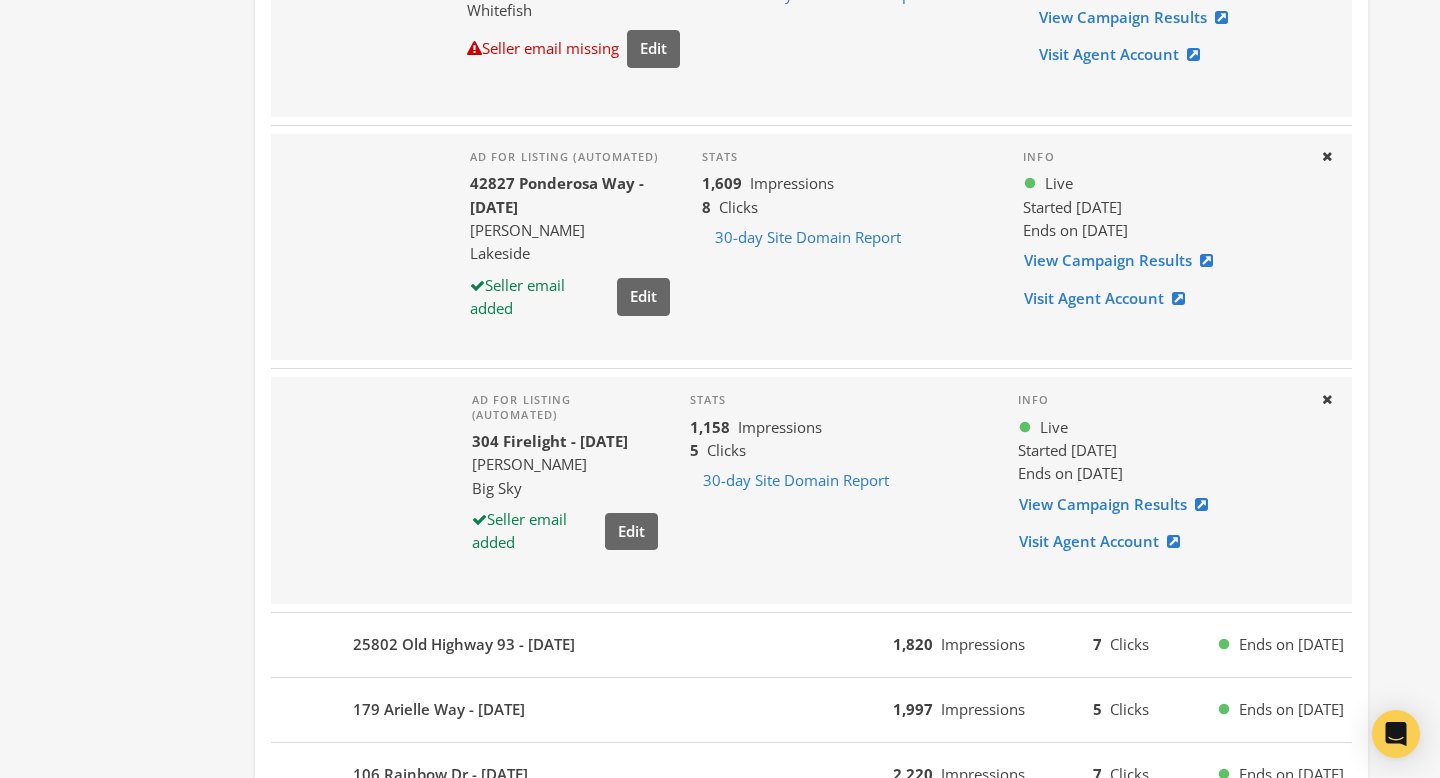 scroll, scrollTop: 1628, scrollLeft: 0, axis: vertical 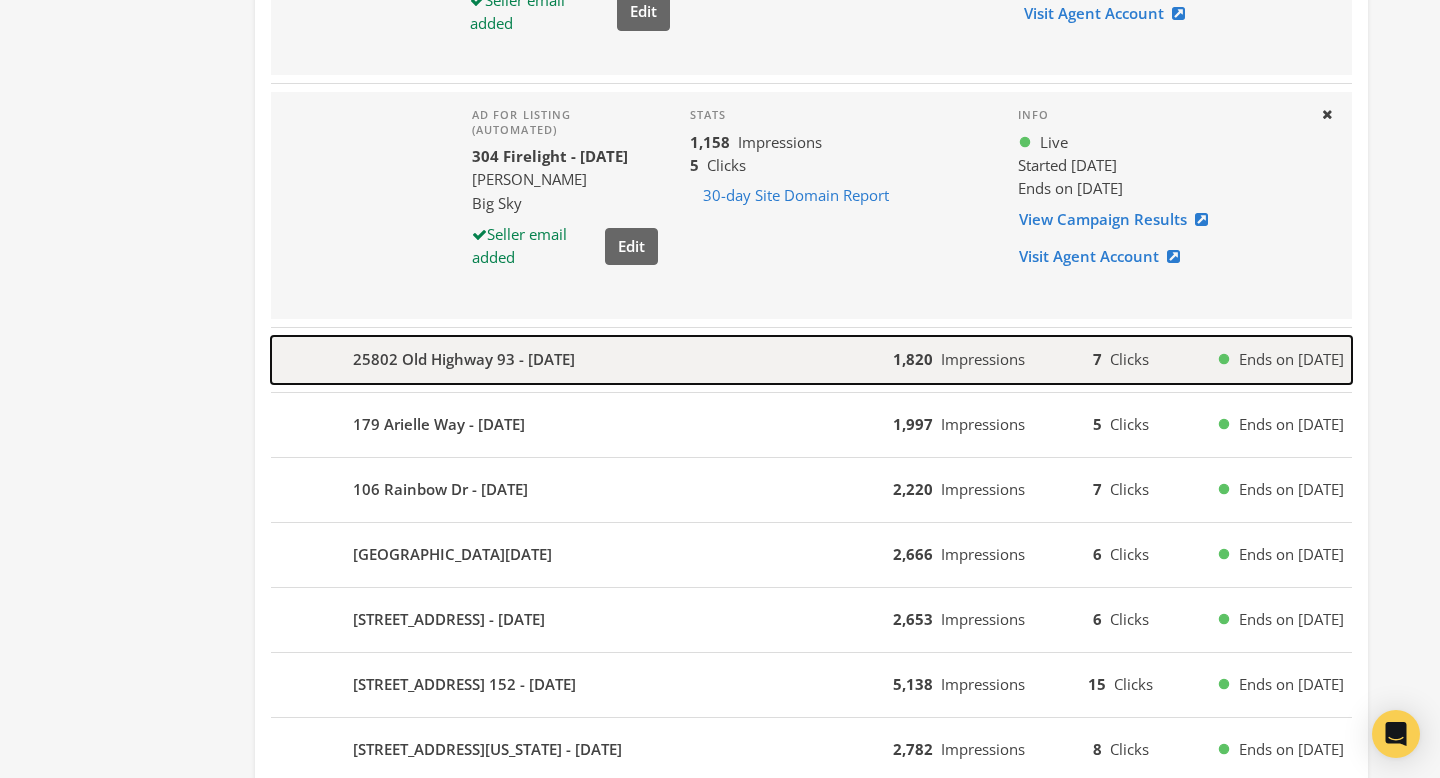 click on "25802 Old Highway 93 - [DATE]" at bounding box center [582, 360] 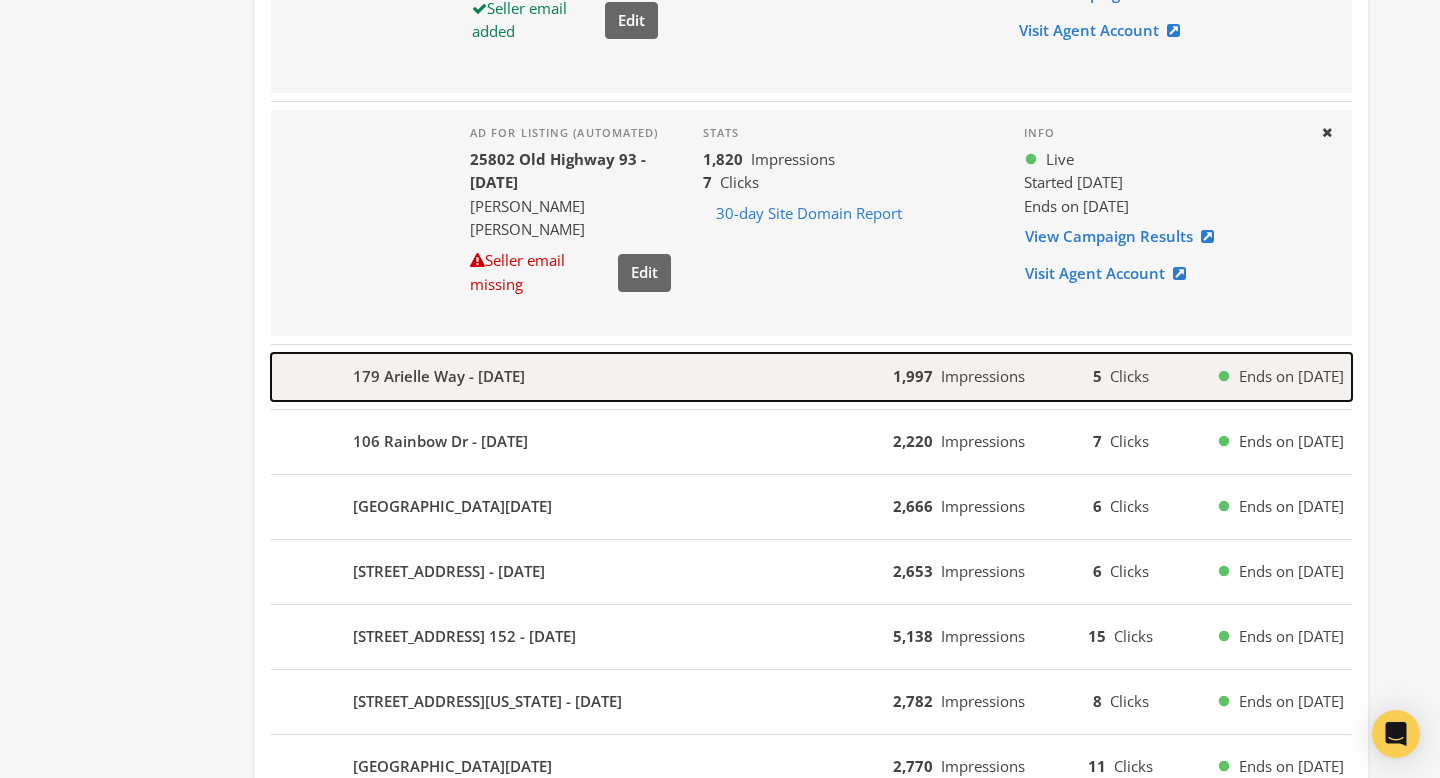 click on "179 Arielle Way - [DATE]" at bounding box center [582, 377] 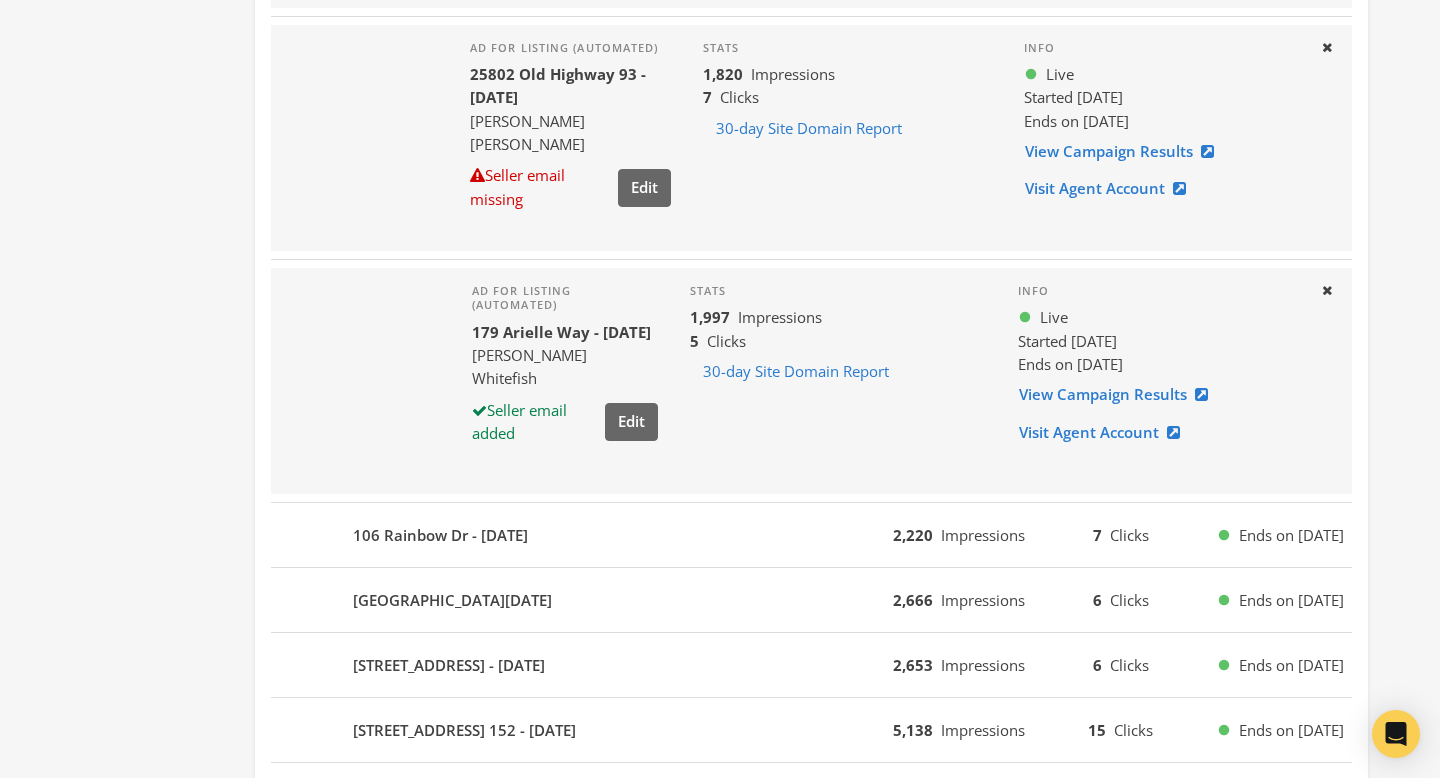 scroll, scrollTop: 2017, scrollLeft: 0, axis: vertical 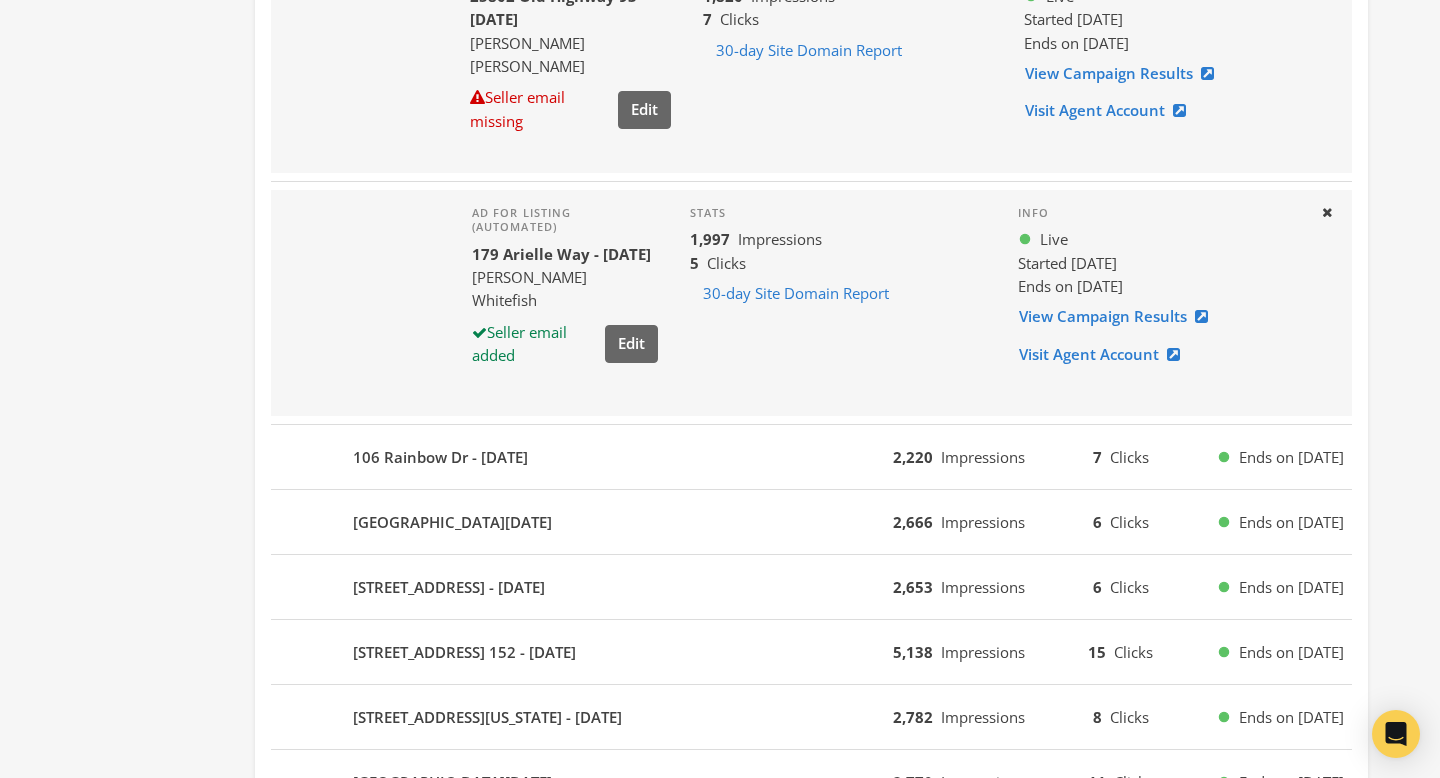 click on "106 Rainbow Dr - 2025-07-26 2,220 Impressions 7 Clicks Ends on 8/1/25" at bounding box center [811, 457] 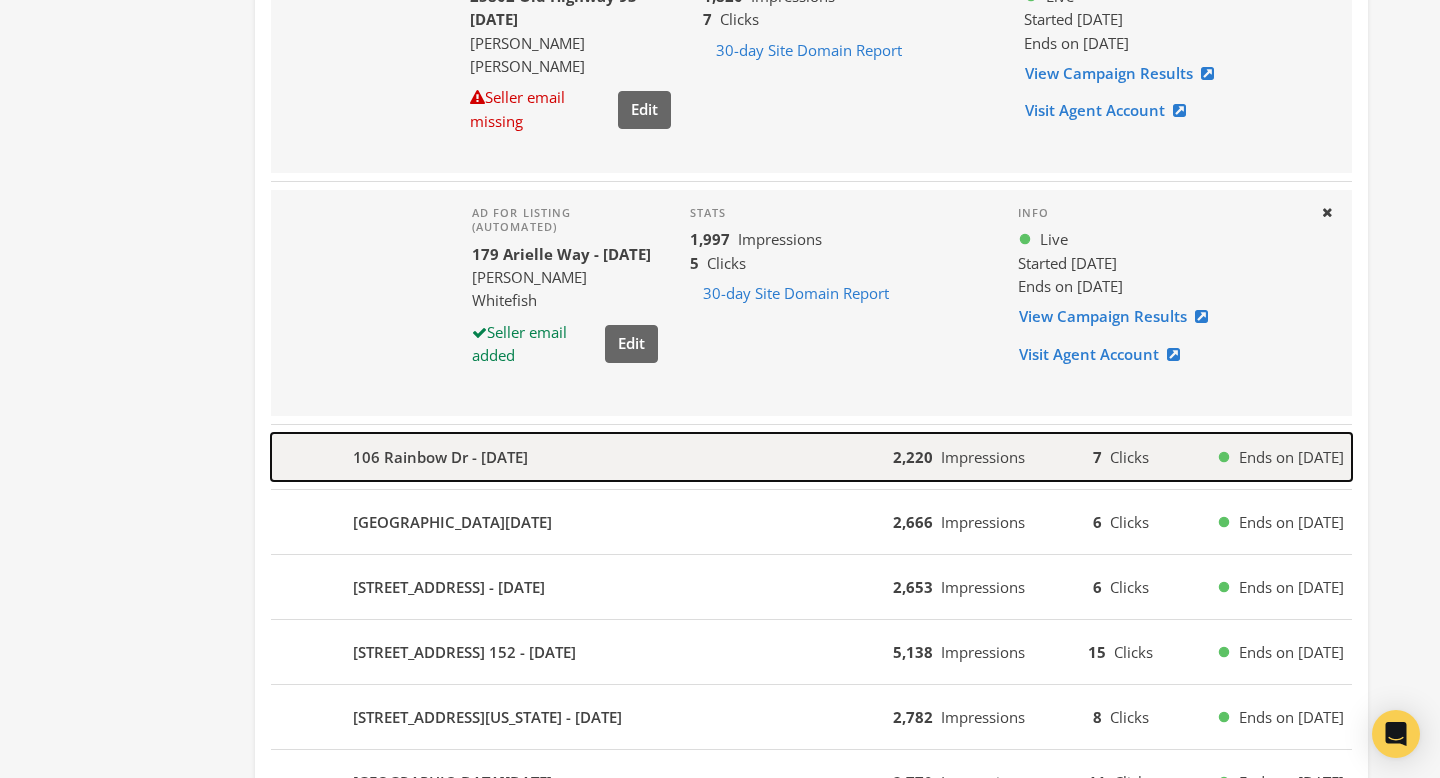 click on "106 Rainbow Dr - [DATE]" at bounding box center (582, 457) 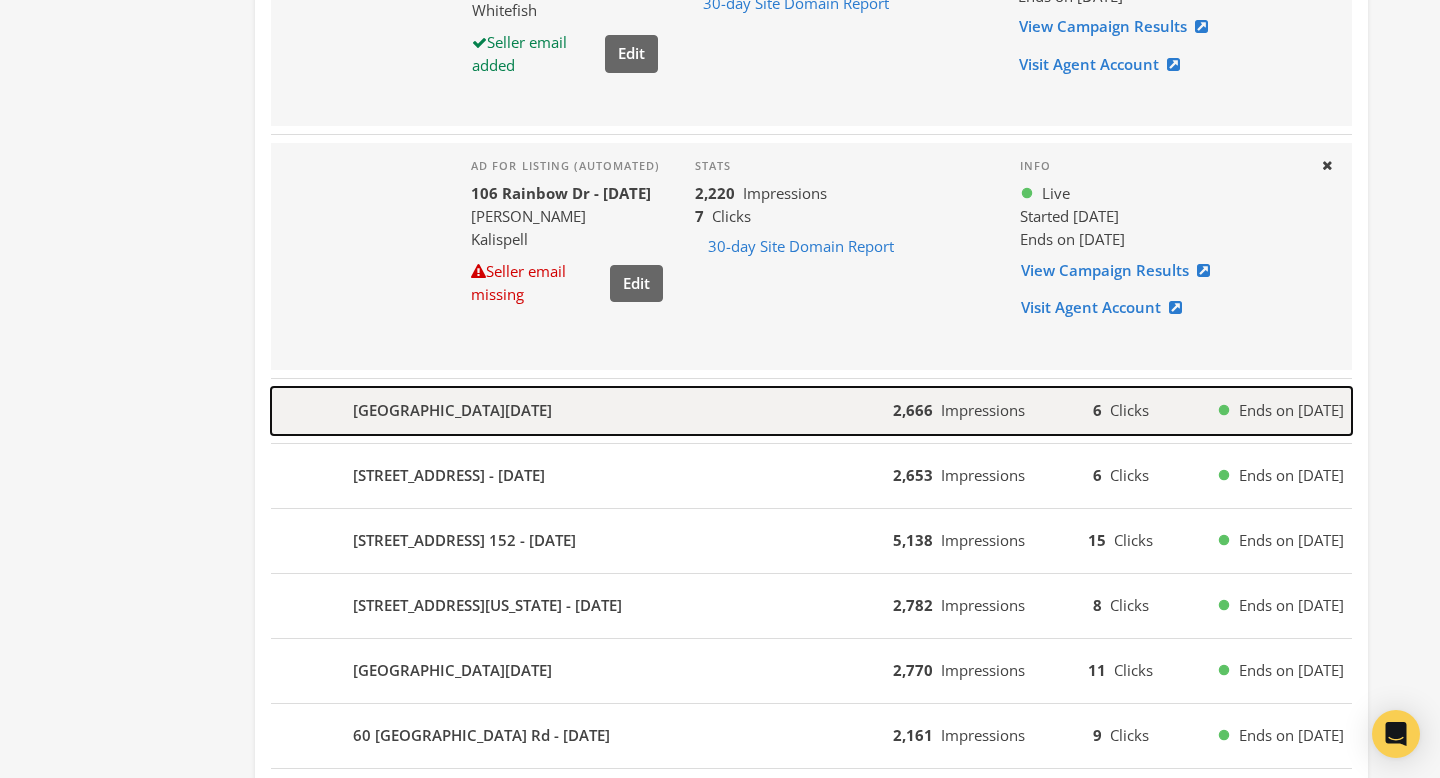click on "[GEOGRAPHIC_DATA][DATE]" at bounding box center (582, 411) 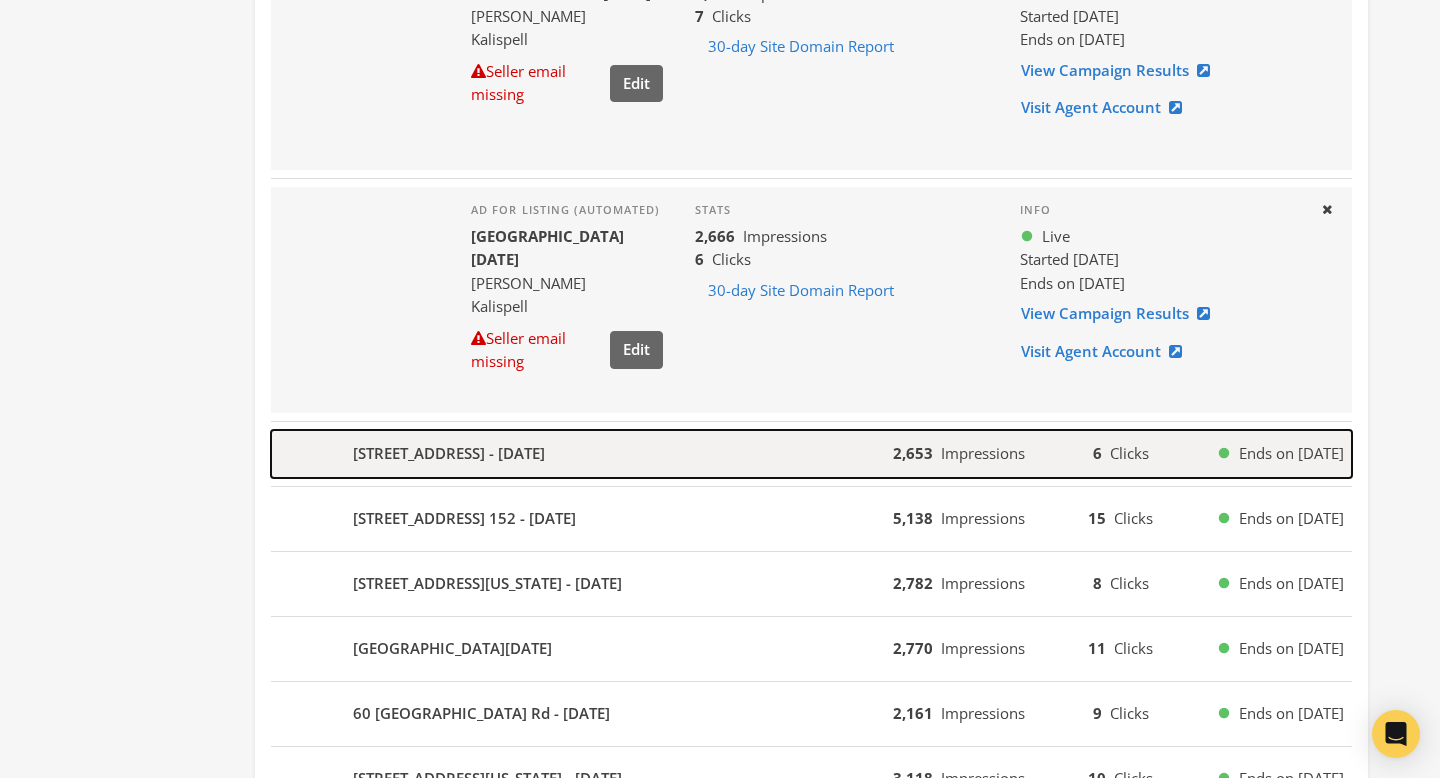 click on "[STREET_ADDRESS] - [DATE]" at bounding box center (582, 454) 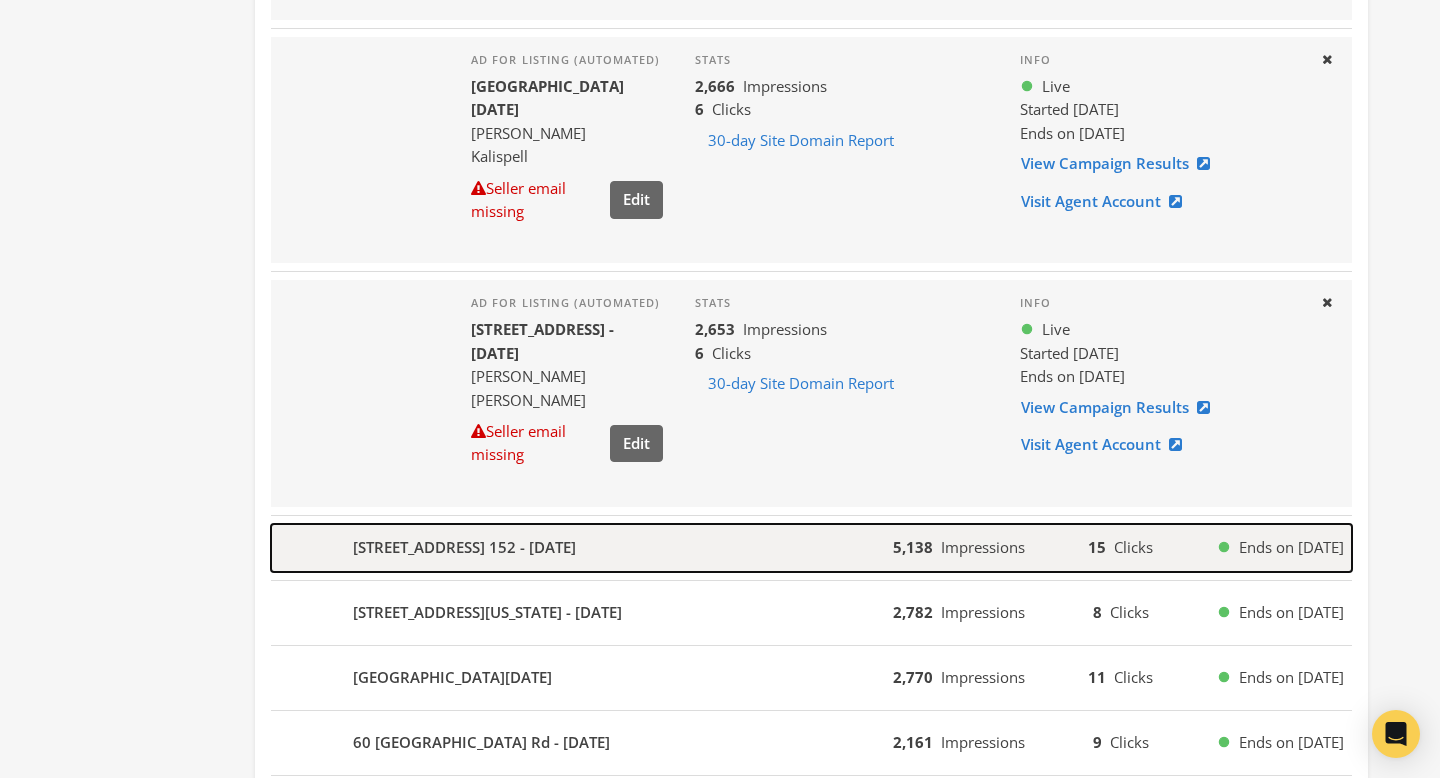 click on "[STREET_ADDRESS] 152 - [DATE]" at bounding box center (582, 548) 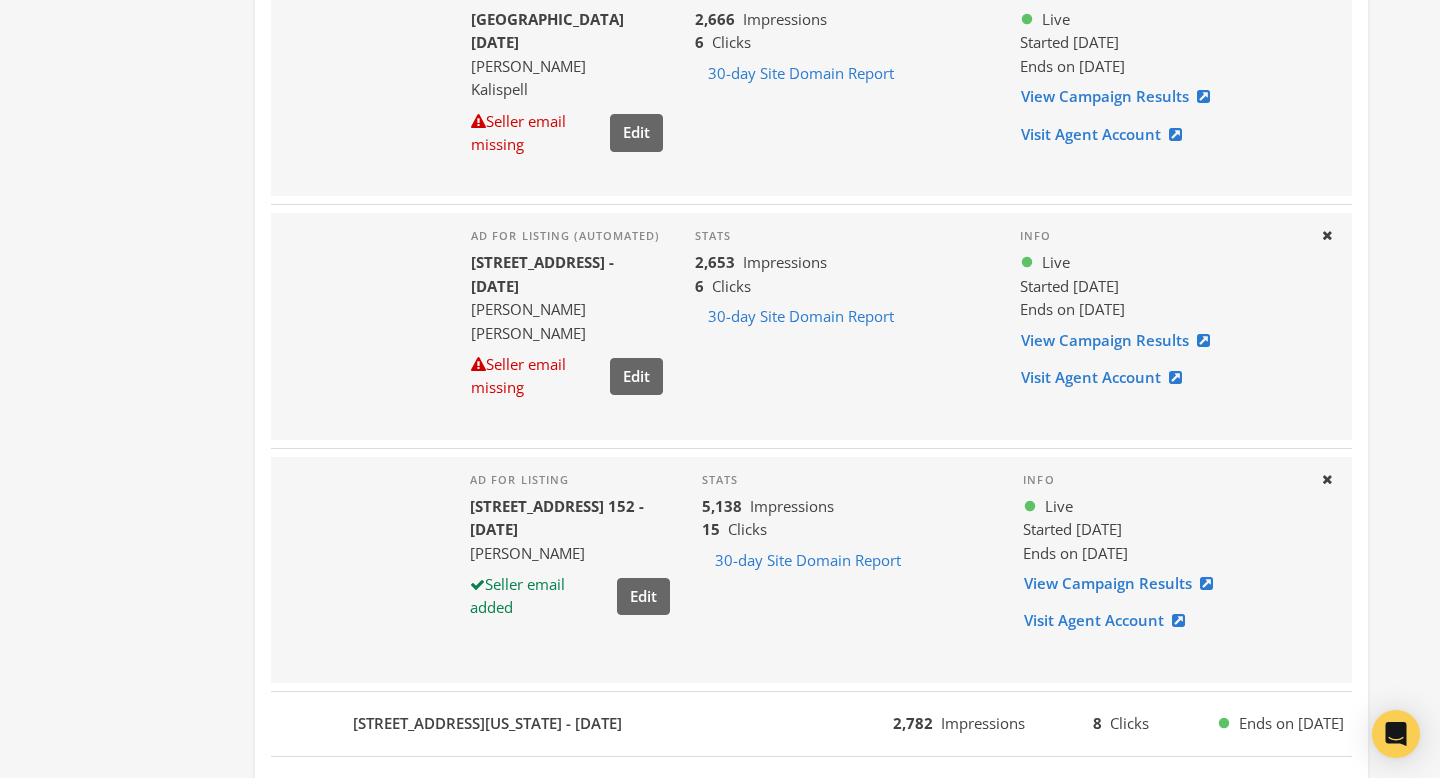 scroll, scrollTop: 2844, scrollLeft: 0, axis: vertical 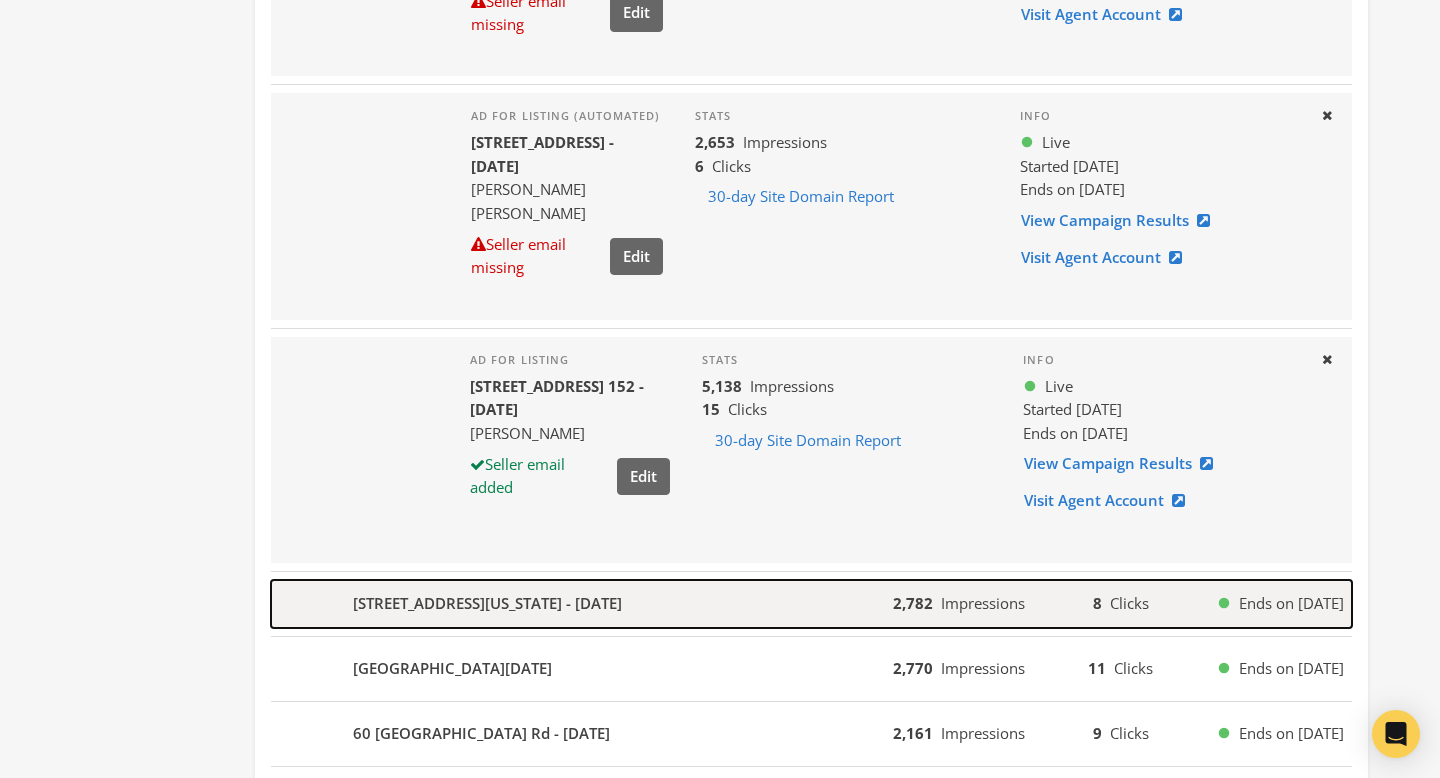 click on "[STREET_ADDRESS][US_STATE] - [DATE]" at bounding box center [582, 604] 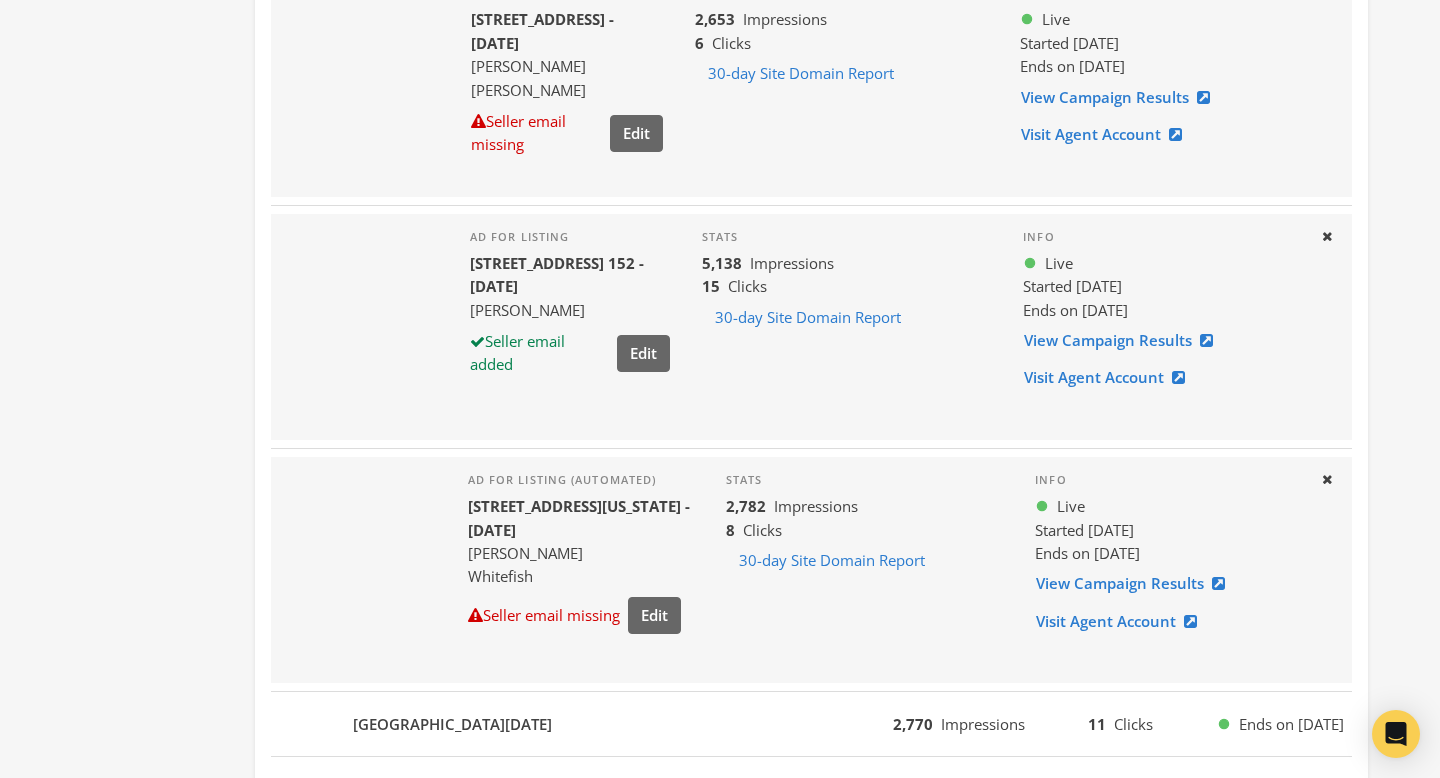 scroll, scrollTop: 3094, scrollLeft: 0, axis: vertical 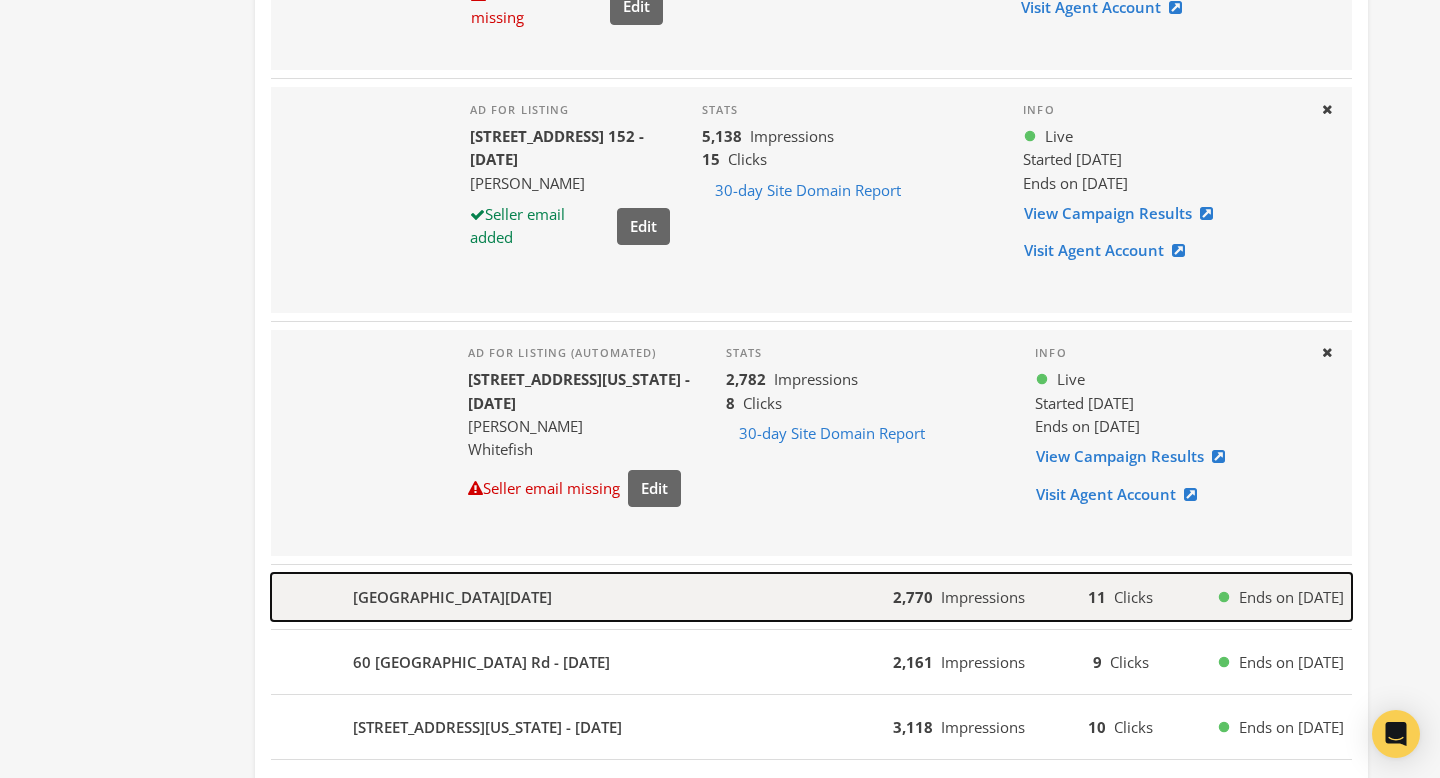 click on "[GEOGRAPHIC_DATA][DATE]" at bounding box center (582, 597) 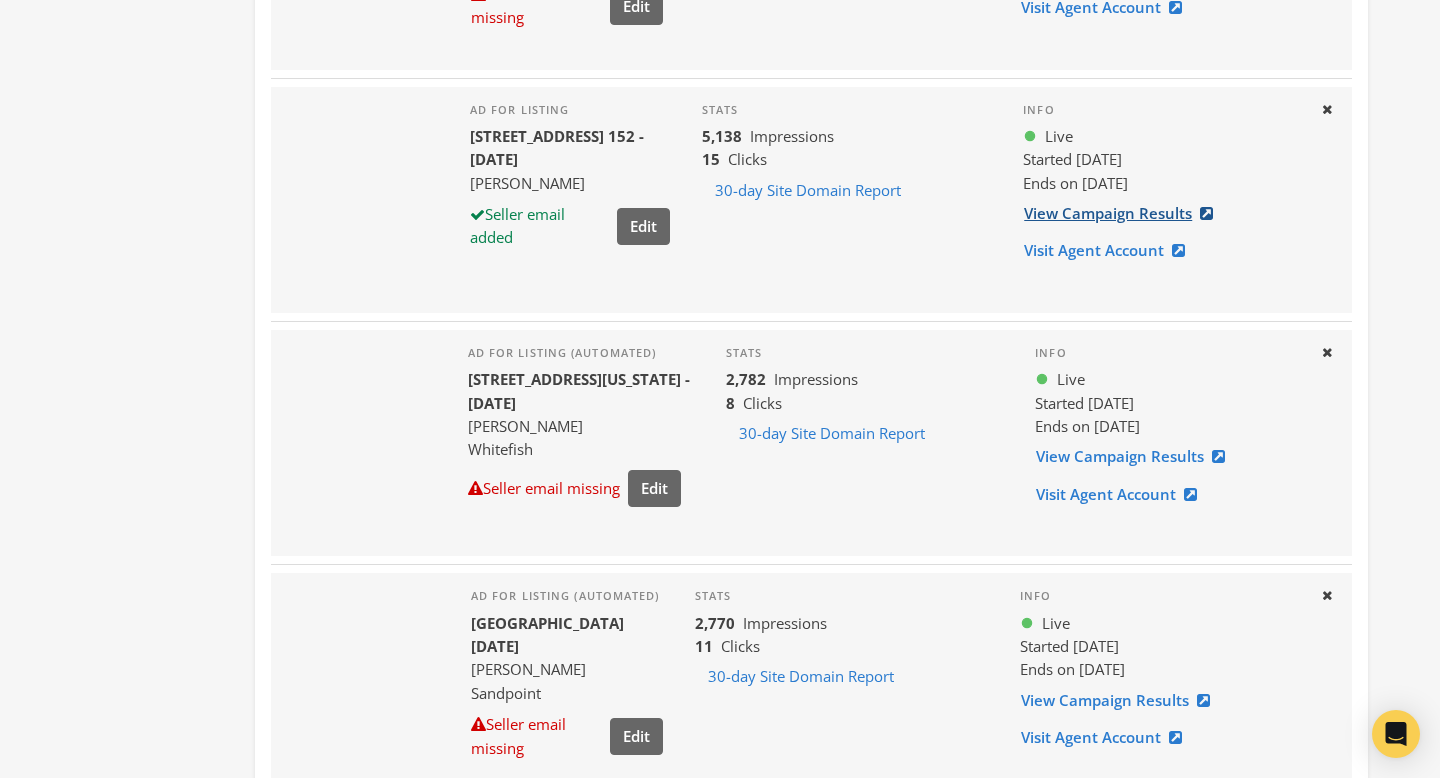 click on "View Campaign Results" at bounding box center (1124, 213) 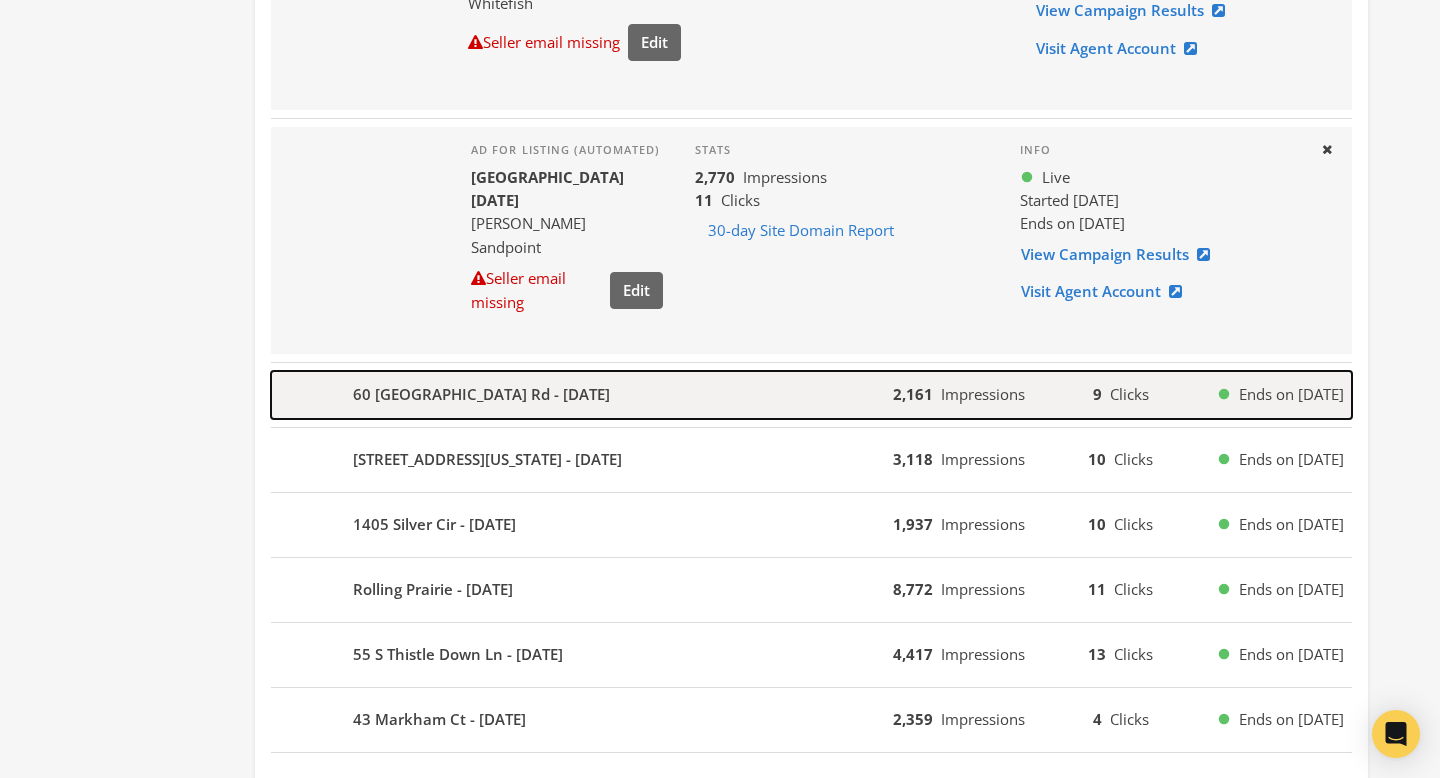 click on "60 [GEOGRAPHIC_DATA] Rd - [DATE]" at bounding box center [582, 395] 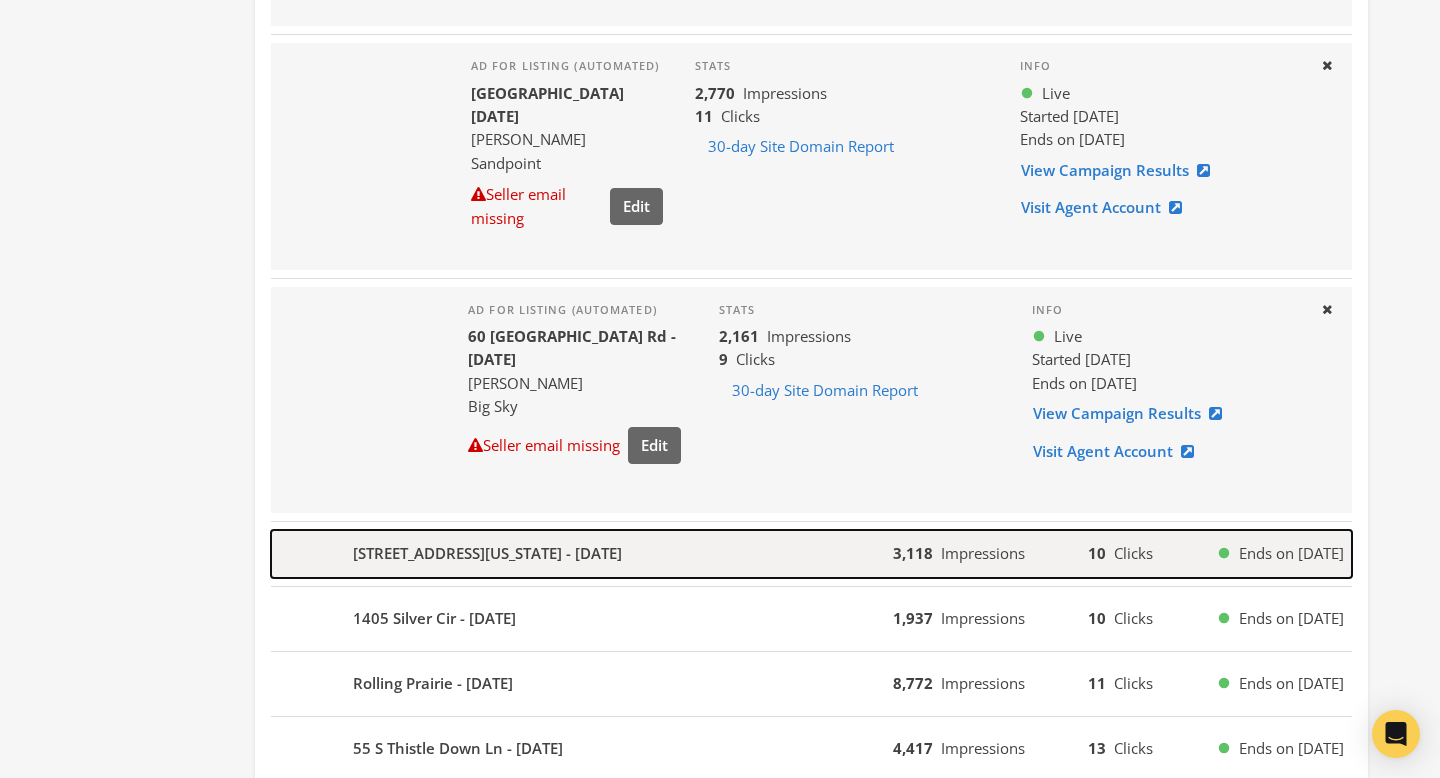 click on "[STREET_ADDRESS][US_STATE] - [DATE]" at bounding box center [582, 554] 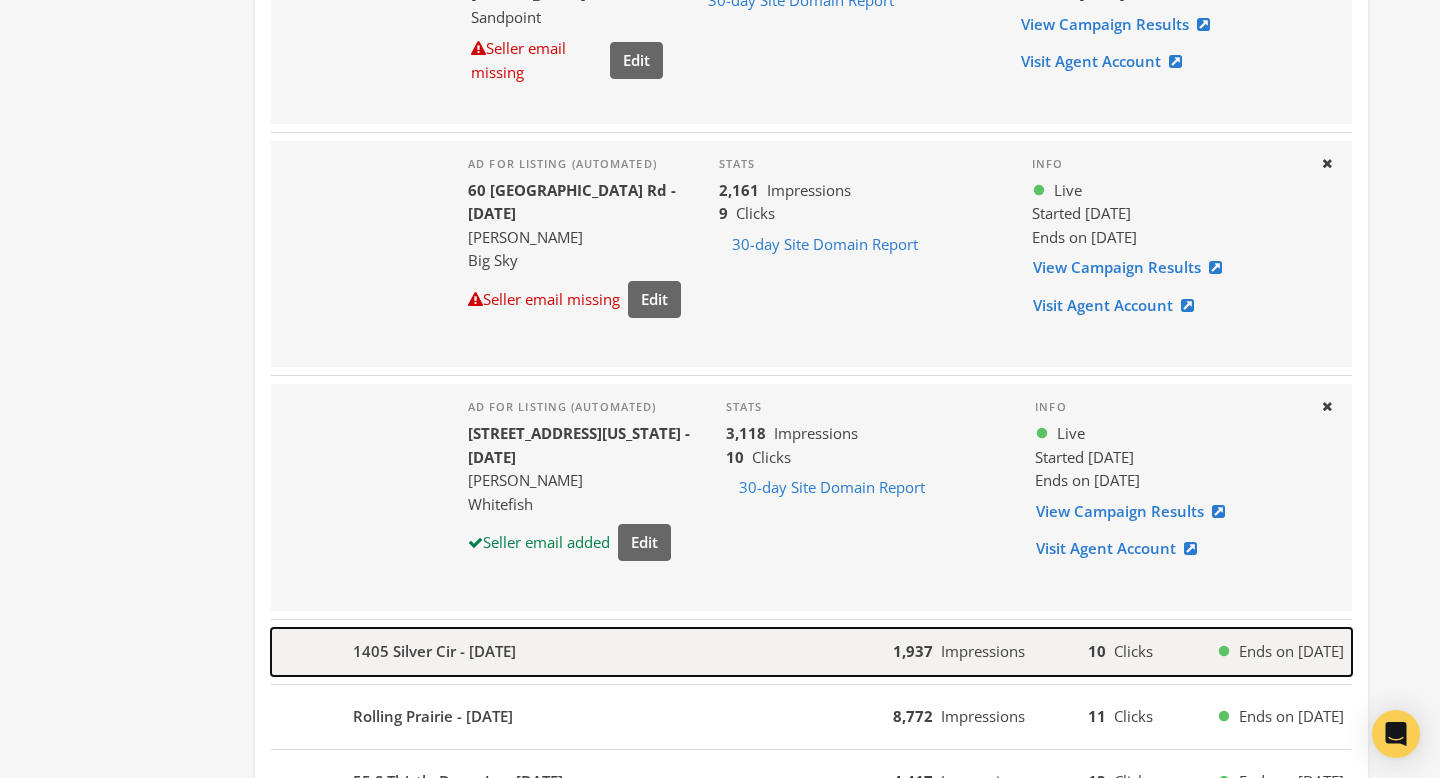 click on "1405 Silver Cir - [DATE]" at bounding box center [582, 652] 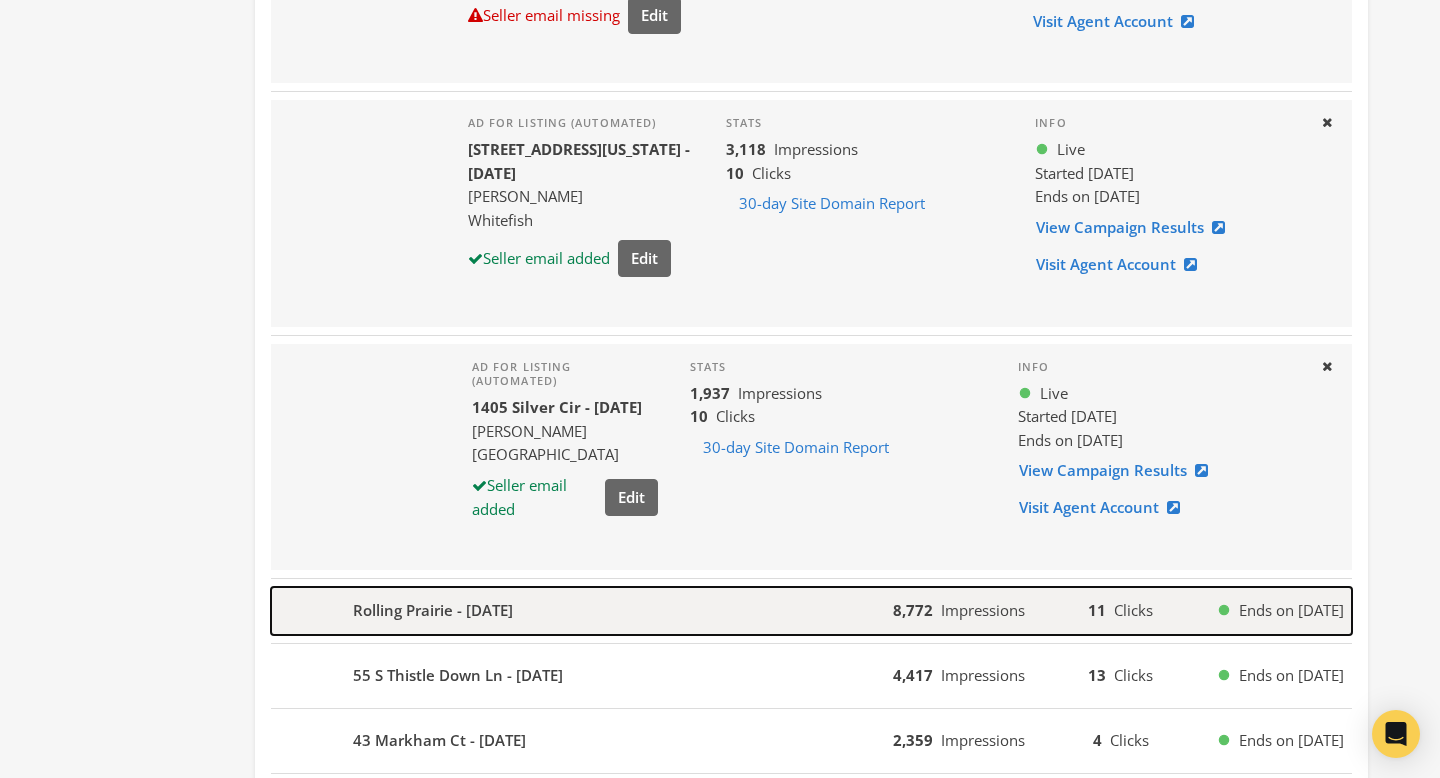 click on "Rolling Prairie - [DATE]" at bounding box center (582, 611) 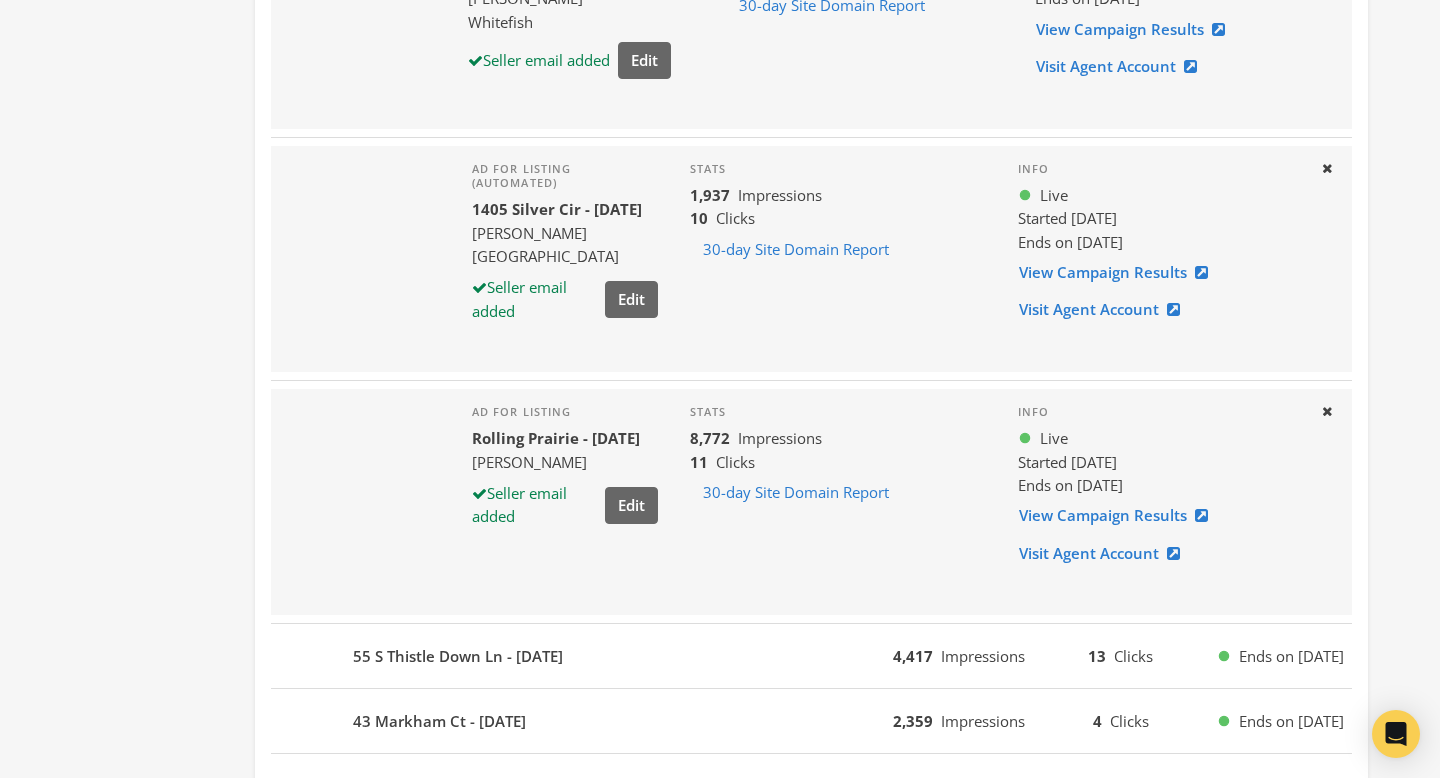 scroll, scrollTop: 4302, scrollLeft: 0, axis: vertical 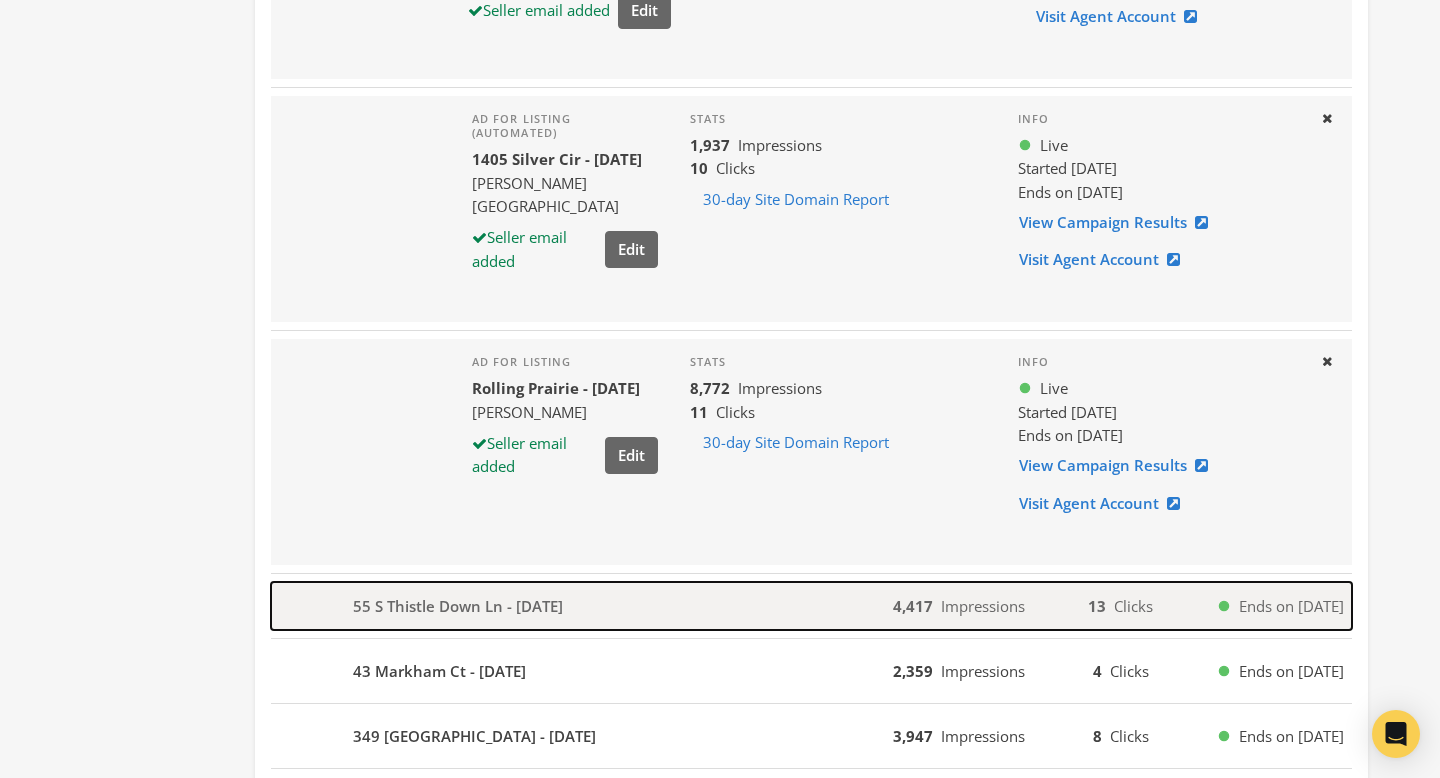 click on "55 S Thistle Down Ln - [DATE]" at bounding box center [582, 606] 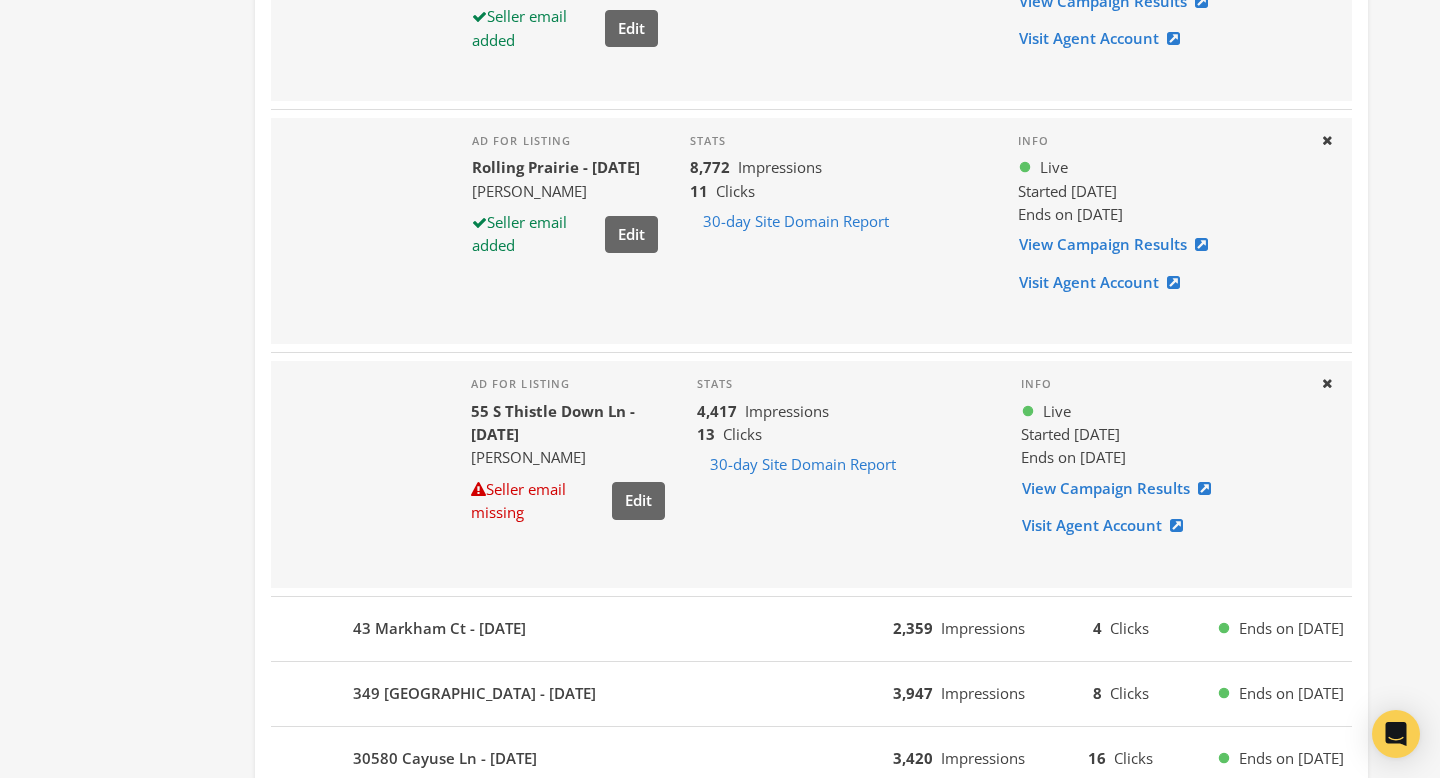 scroll, scrollTop: 4776, scrollLeft: 0, axis: vertical 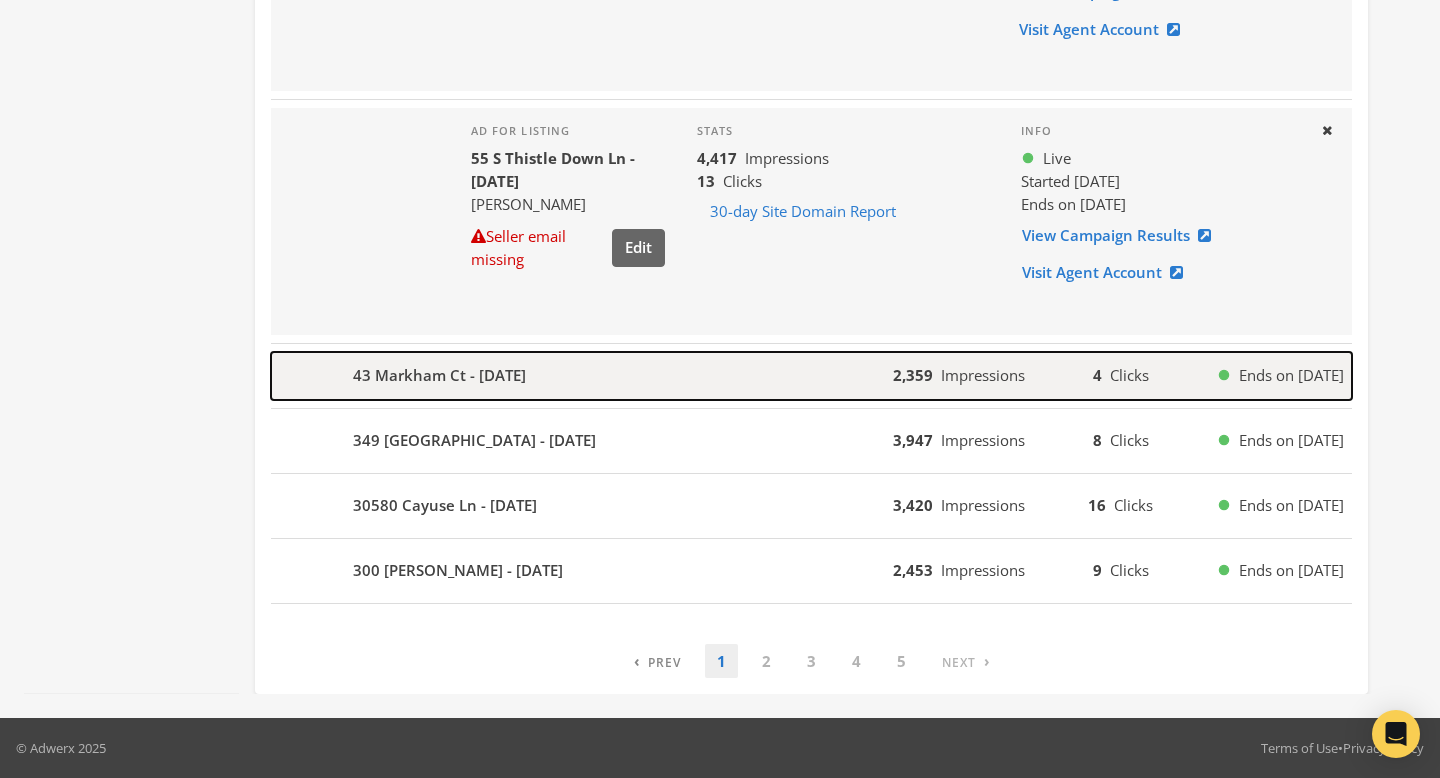 click on "43 Markham Ct - [DATE]" at bounding box center (582, 376) 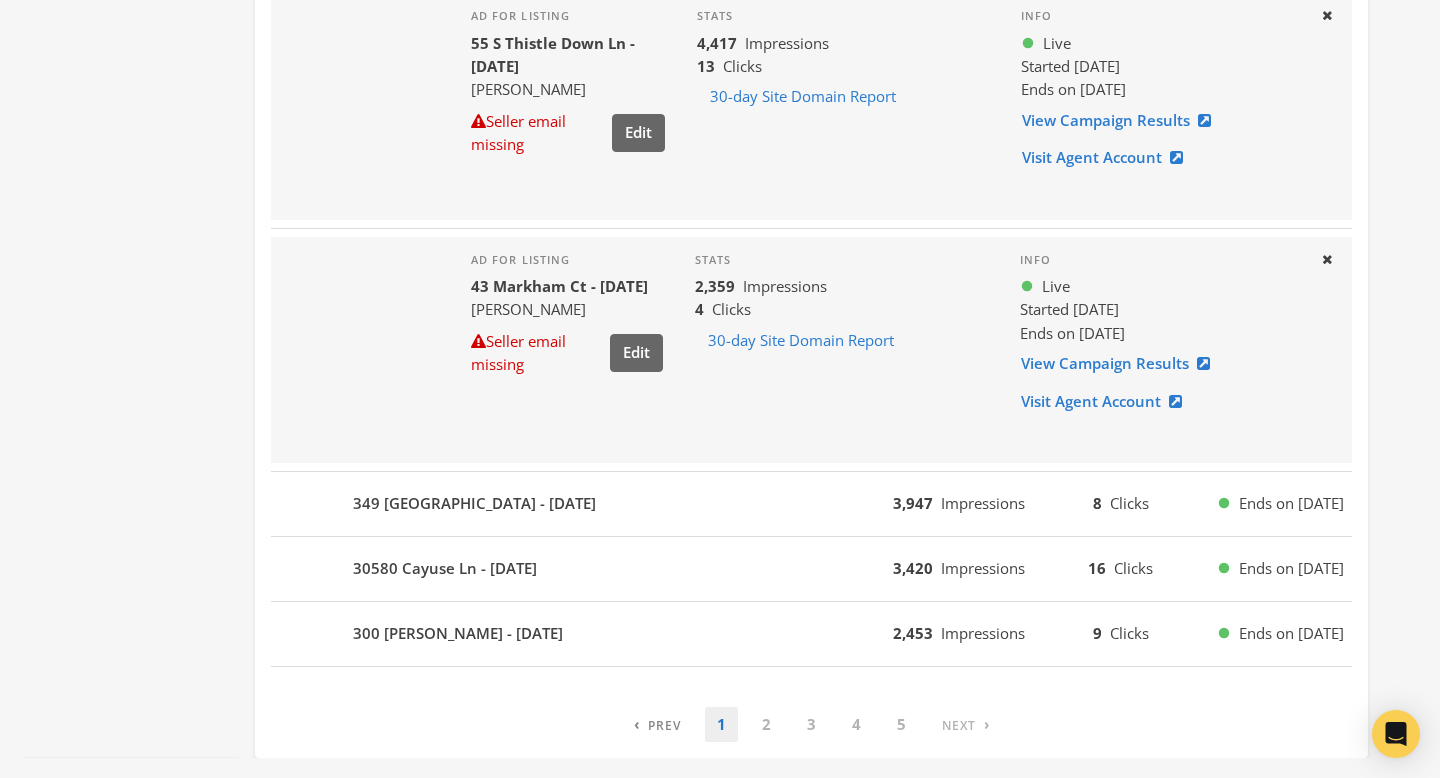 scroll, scrollTop: 4955, scrollLeft: 0, axis: vertical 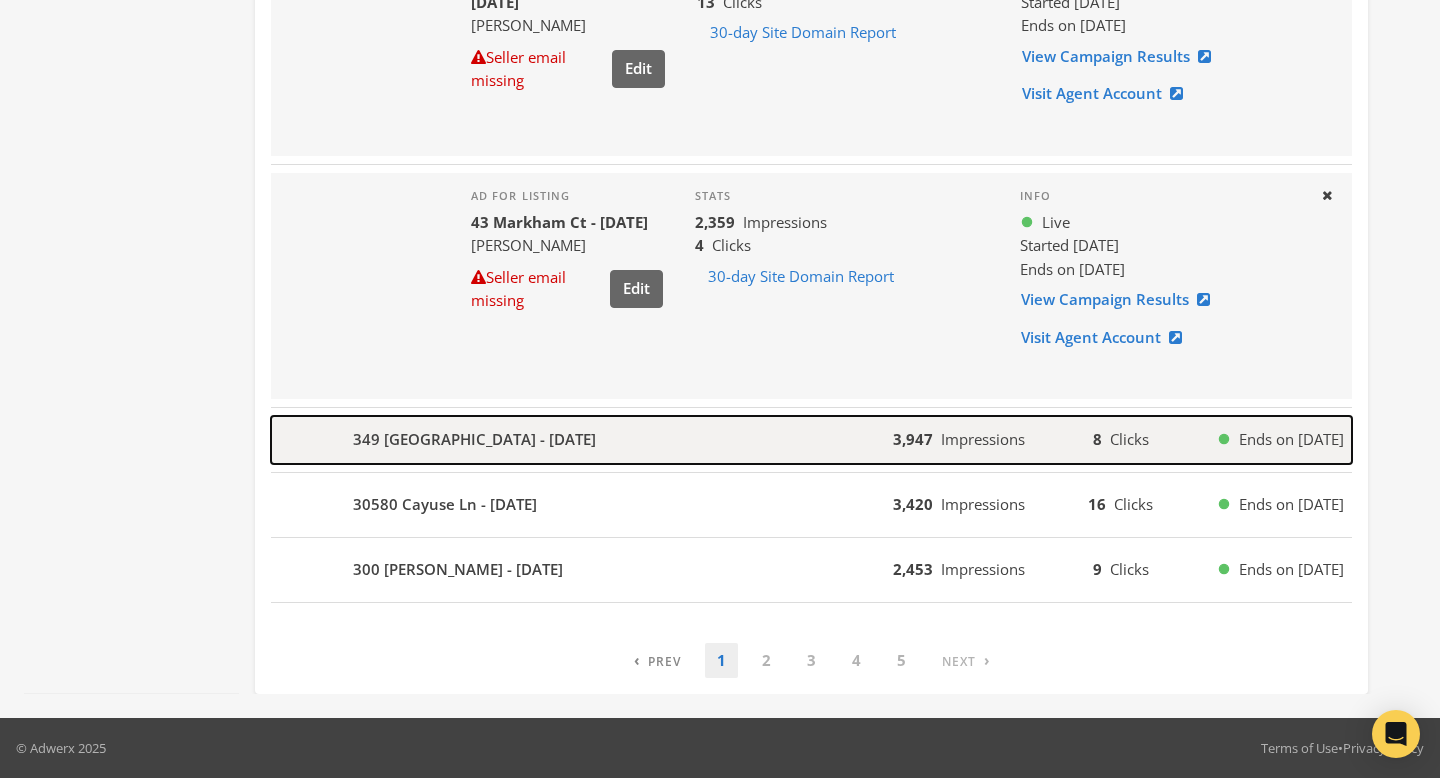 click on "349 [GEOGRAPHIC_DATA] - [DATE]" at bounding box center [582, 440] 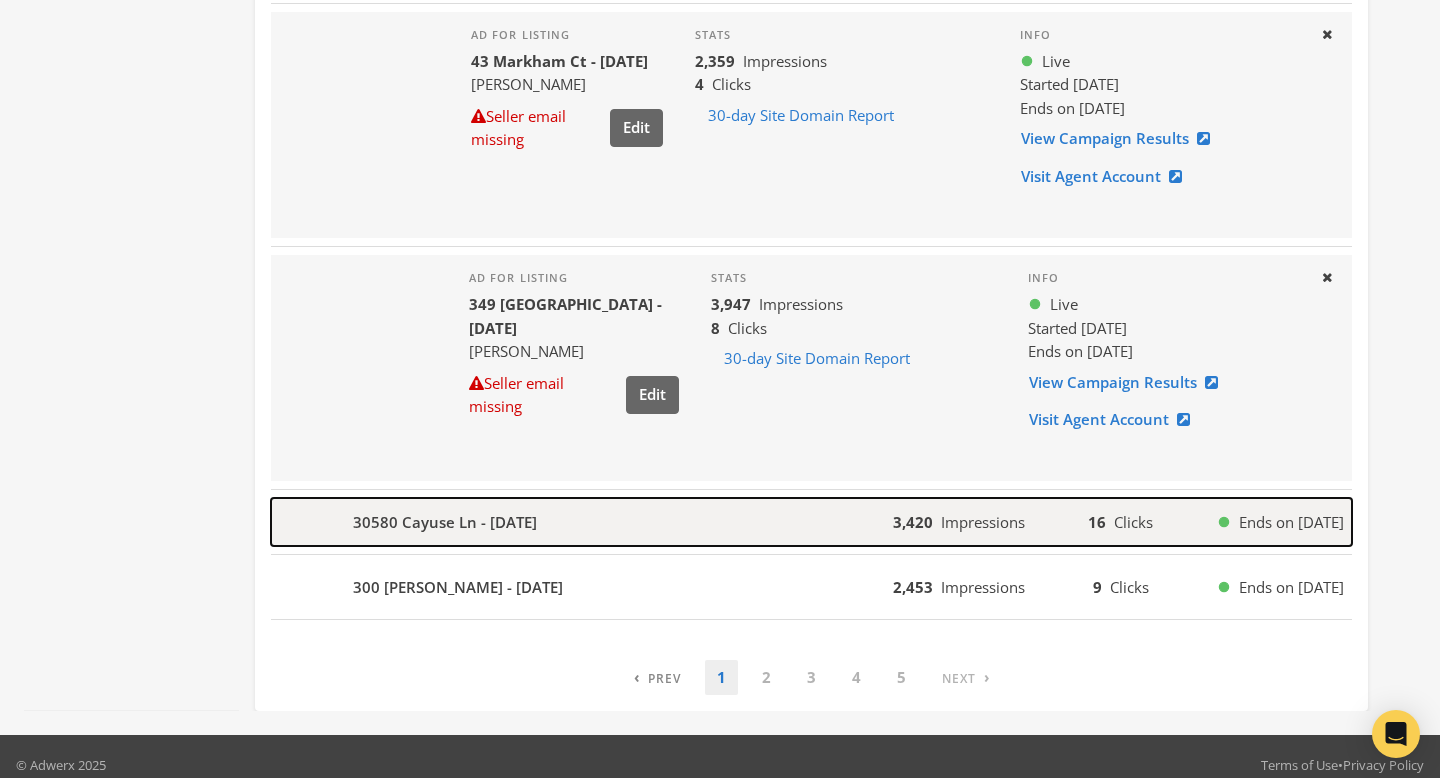 click on "30580 Cayuse Ln - [DATE]" at bounding box center (582, 522) 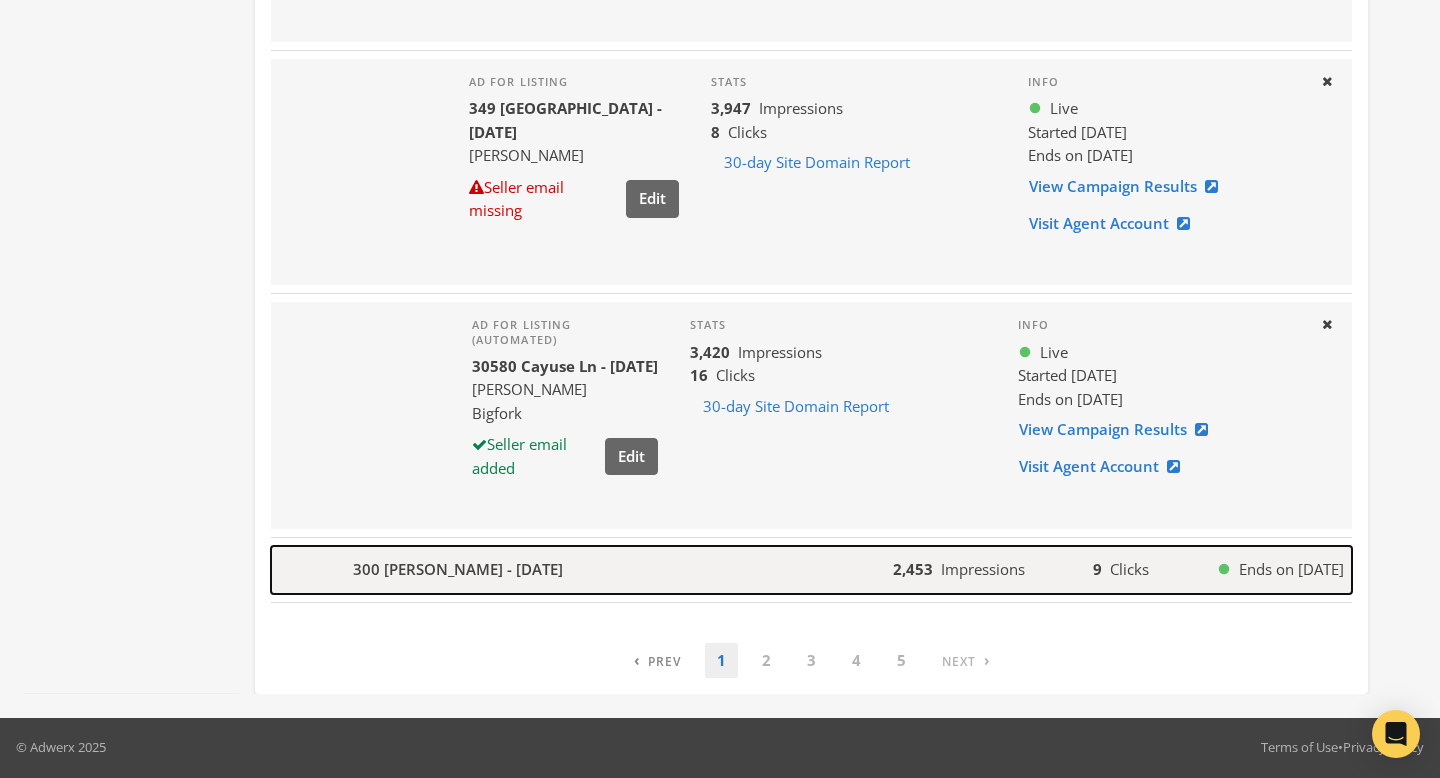 click on "300 [PERSON_NAME] - [DATE]" at bounding box center [582, 570] 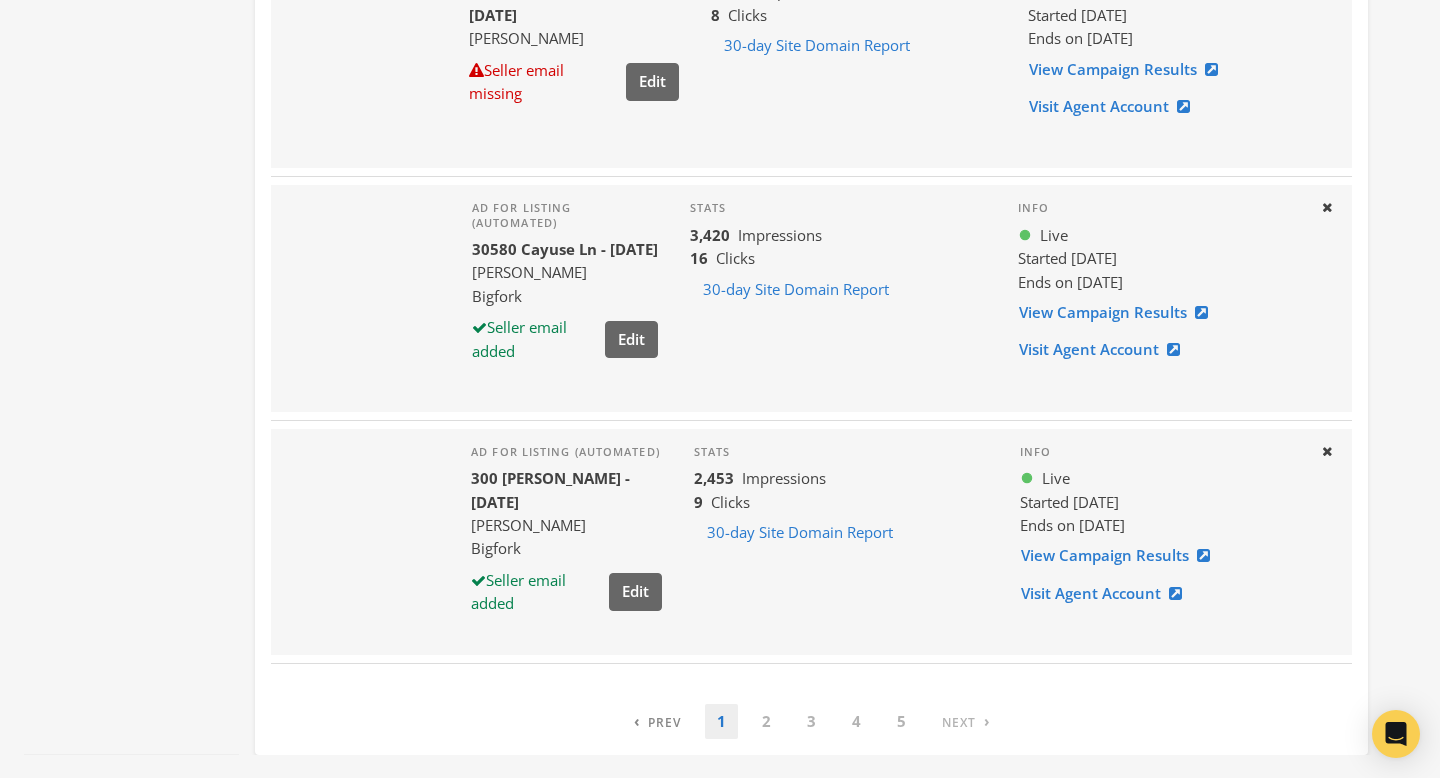 scroll, scrollTop: 5490, scrollLeft: 0, axis: vertical 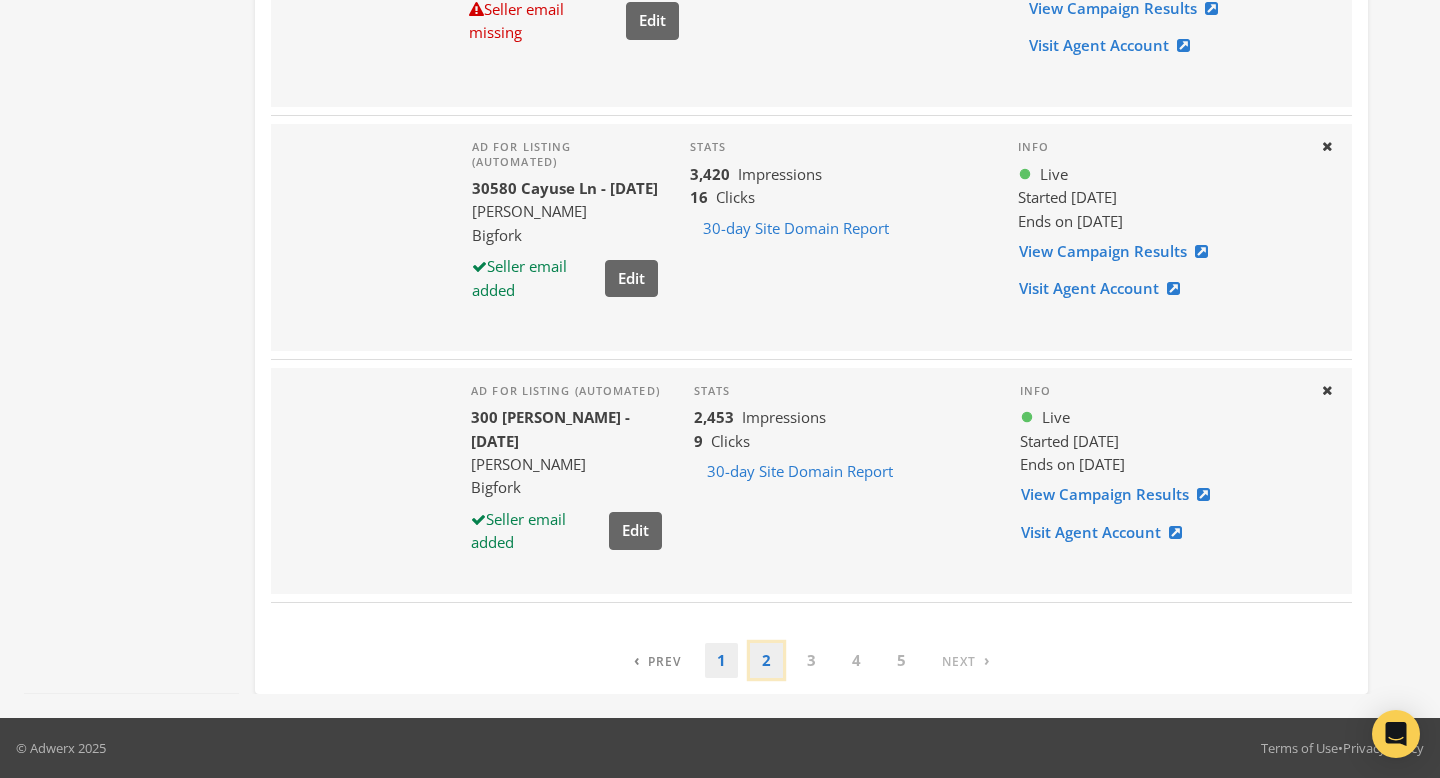 click on "2" at bounding box center (766, 660) 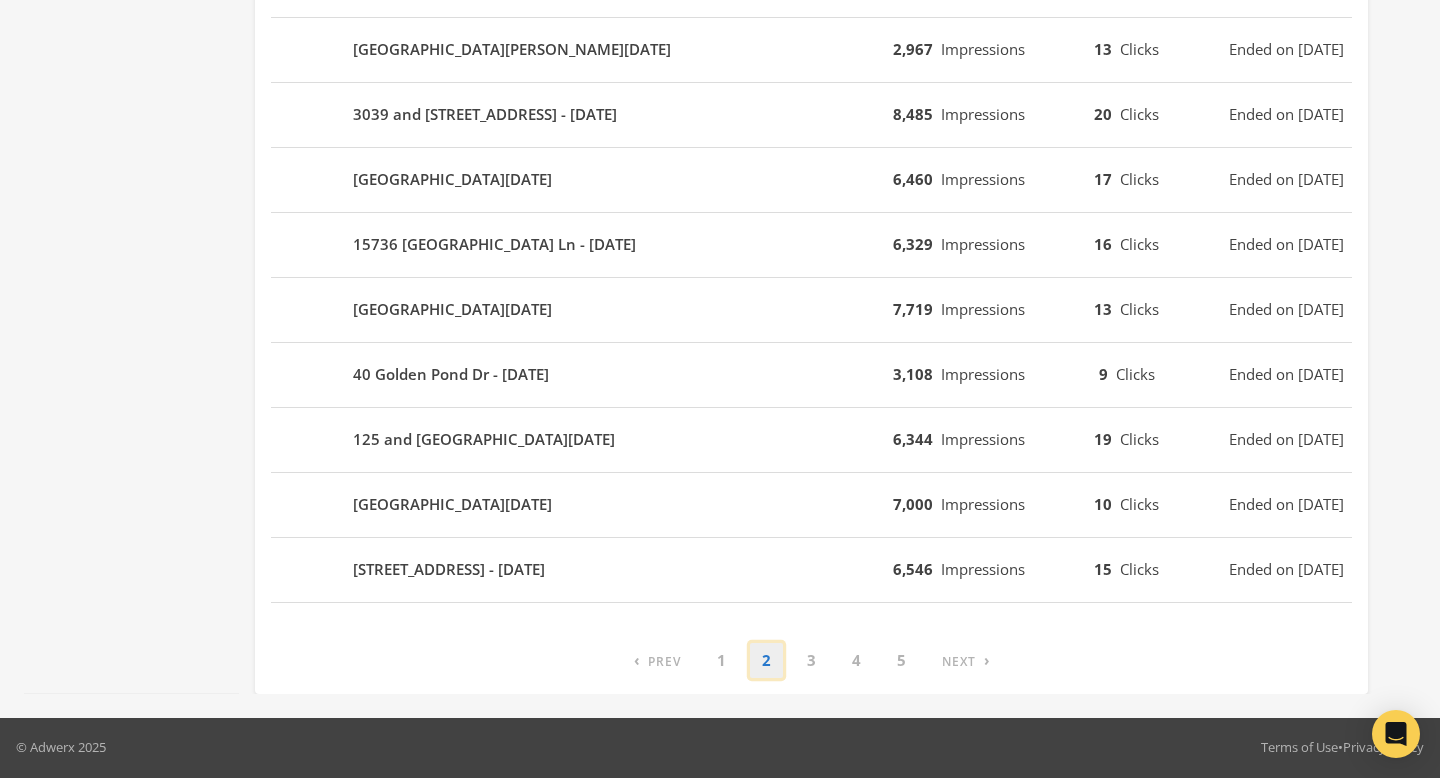 scroll, scrollTop: 1208, scrollLeft: 0, axis: vertical 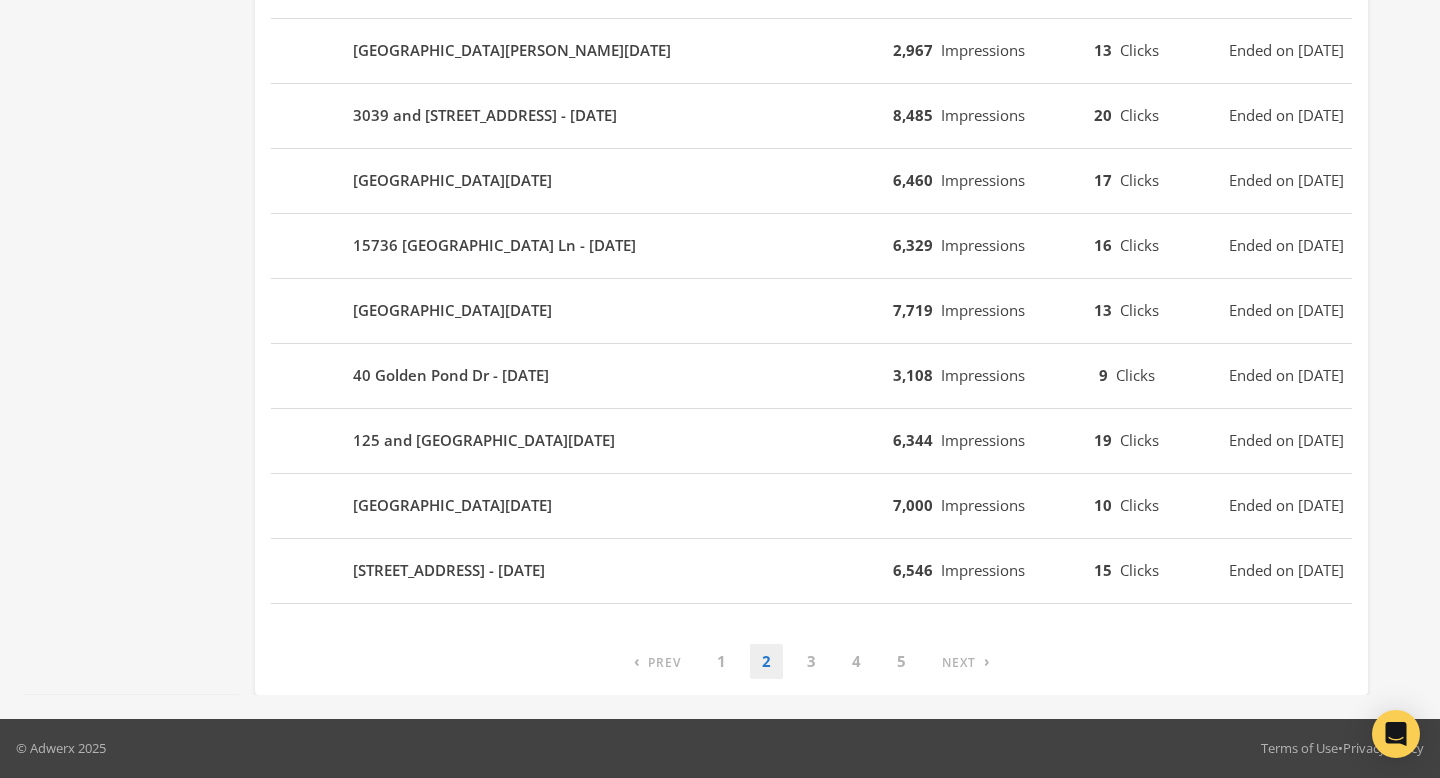 click on "18622 Goose Bay Rd - 2025-07-16 6,546 Impressions 15 Clicks Ended on 7/24/25" at bounding box center [811, 571] 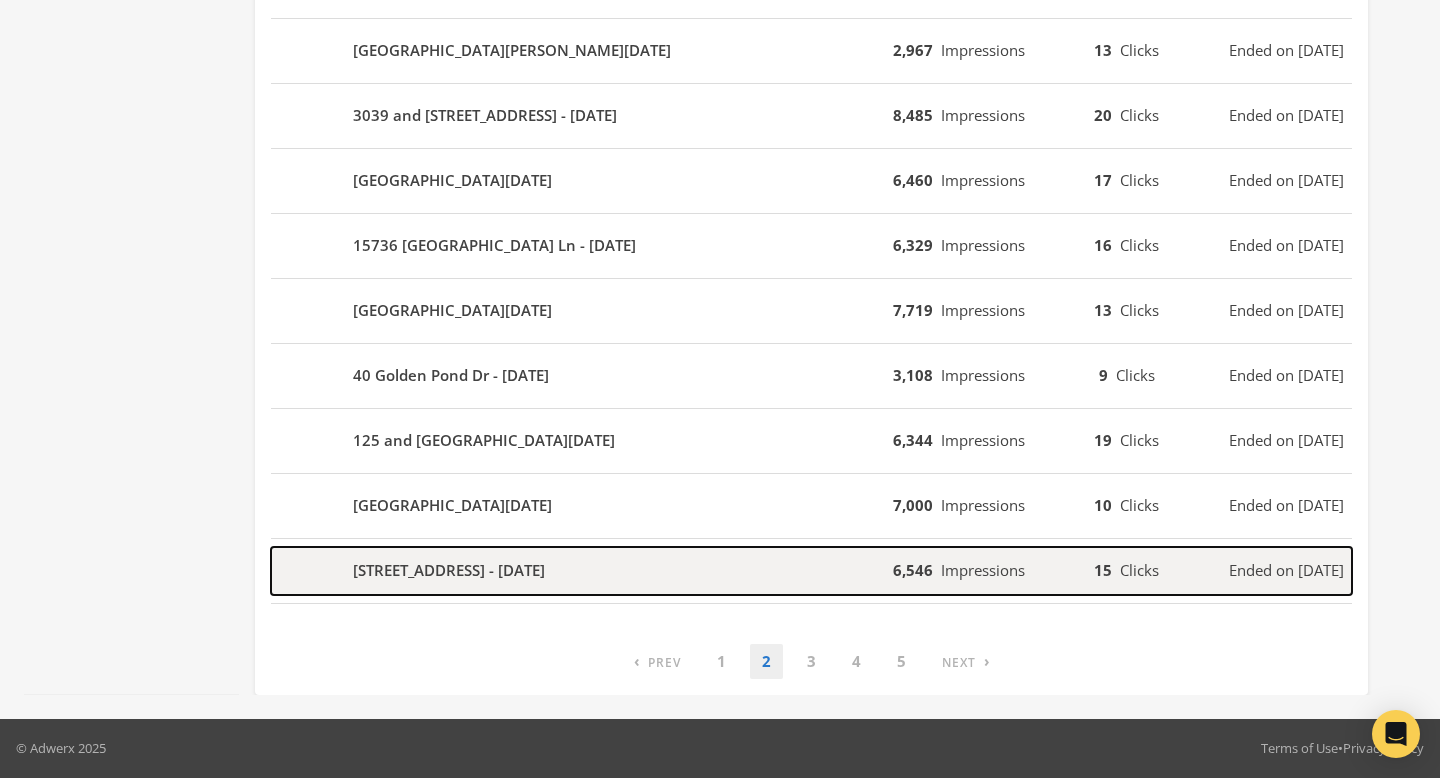 click on "18622 Goose Bay Rd - 2025-07-16" at bounding box center [582, 571] 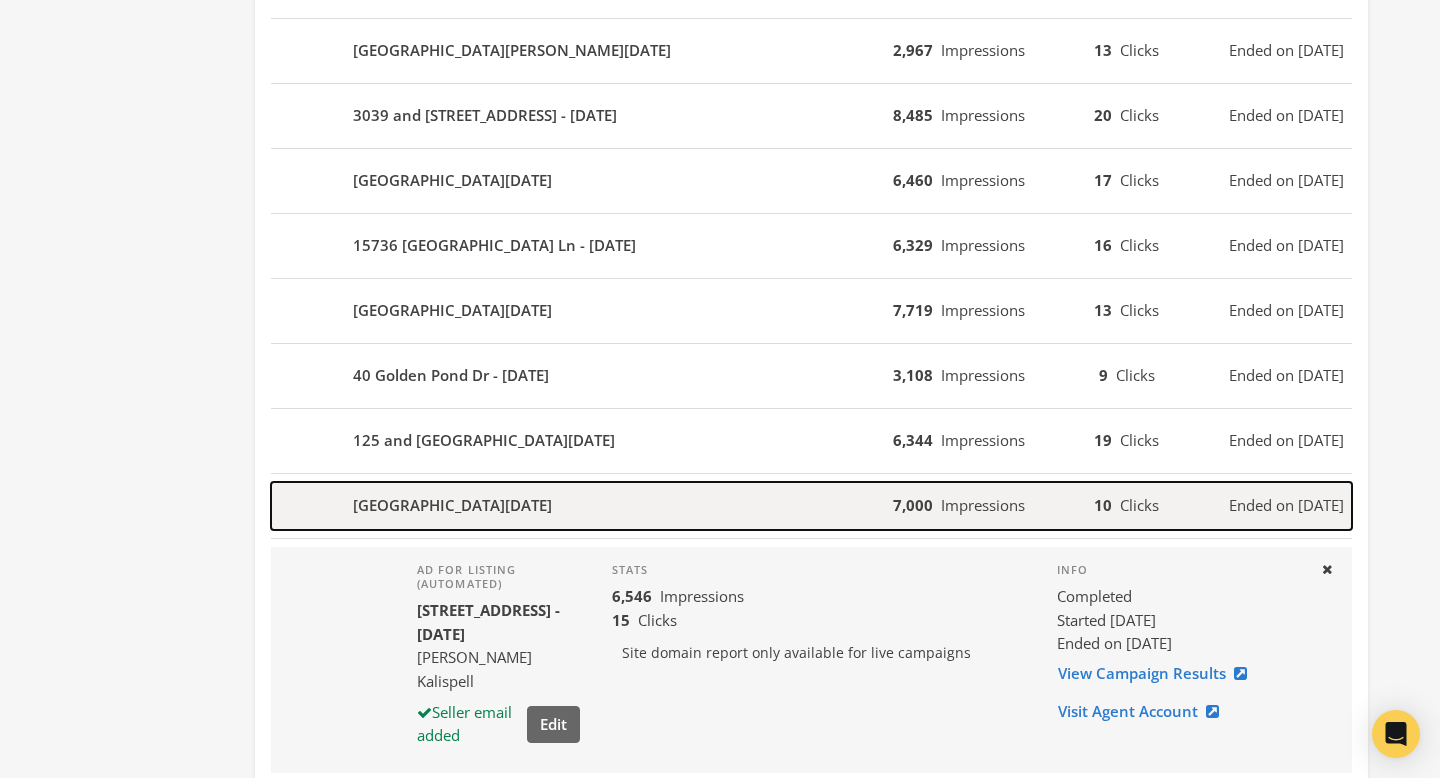 click on "2447 Old Ranch Rd - 2025-07-17" at bounding box center [582, 506] 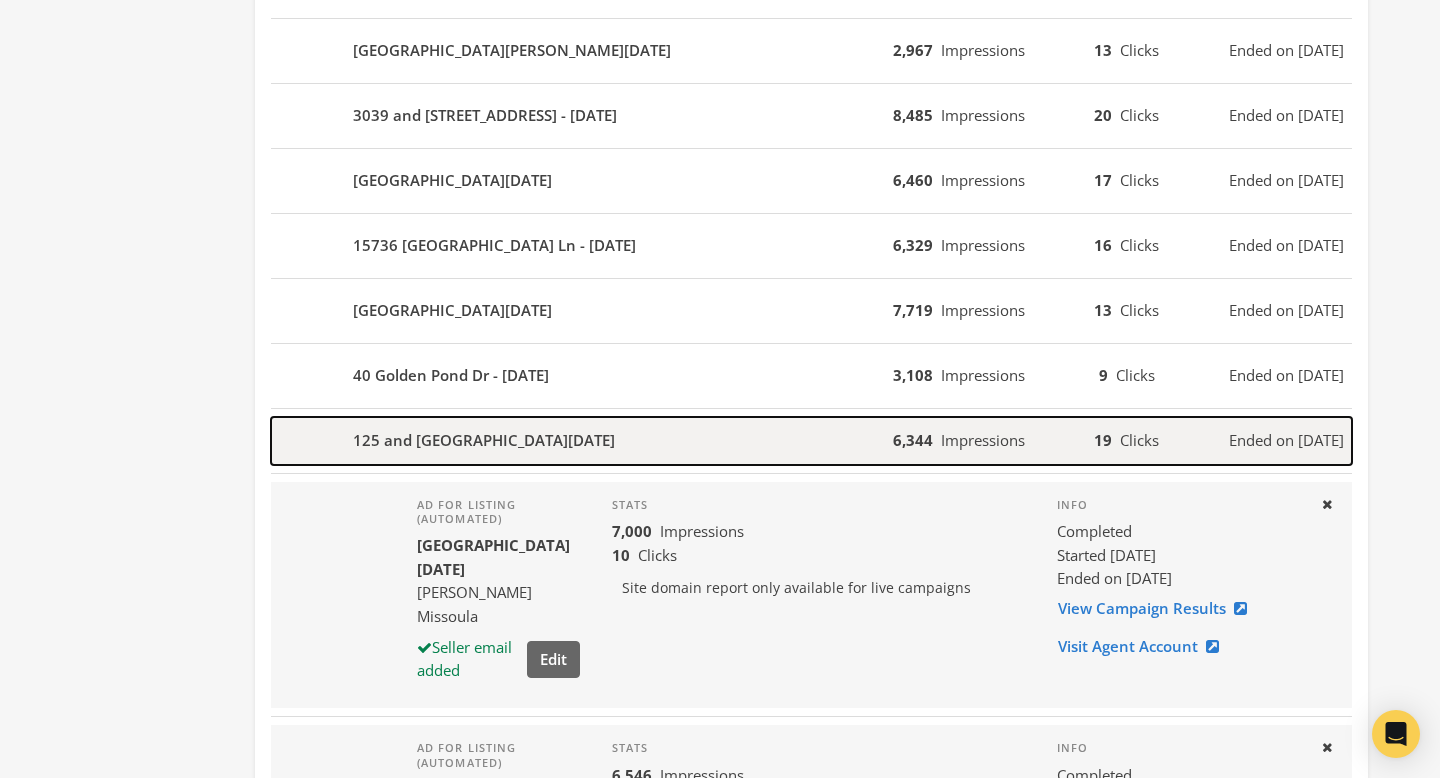 click on "125 and 133 Deer Creek Rd - 2025-07-17" at bounding box center (582, 441) 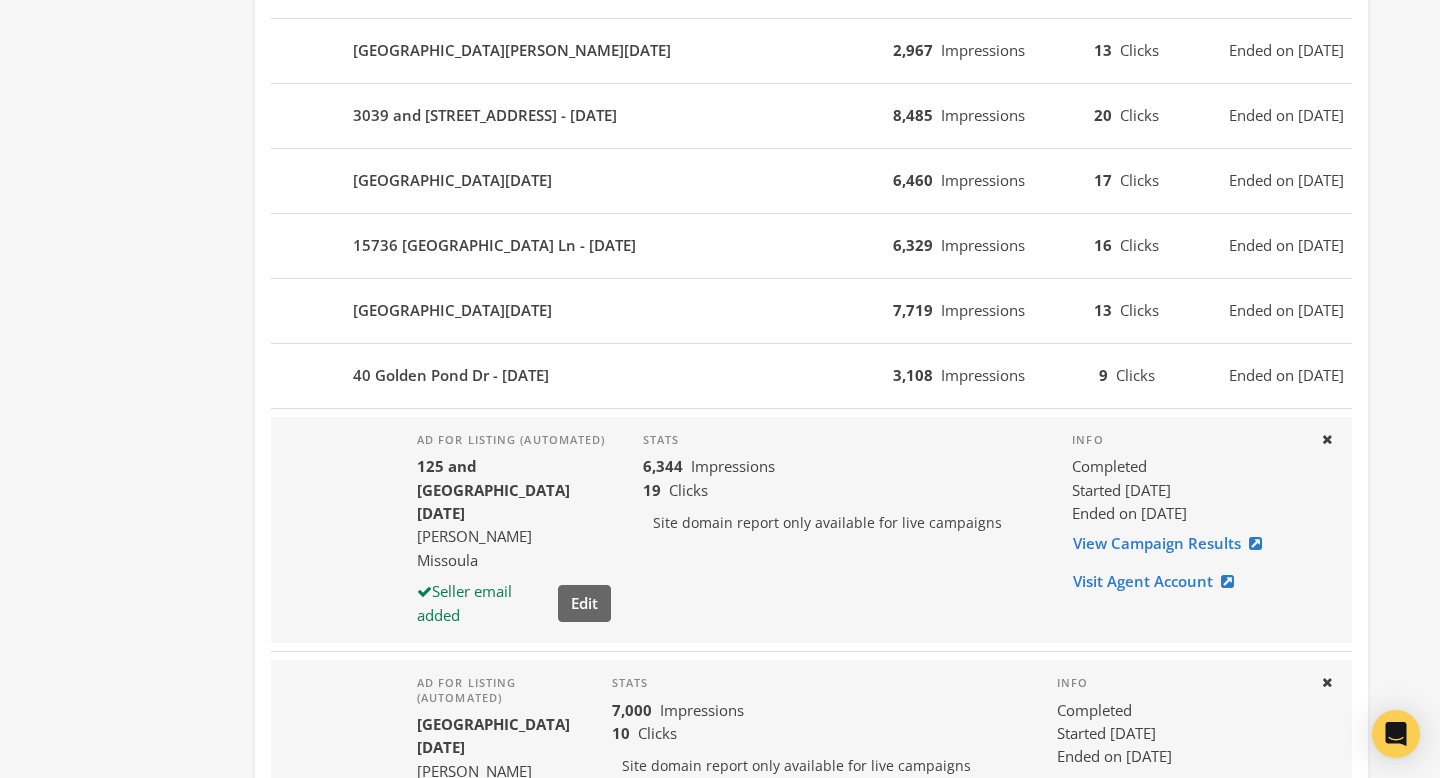 click on "17 Meadowlark Dr - 2025-07-18 7,719 Impressions 13 Clicks Ended on 7/25/25" at bounding box center (811, 311) 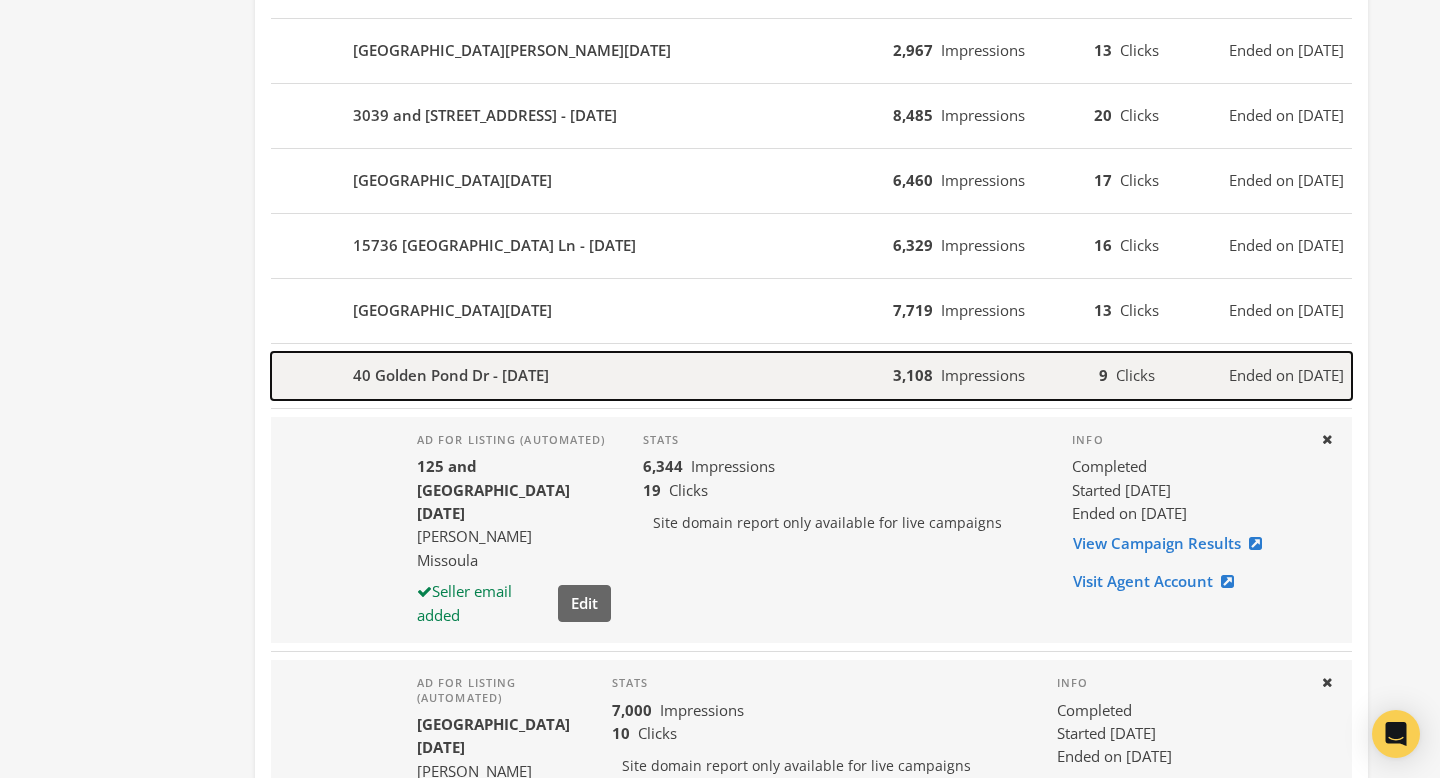 click on "40 Golden Pond Dr - 2025-07-18" at bounding box center (582, 376) 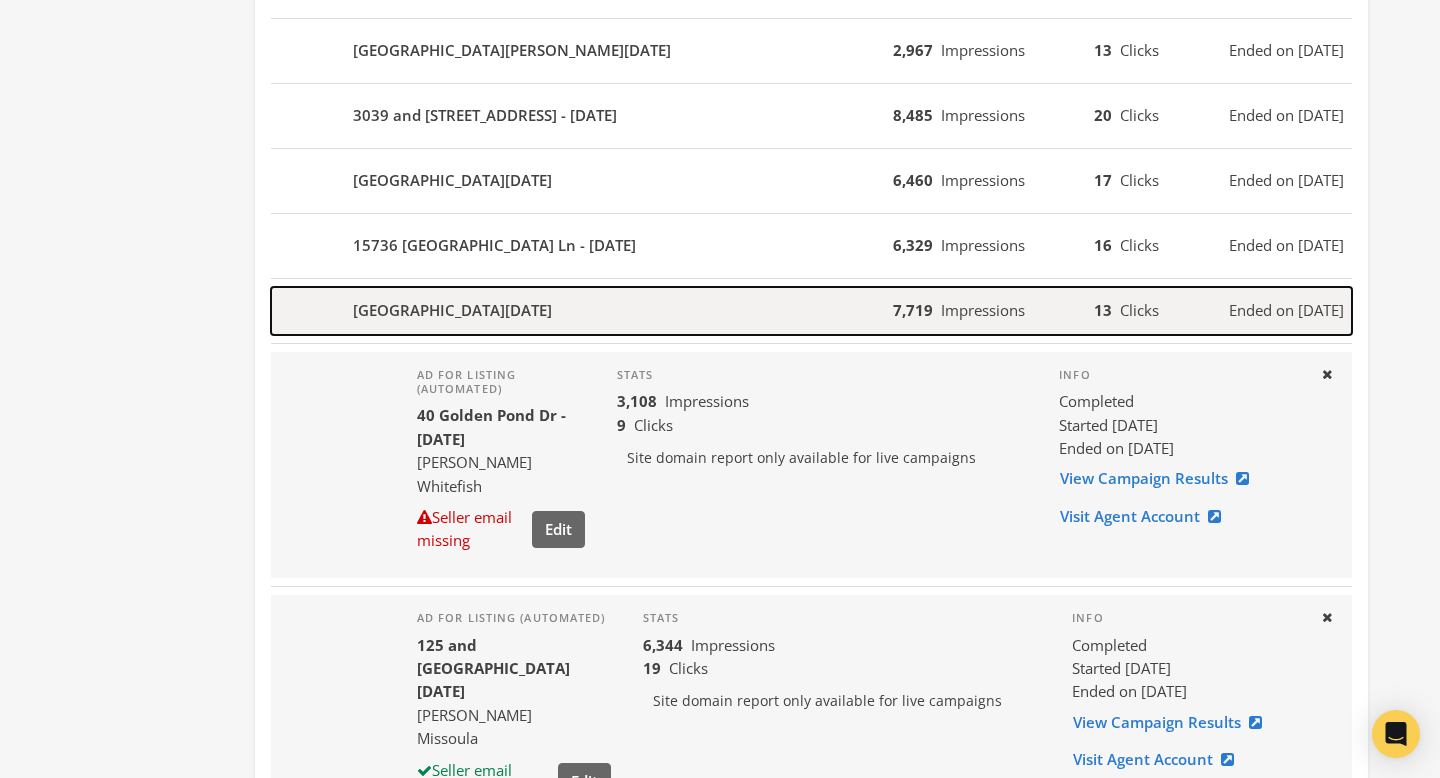 click on "17 Meadowlark Dr - 2025-07-18" at bounding box center (582, 311) 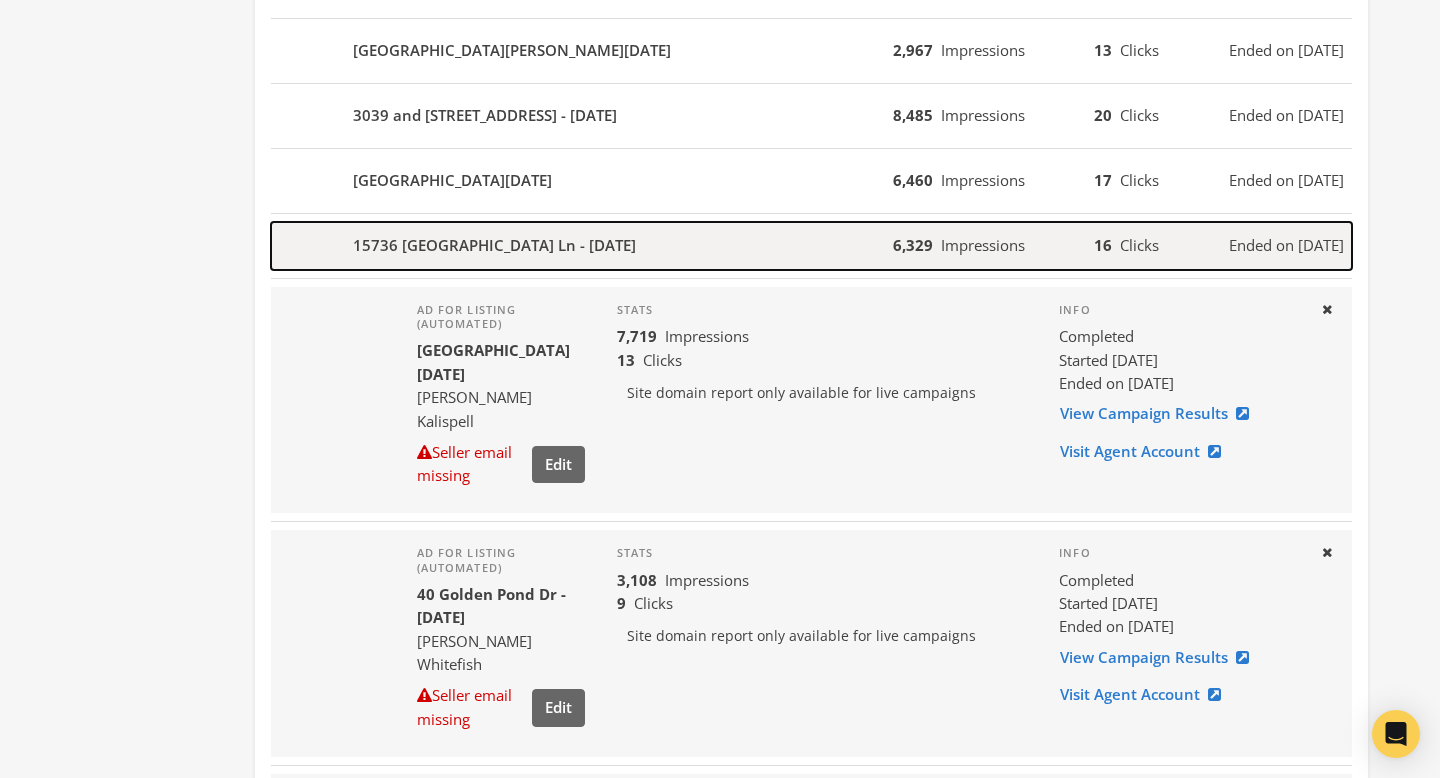 click on "15736 Frenchvalley Ln - 2025-07-18" at bounding box center (582, 246) 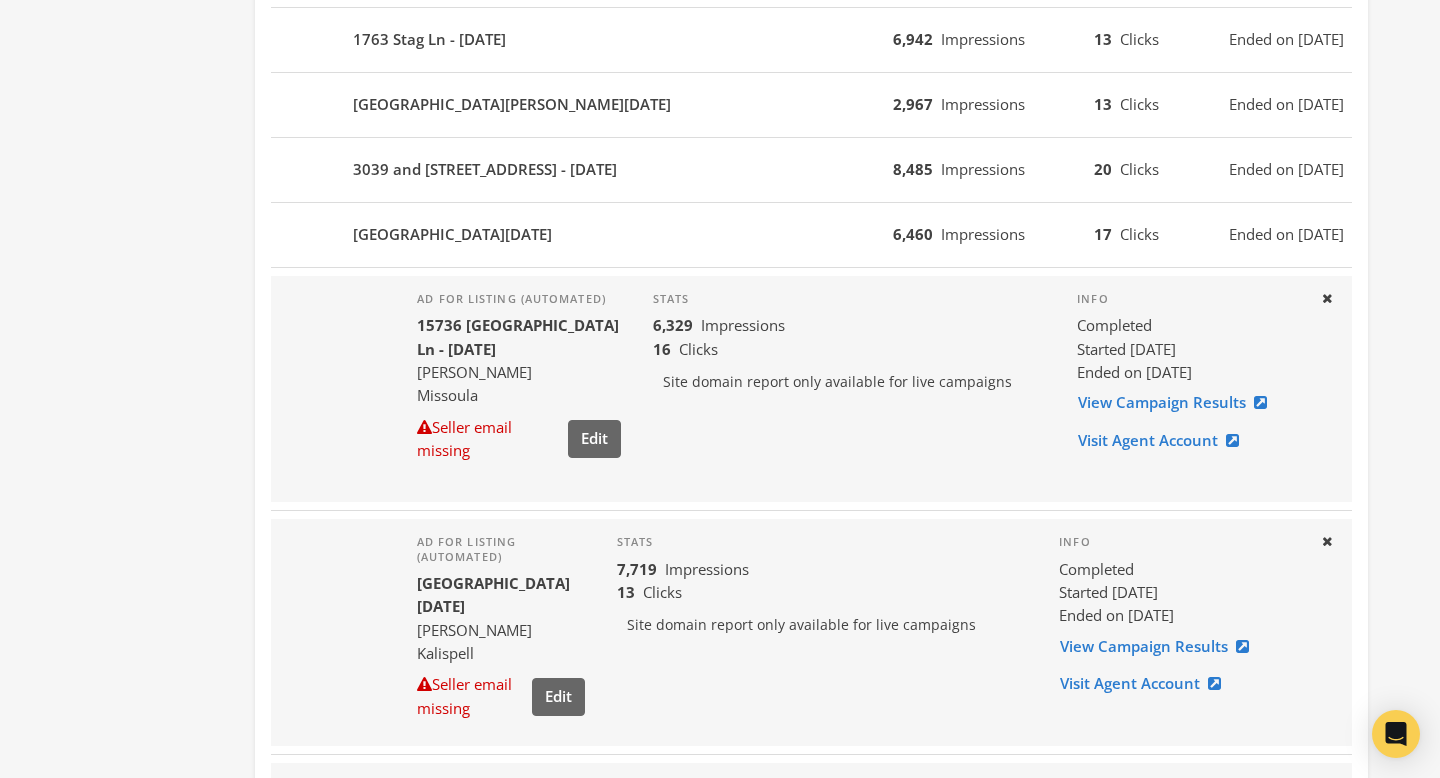 scroll, scrollTop: 1146, scrollLeft: 0, axis: vertical 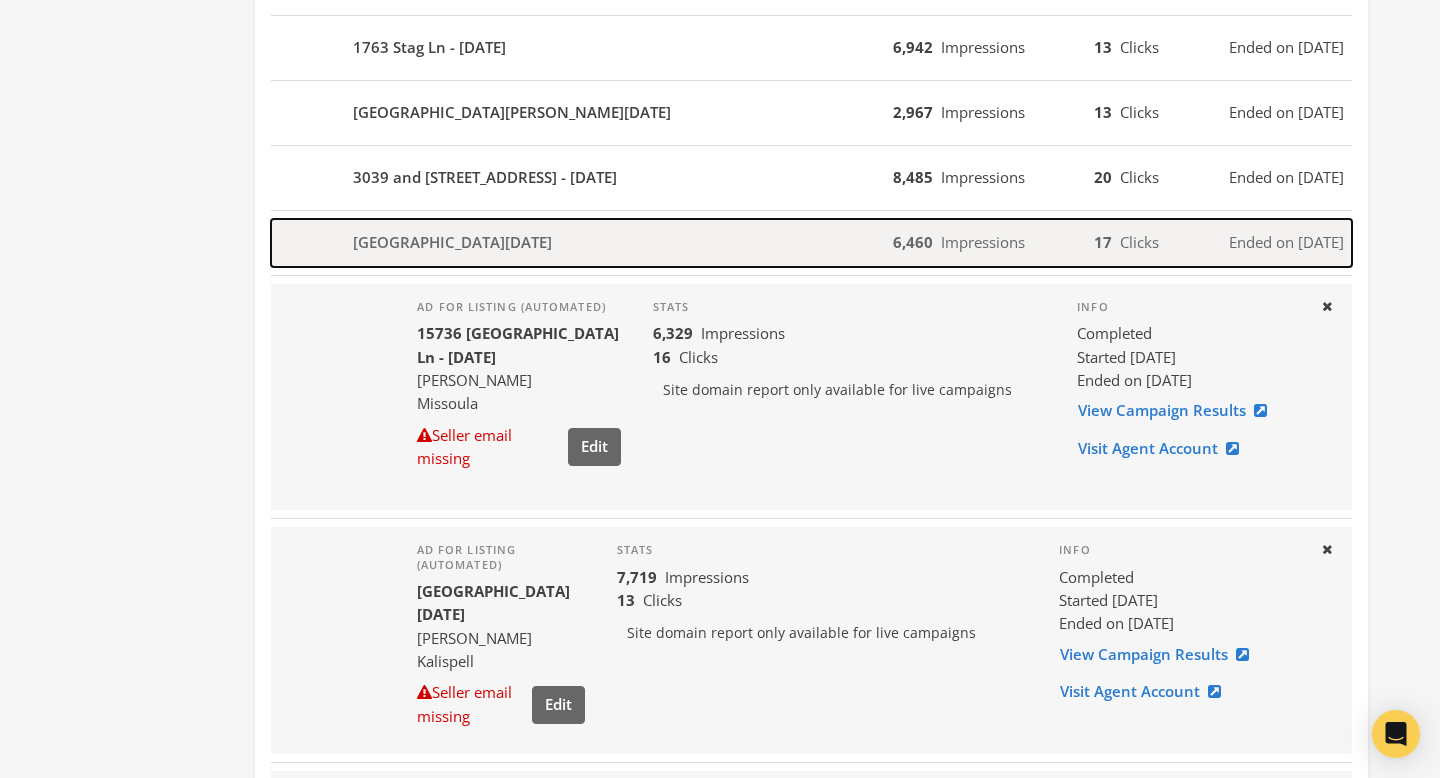 click on "59 Janens Way - 2025-07-18" at bounding box center (582, 243) 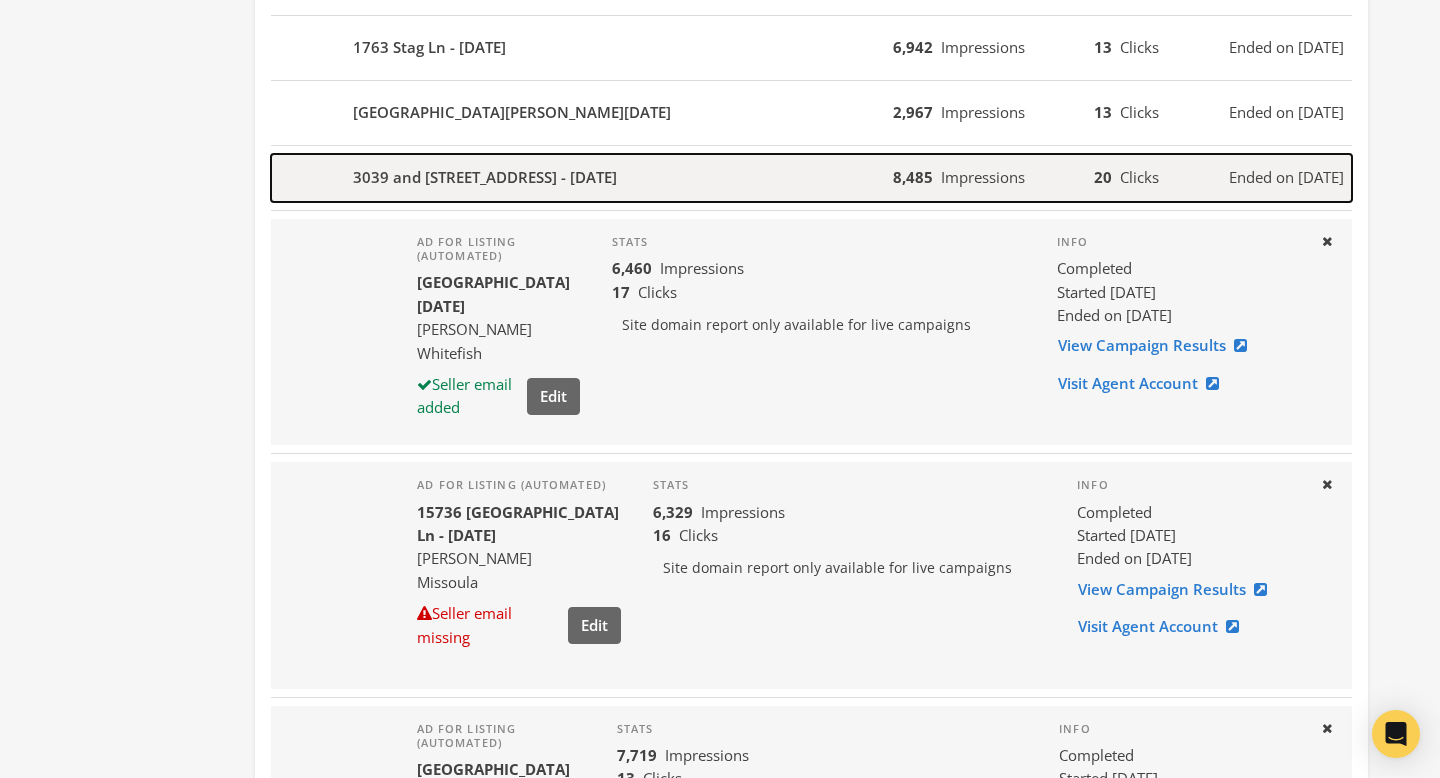 click on "3039 and 3005 Foothill Rd - 2025-07-18" at bounding box center [582, 178] 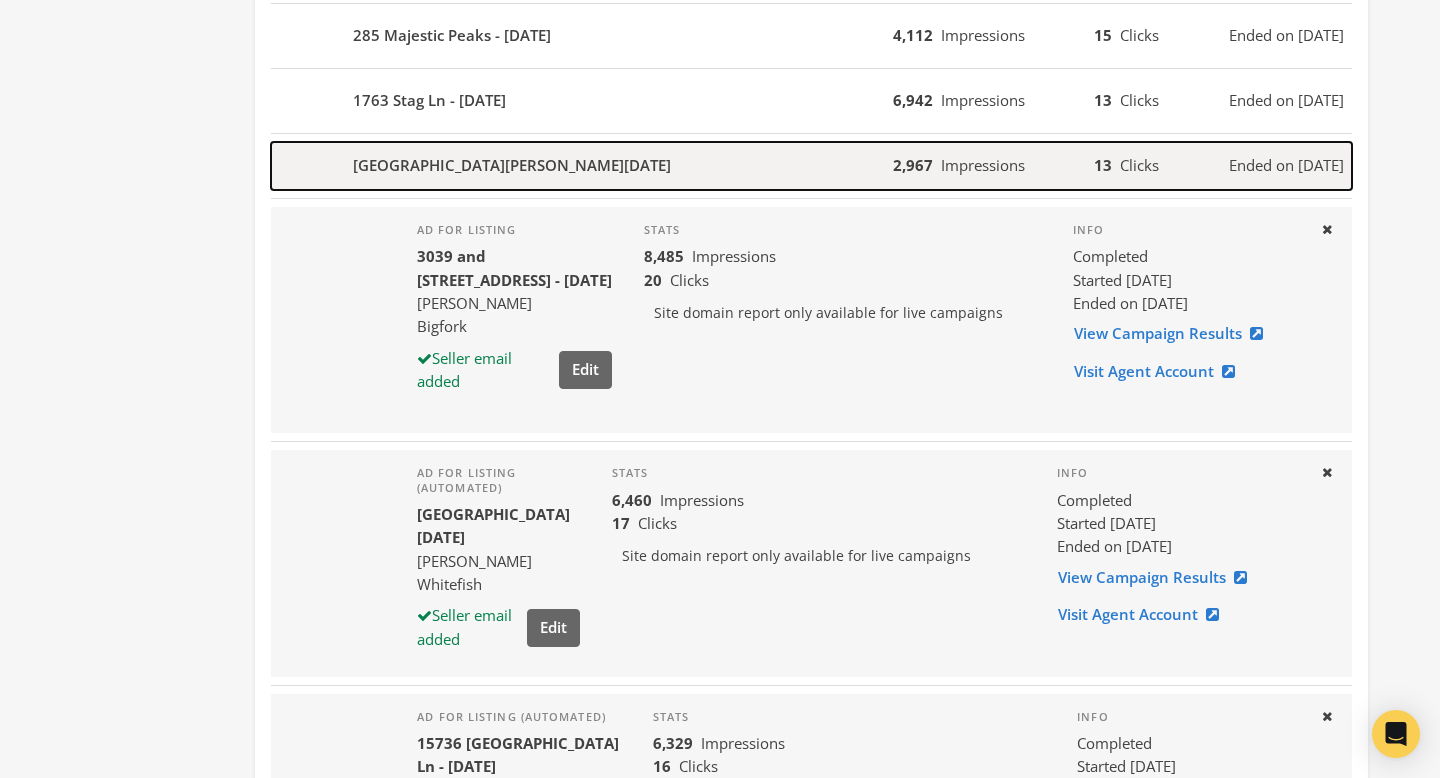 click on "1024 Adams Ave S - 2025-07-19" at bounding box center (582, 166) 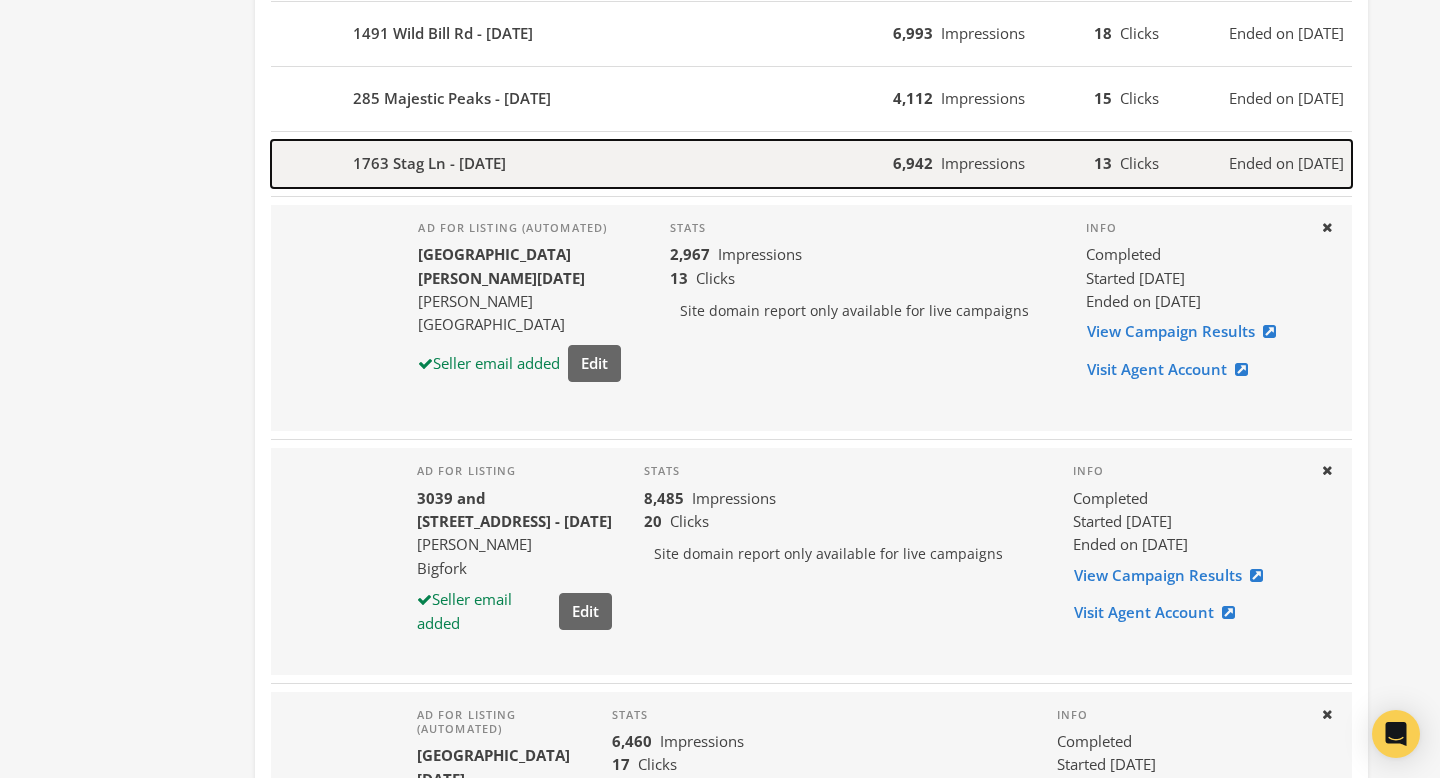 click on "1763 Stag Ln - 2025-07-19" at bounding box center (582, 164) 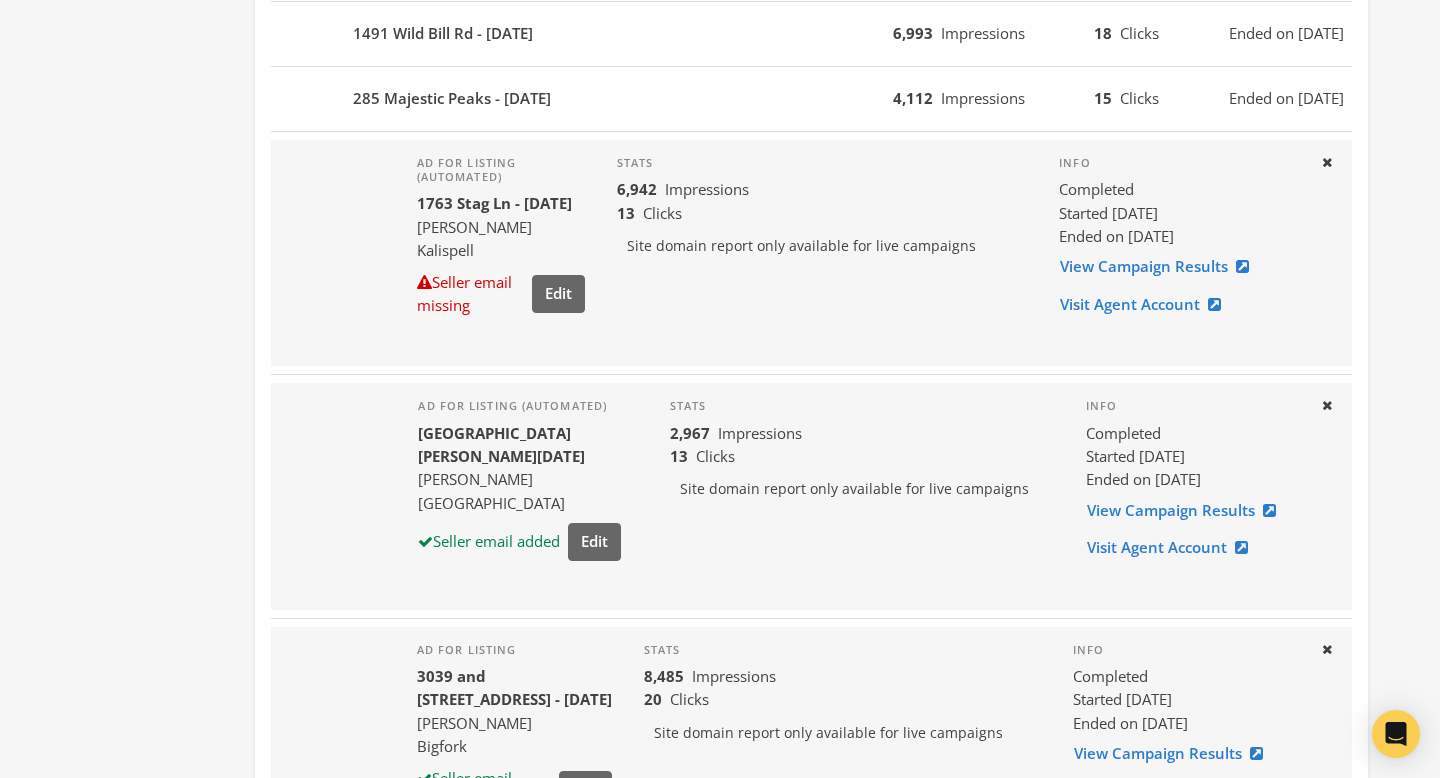 scroll, scrollTop: 953, scrollLeft: 0, axis: vertical 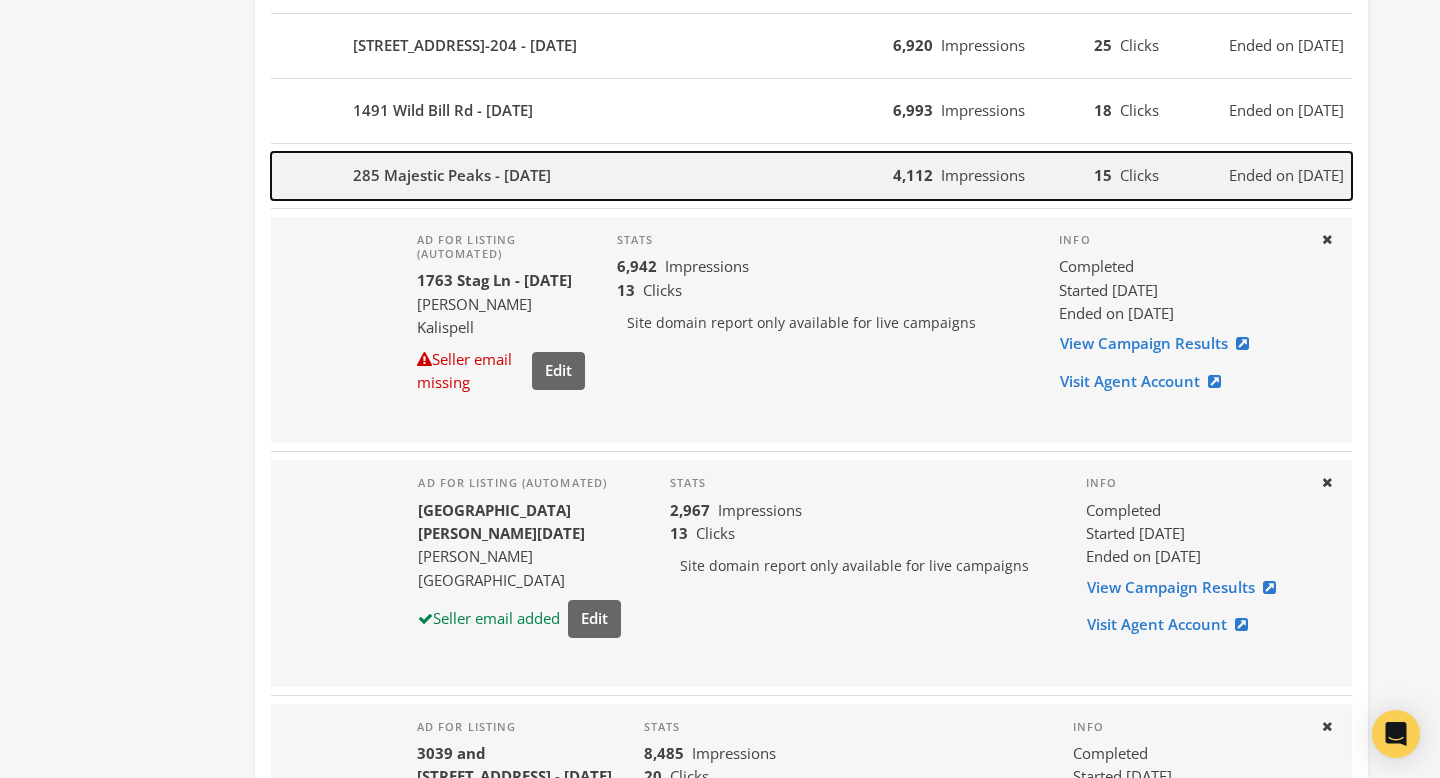 click on "285 Majestic Peaks - 2025-07-19" at bounding box center [582, 176] 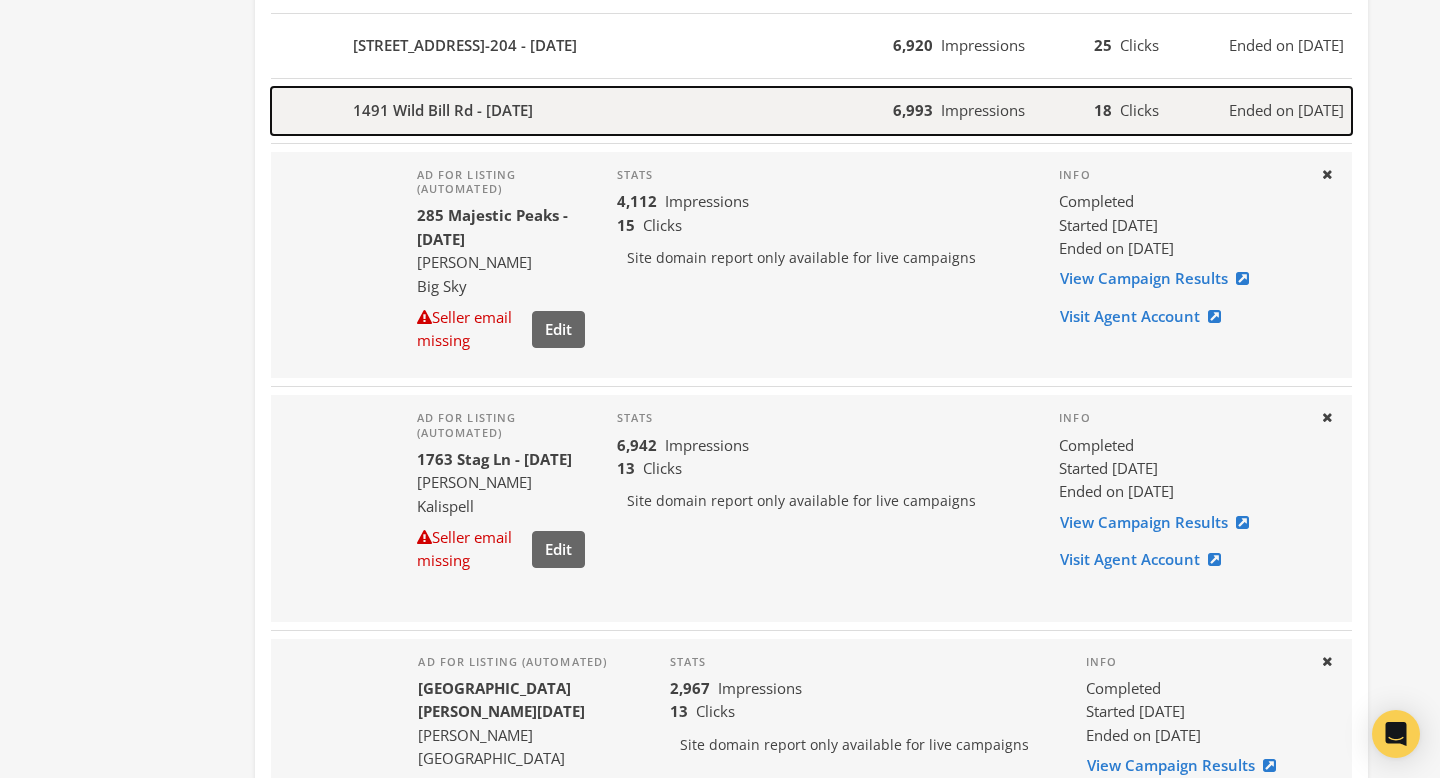 click on "1491 Wild Bill Rd - 2025-07-19" at bounding box center (582, 111) 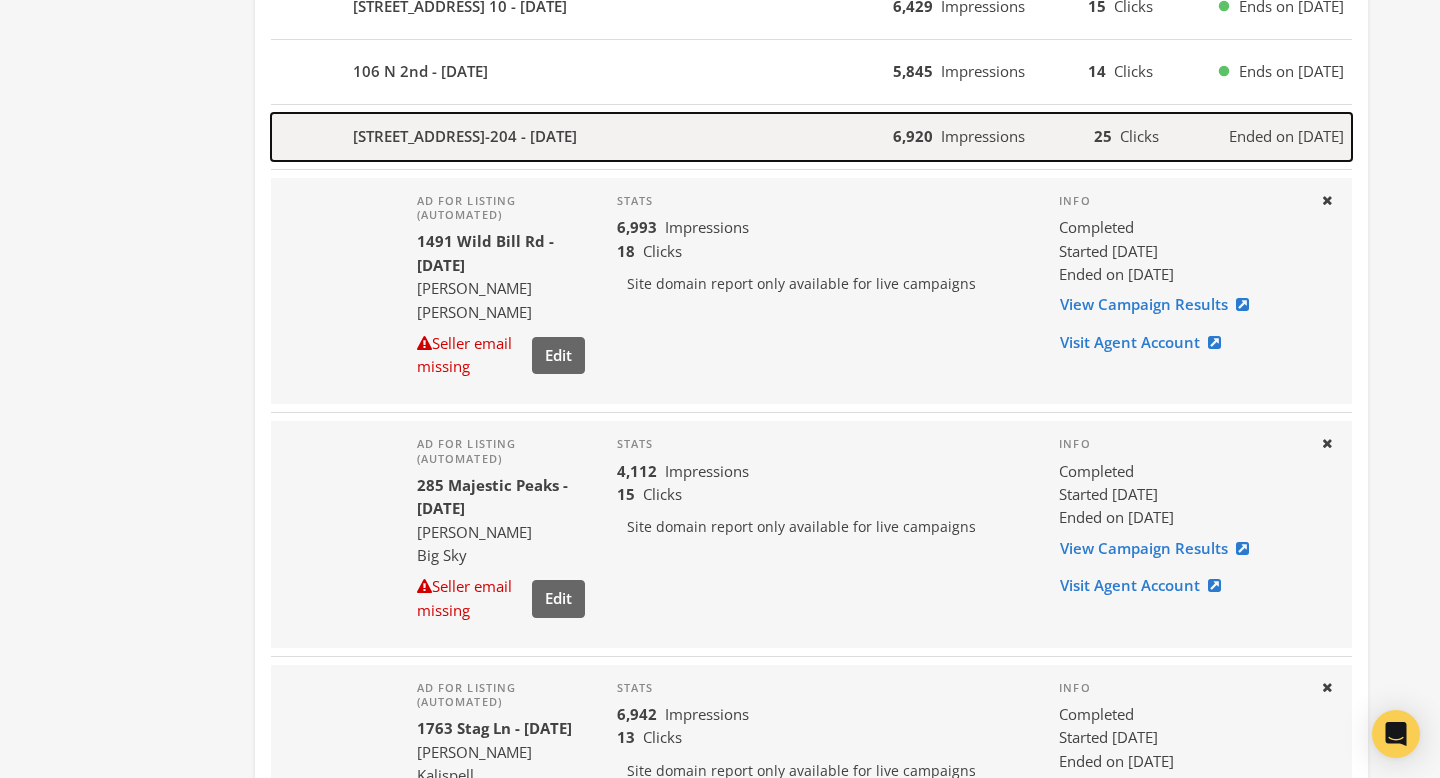 click on "7175 Highway 93 S 2-204 - 2025-07-20" at bounding box center (582, 137) 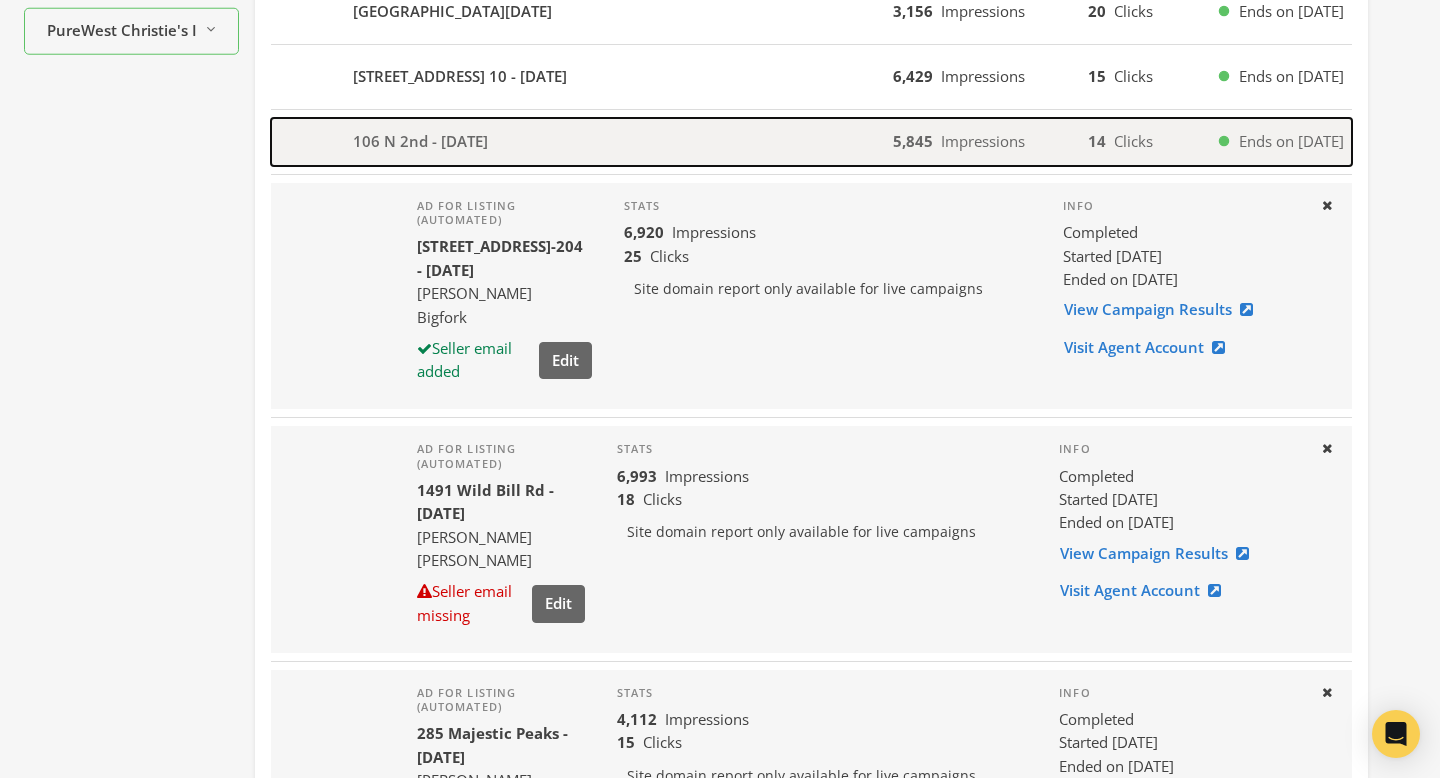 click on "106 N 2nd - 2025-07-22" at bounding box center (582, 142) 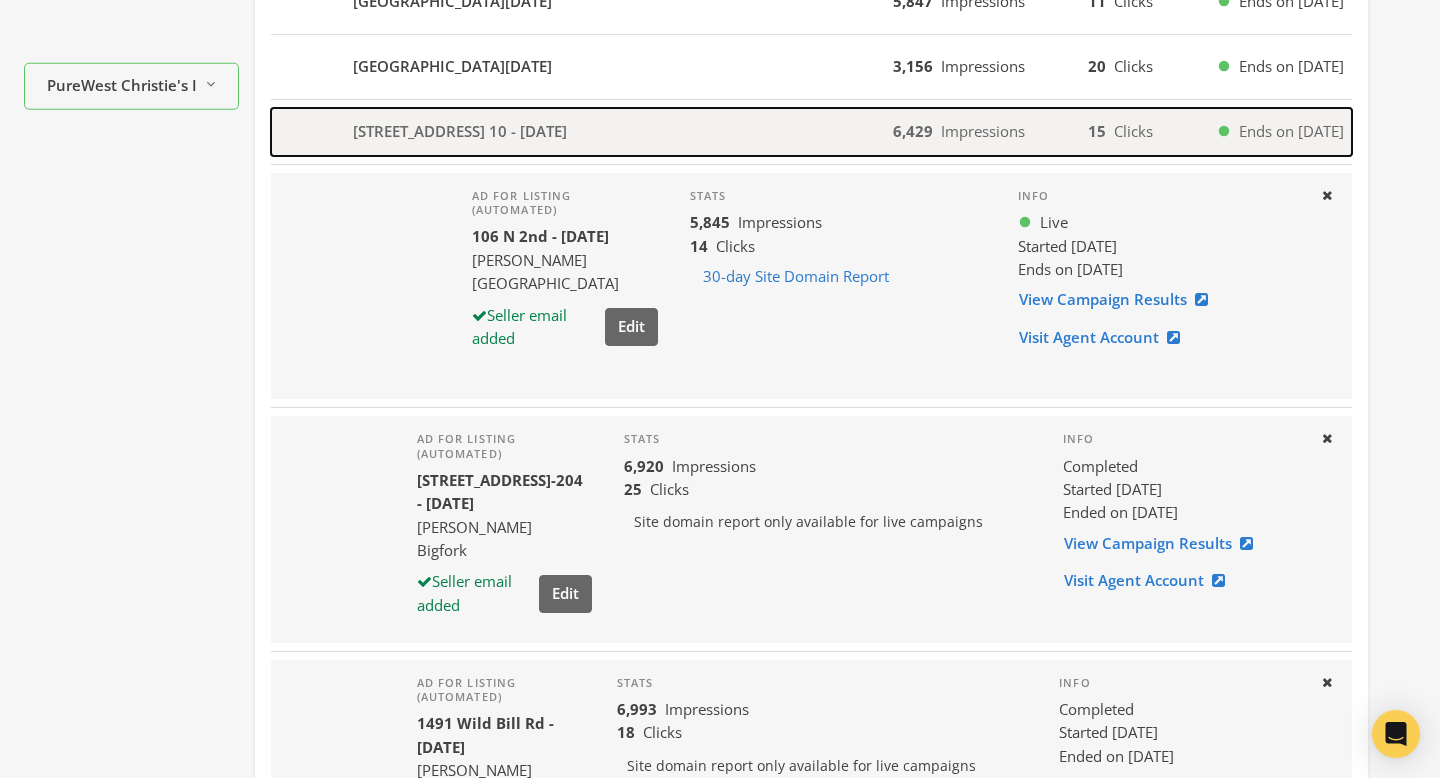 click on "396 N Juniper Bay Road 10 - 2025-07-22" at bounding box center [582, 132] 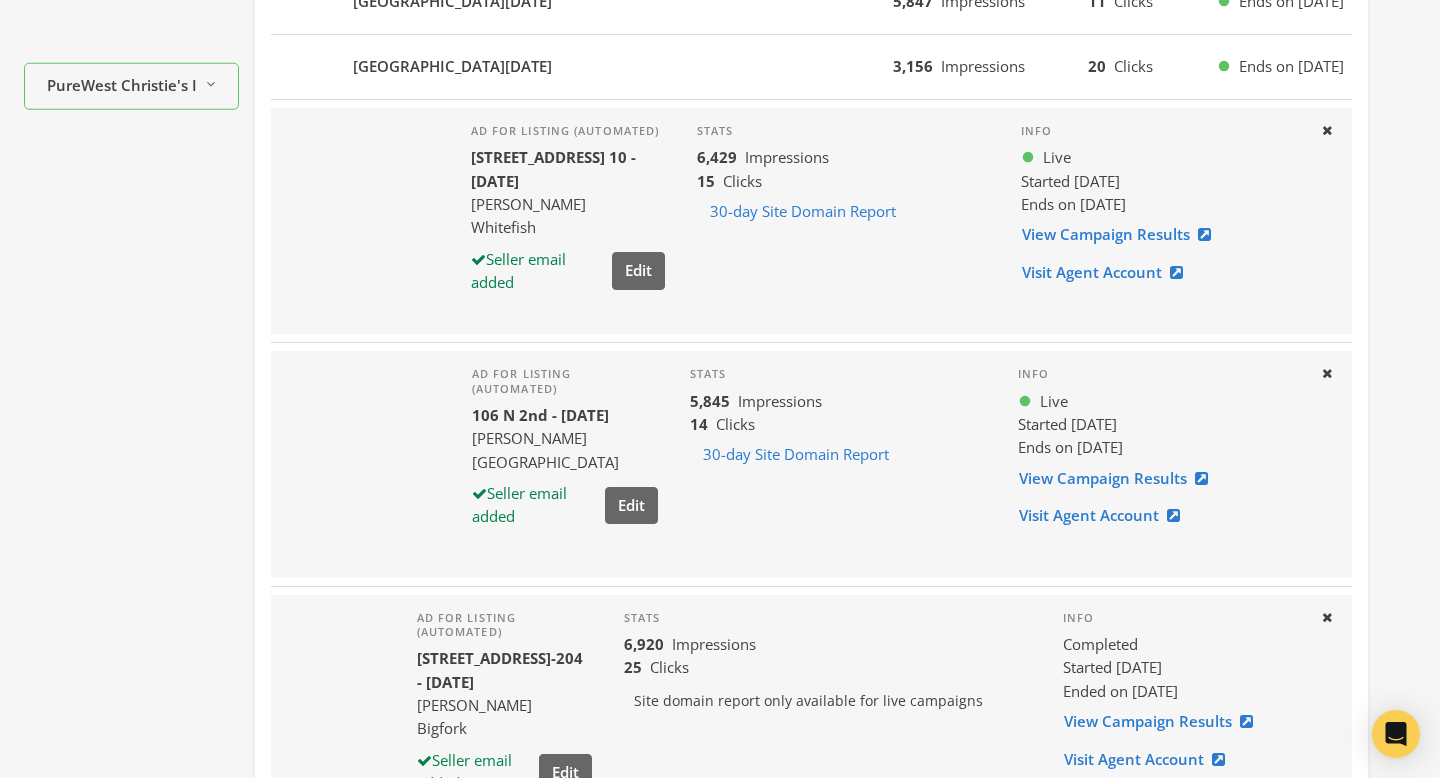 scroll, scrollTop: 668, scrollLeft: 0, axis: vertical 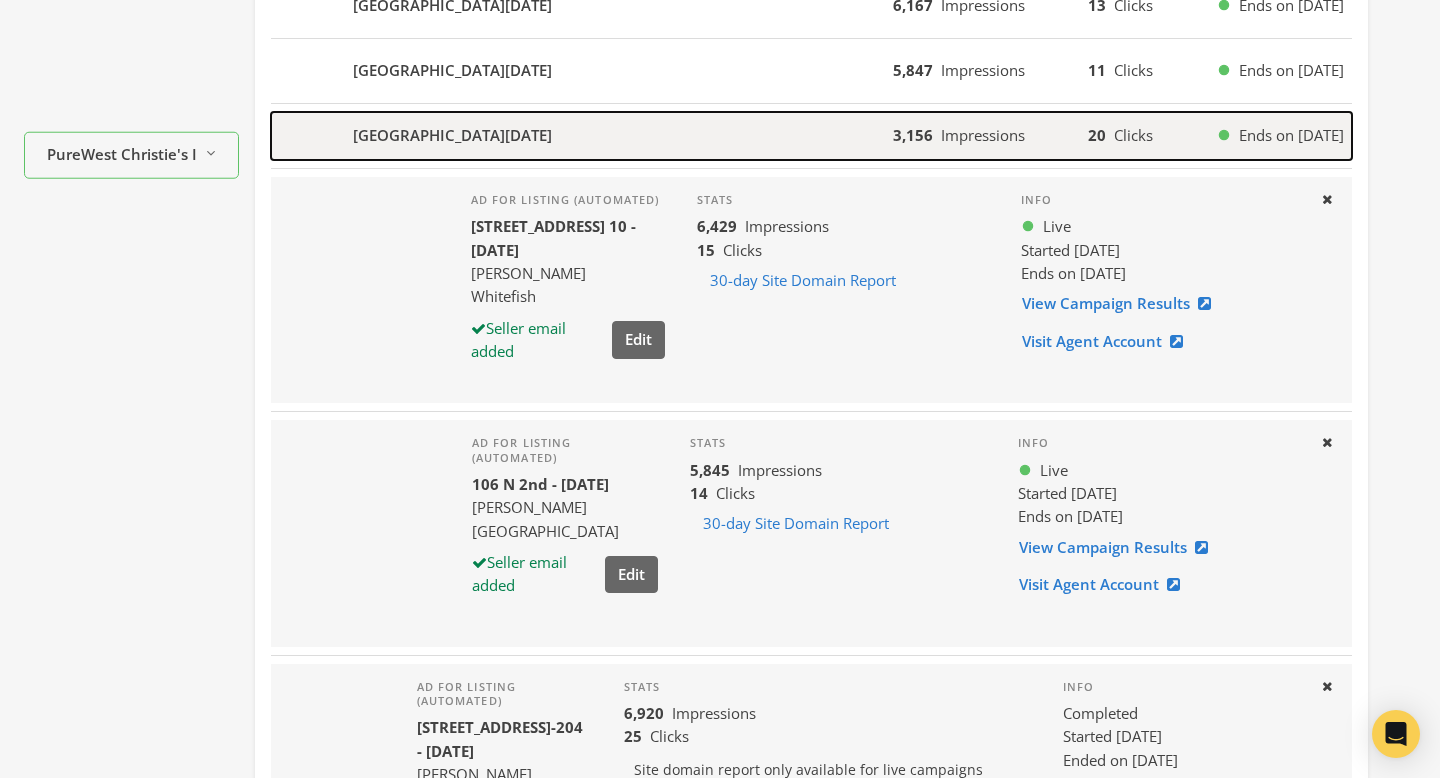 click on "721 N Cody Ave - 2025-07-22" at bounding box center (582, 136) 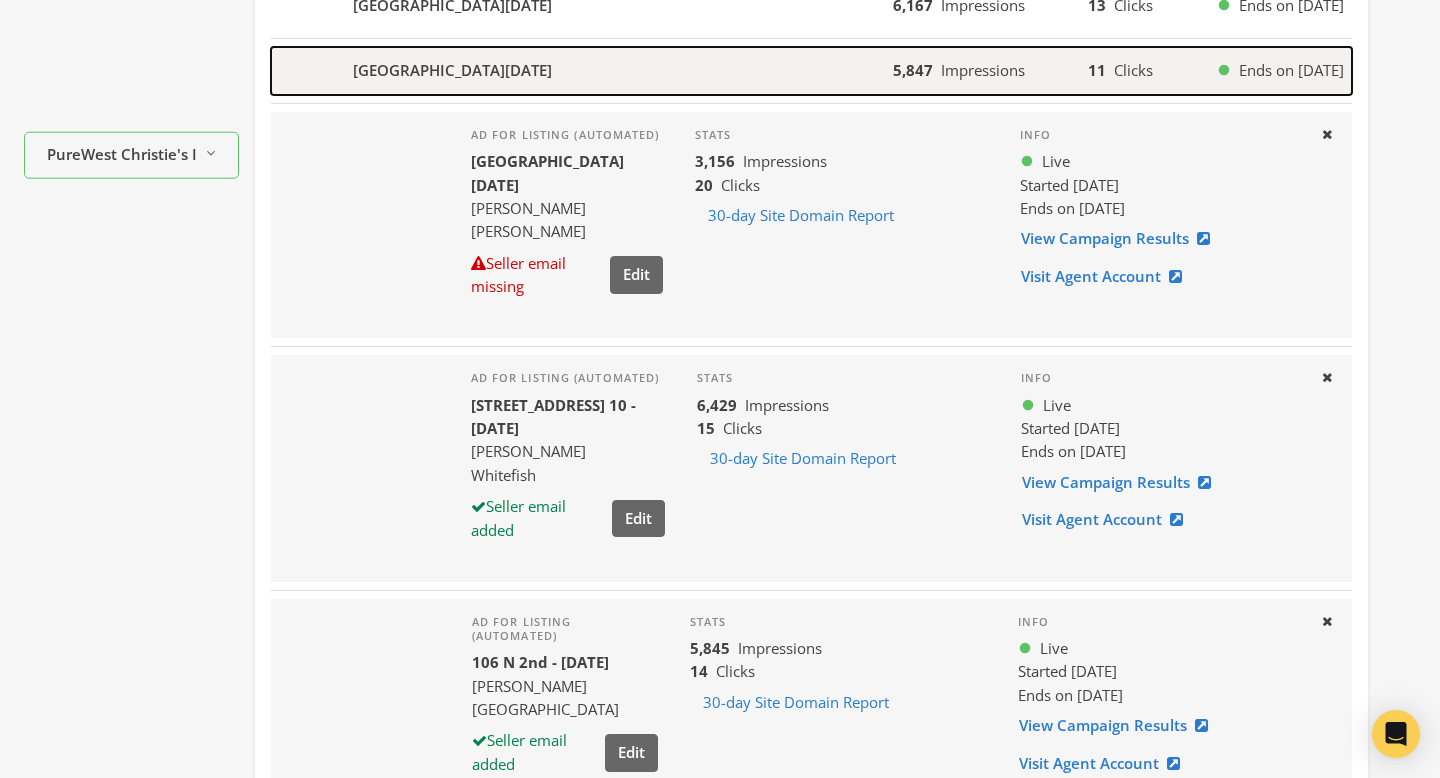 click on "420 Chestnut St - 2025-07-22" at bounding box center (582, 71) 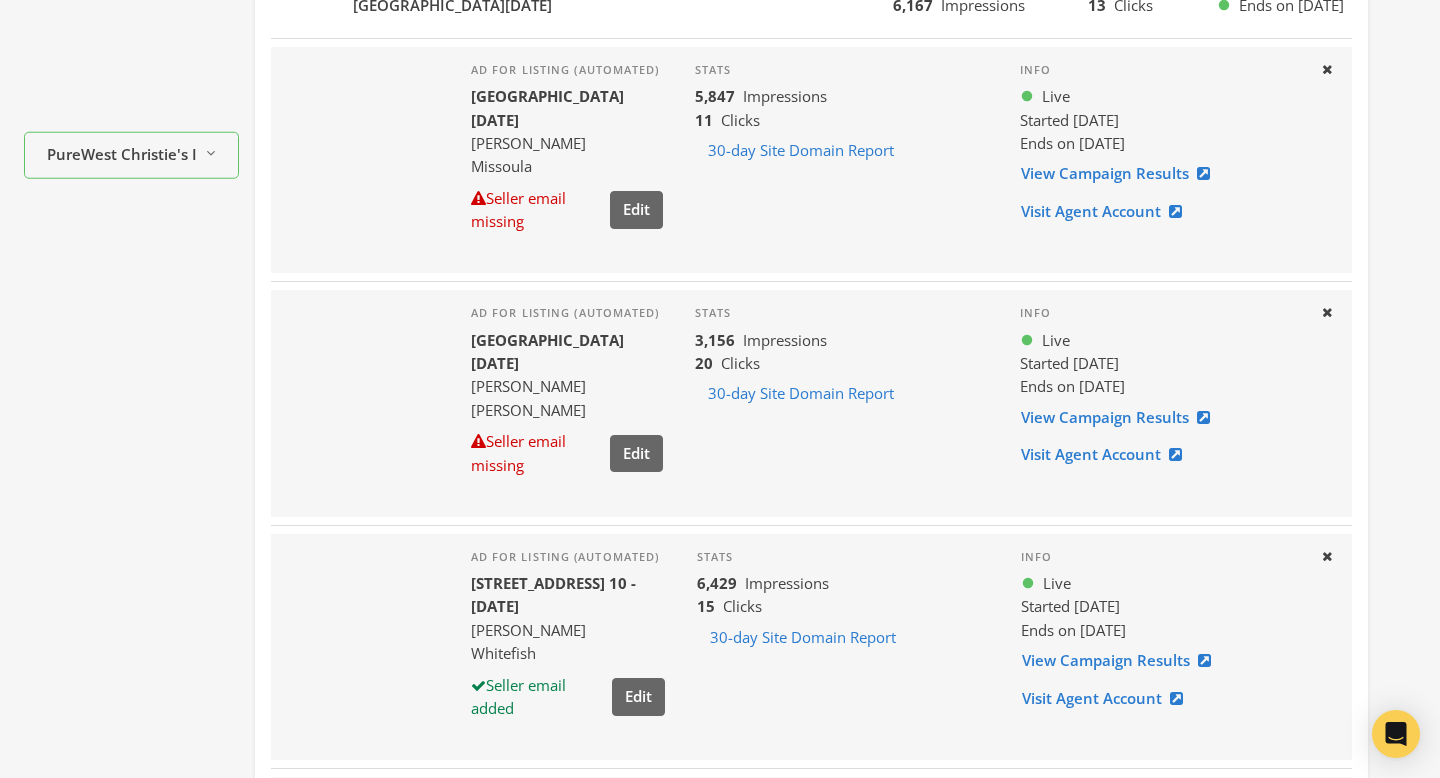 scroll, scrollTop: 274, scrollLeft: 0, axis: vertical 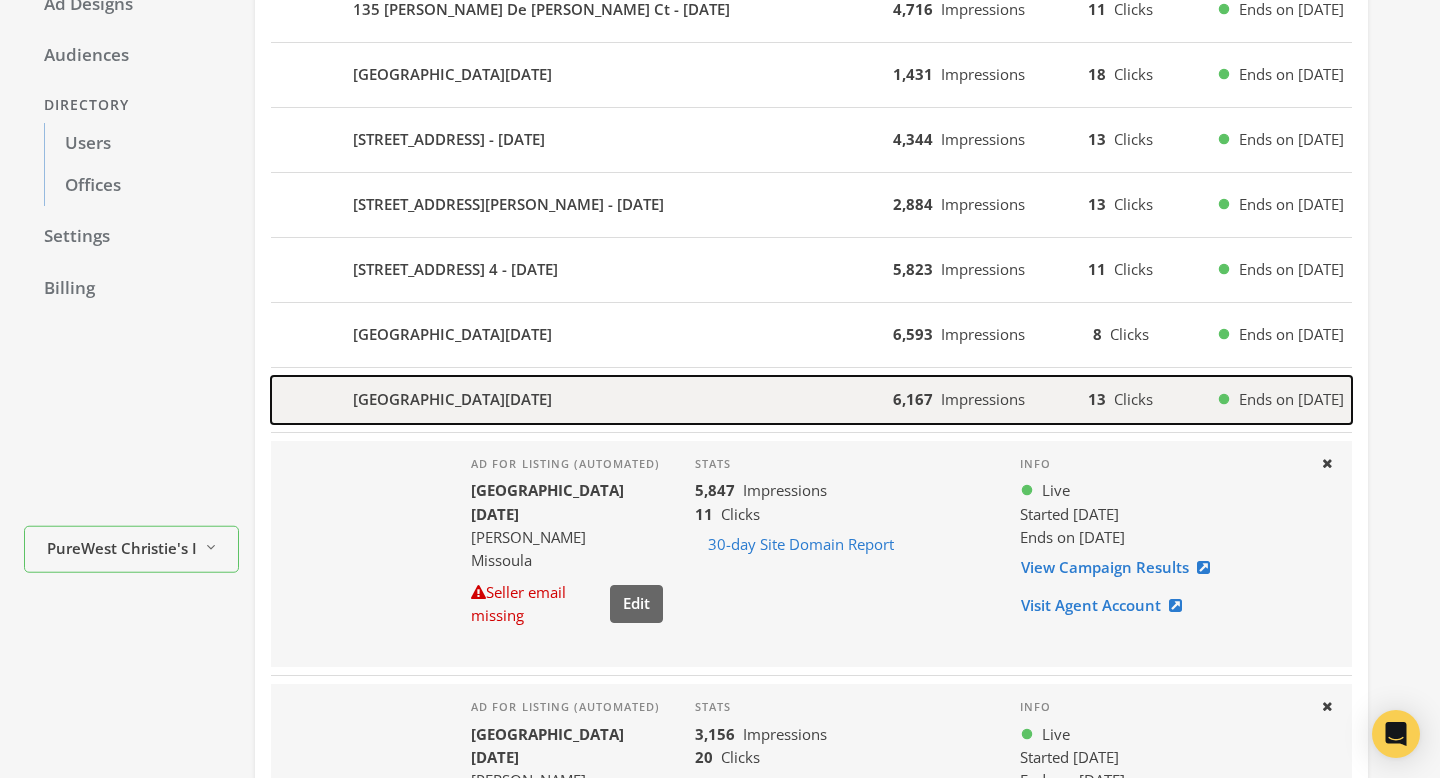 click on "31 Forest Path Dr - 2025-07-22" at bounding box center (582, 400) 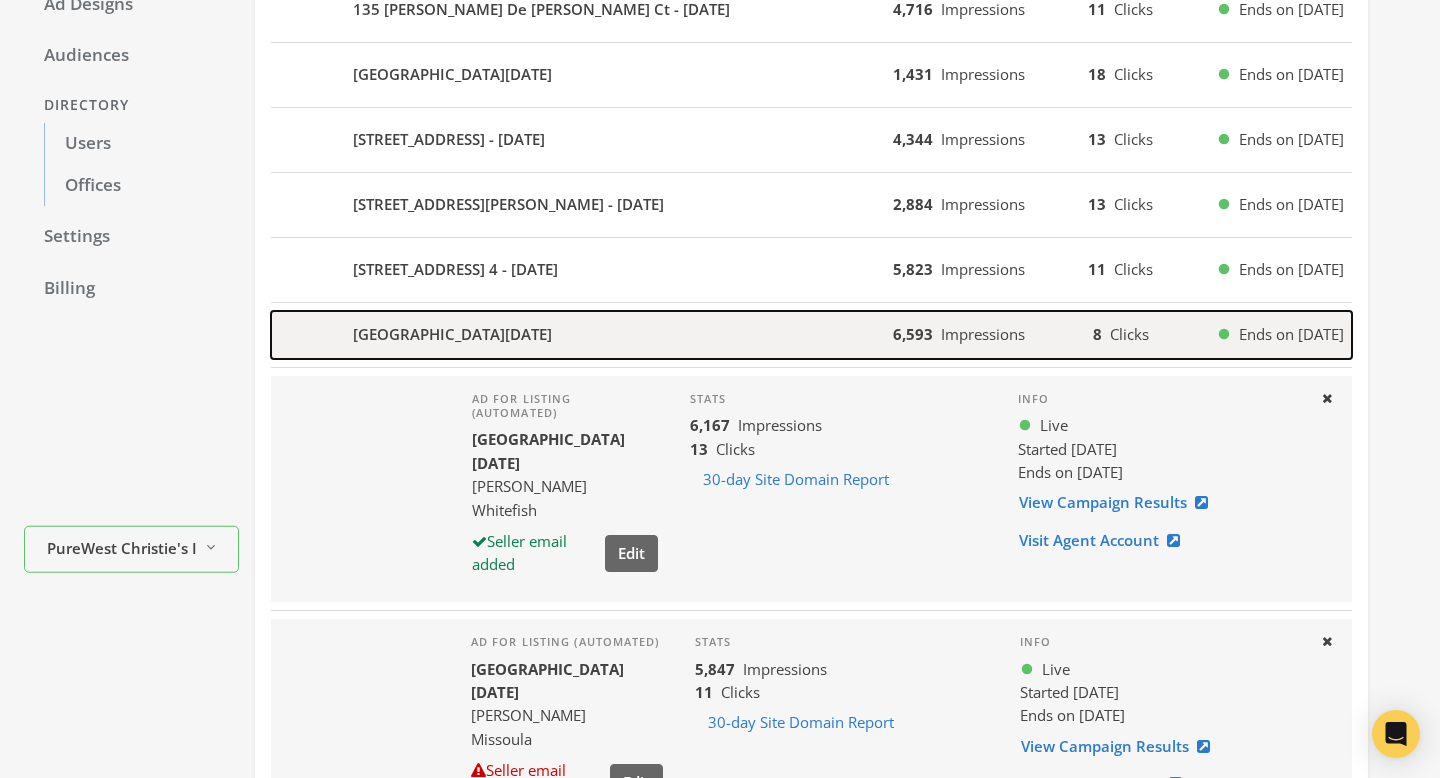 click on "330 12th St E - 2025-07-22" at bounding box center (582, 335) 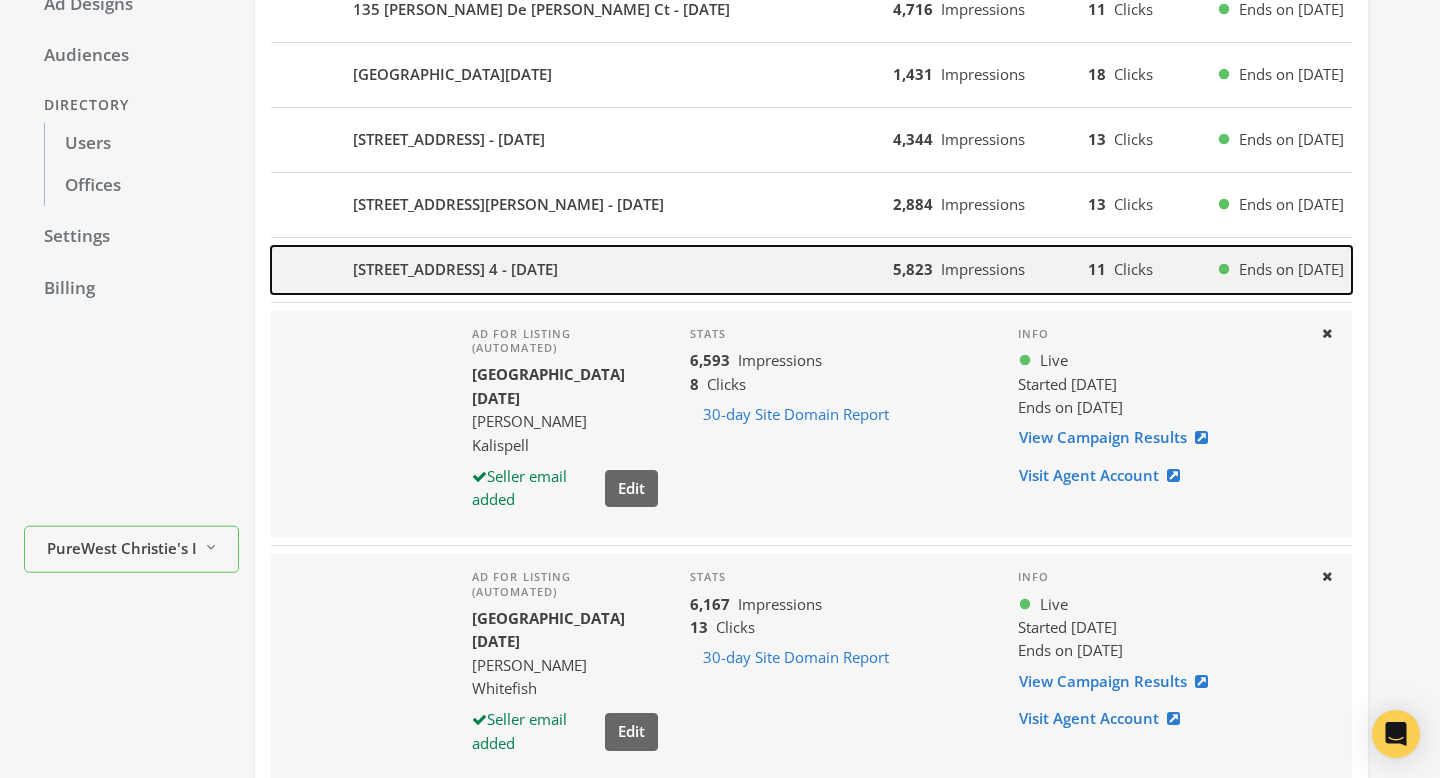 click on "169 Coram Stage Road 4 - 2025-07-22" at bounding box center [582, 270] 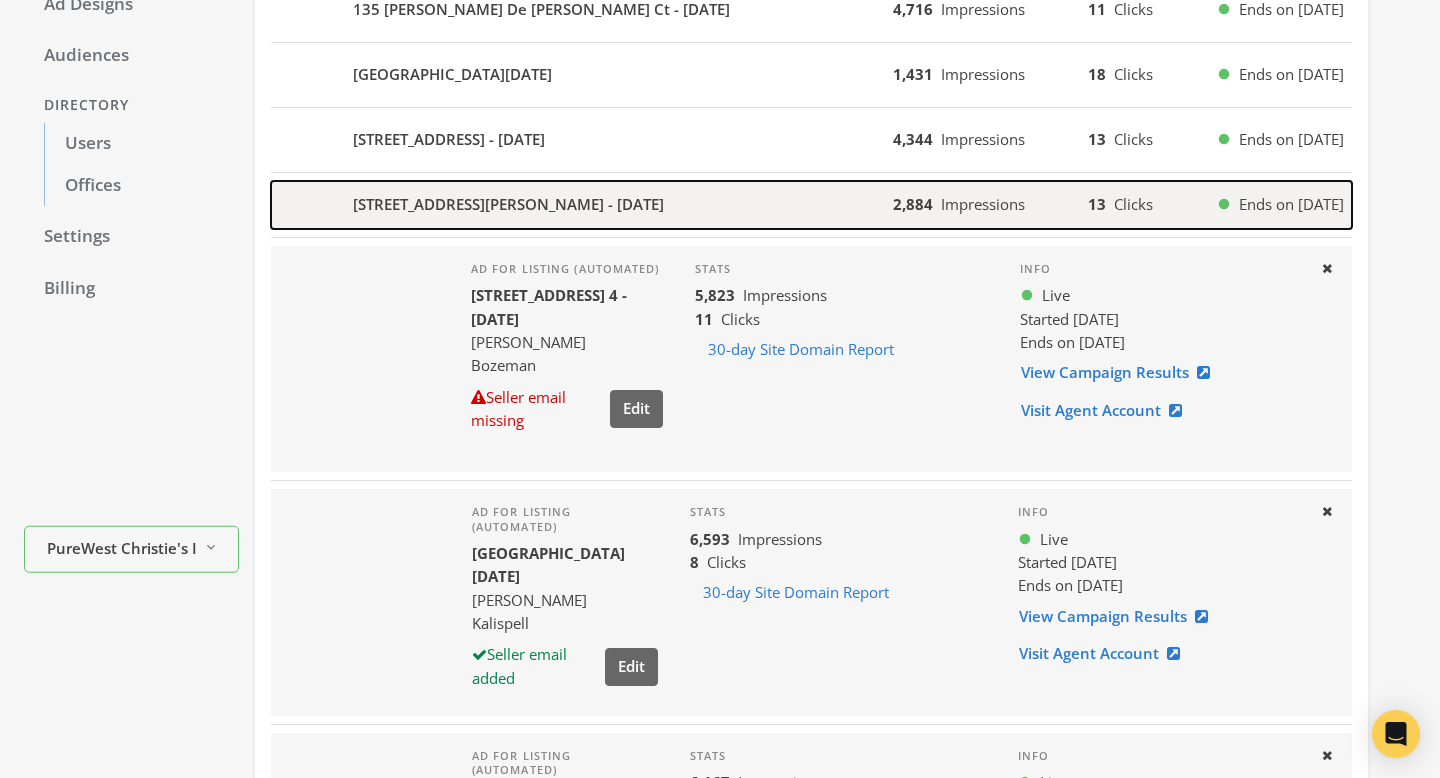 click on "719 Mirza Way - 2025-07-22" at bounding box center [582, 205] 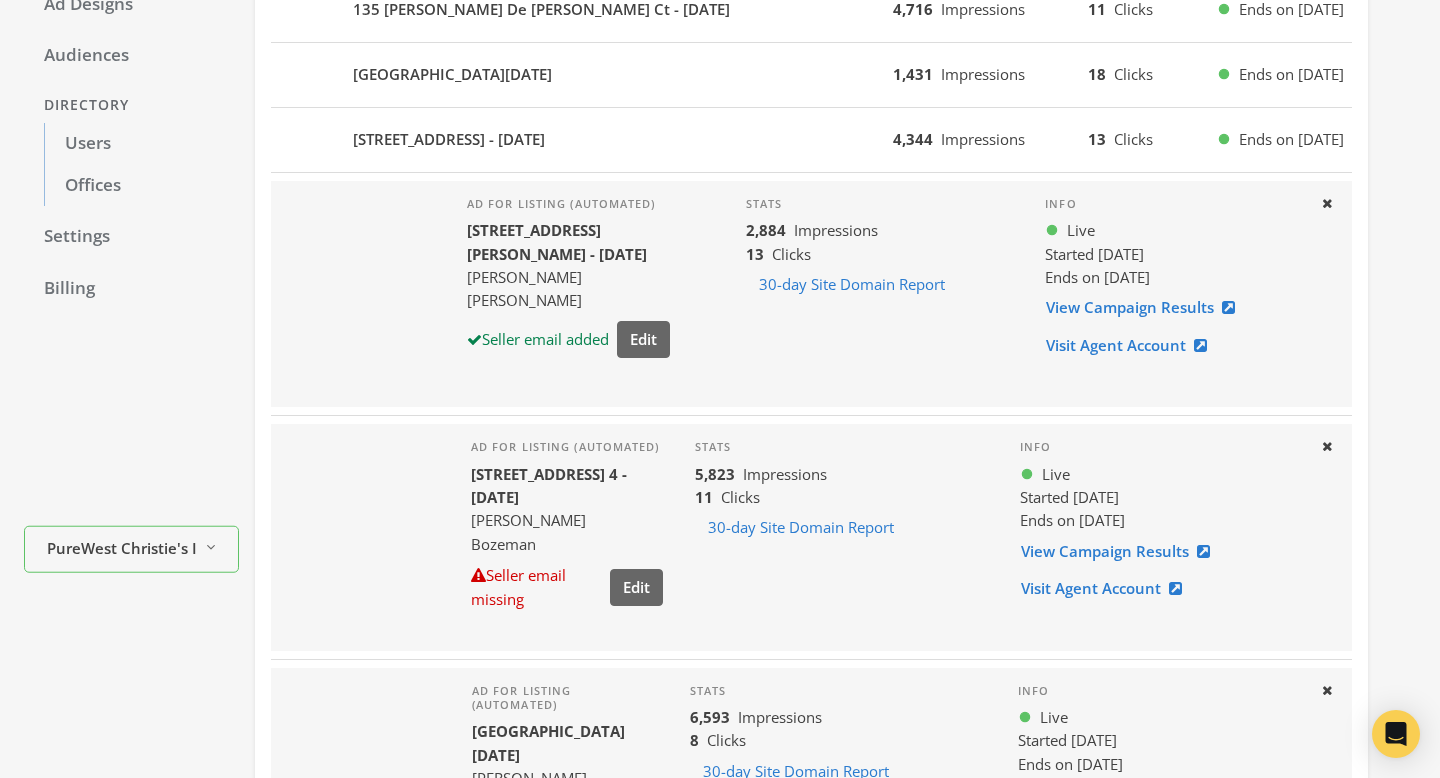 scroll, scrollTop: 0, scrollLeft: 0, axis: both 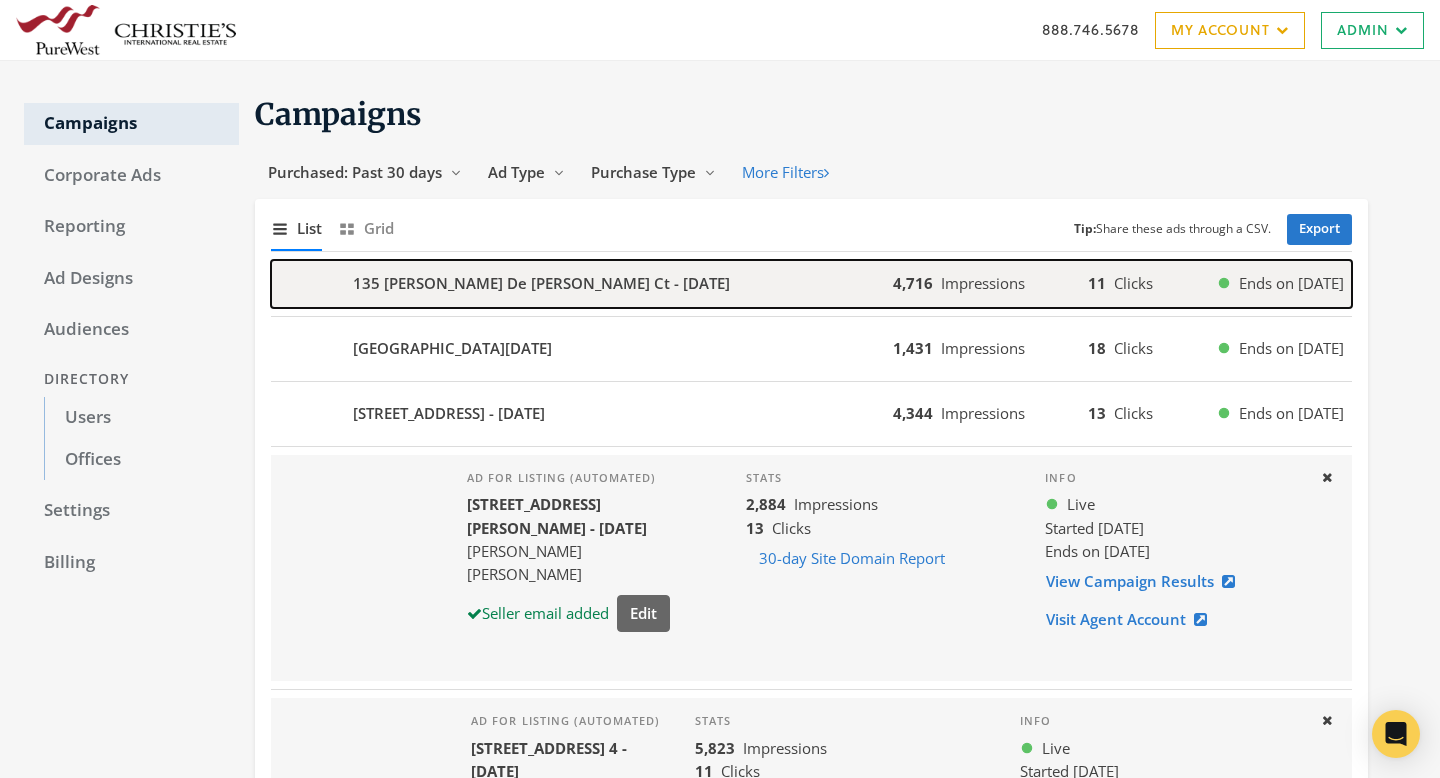 click on "135 Ponce De Leon Ct - 2025-07-23" at bounding box center [582, 284] 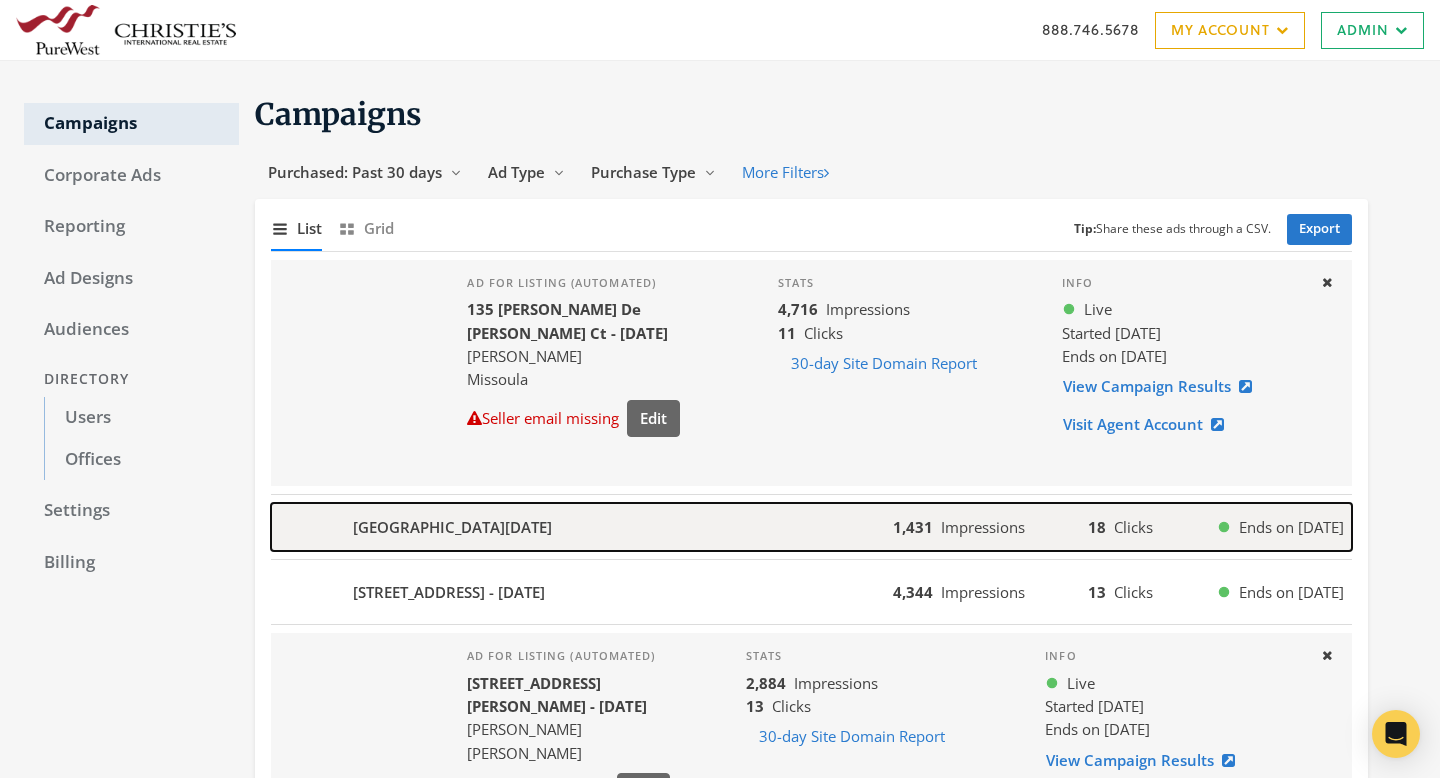 click on "14550 Tepee Lake Rd - 2025-07-22" at bounding box center (582, 527) 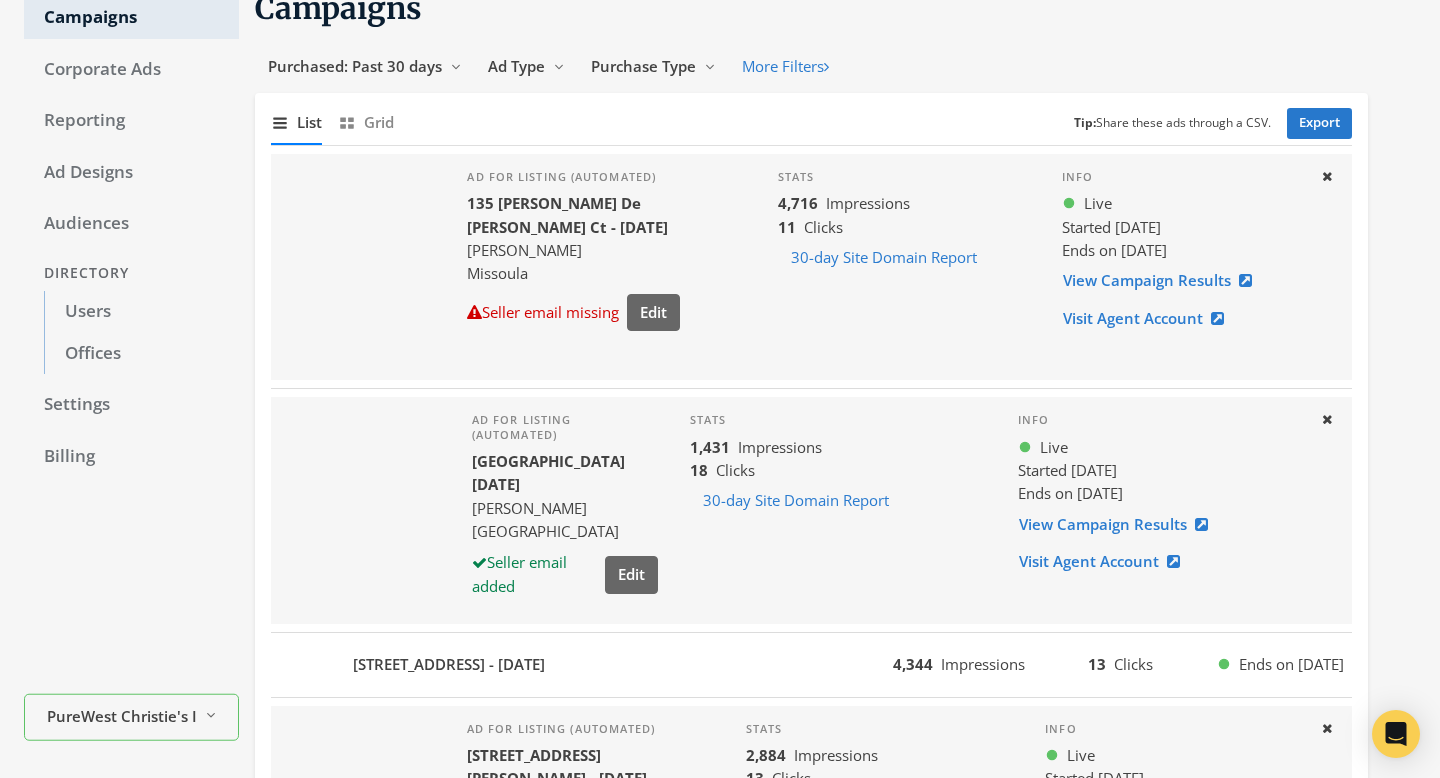 scroll, scrollTop: 171, scrollLeft: 0, axis: vertical 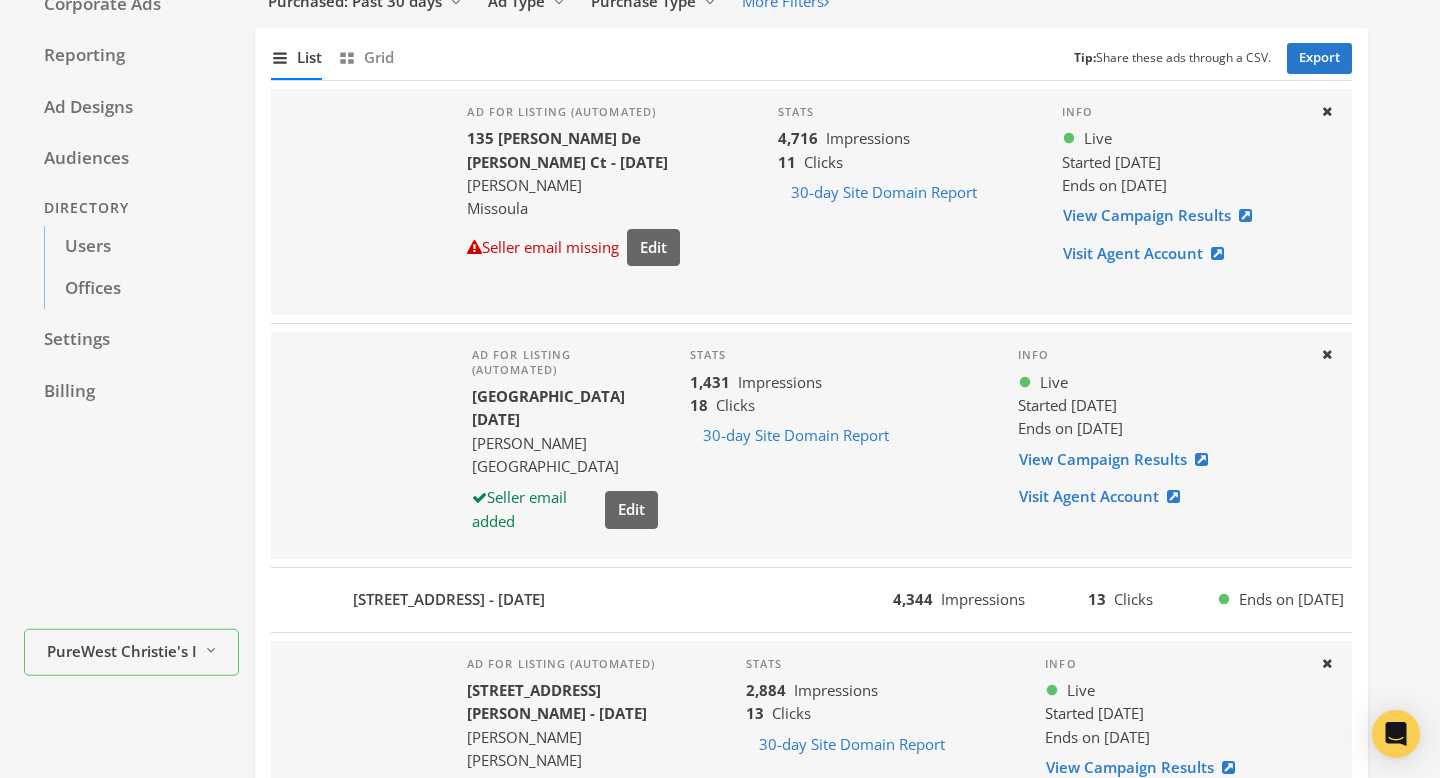 click on "Ad for listing (automated) 14550 Tepee Lake Rd - 2025-07-22 Matthew Hohnberger Columbia Falls  Seller email added Edit Stats 1,431 Impressions 18 Clicks 30-day Site Domain Report Info Live Started 7/22/25 Ends on 7/29/25 View Campaign Results Visit Agent Account Close" at bounding box center (811, 445) 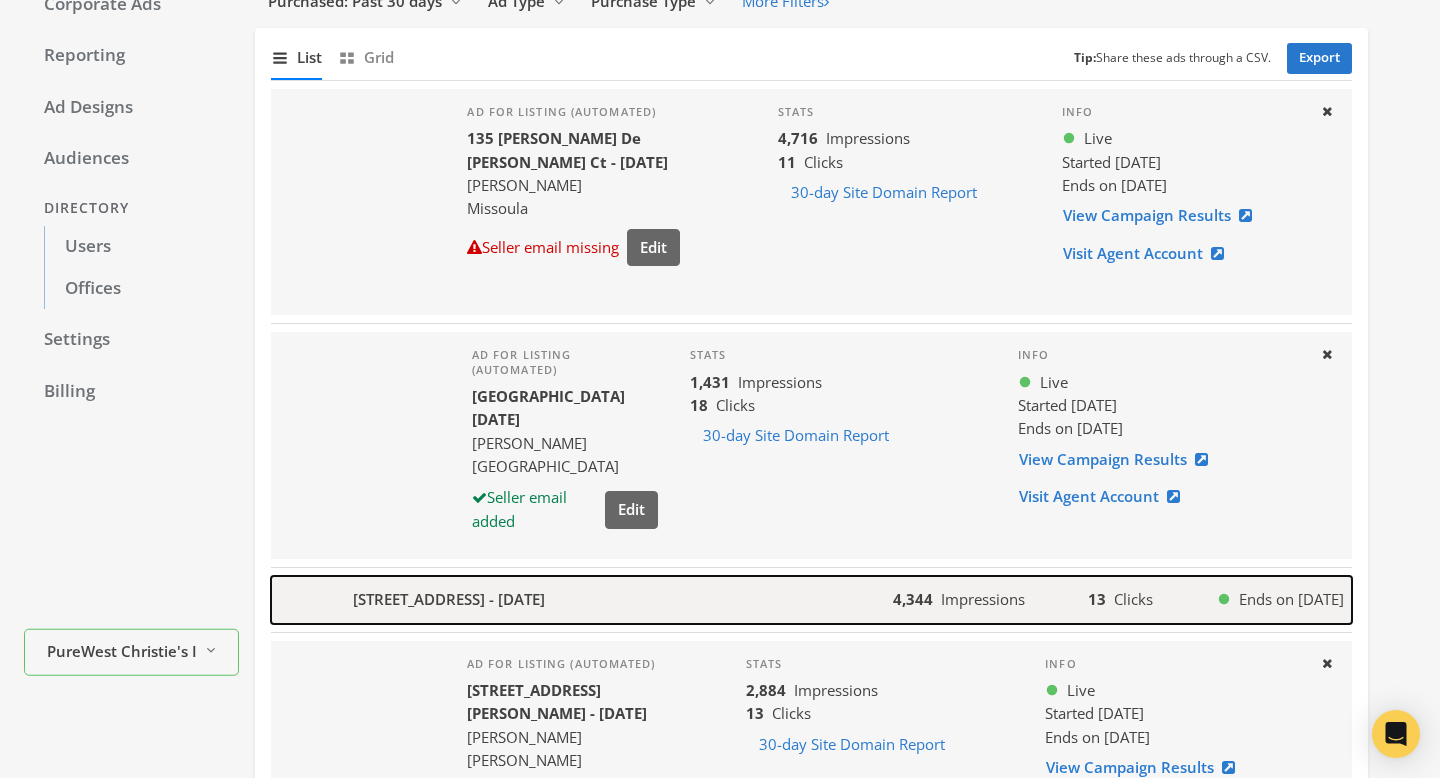 click on "44 Ridgeview Loop - 2025-07-22" at bounding box center (582, 600) 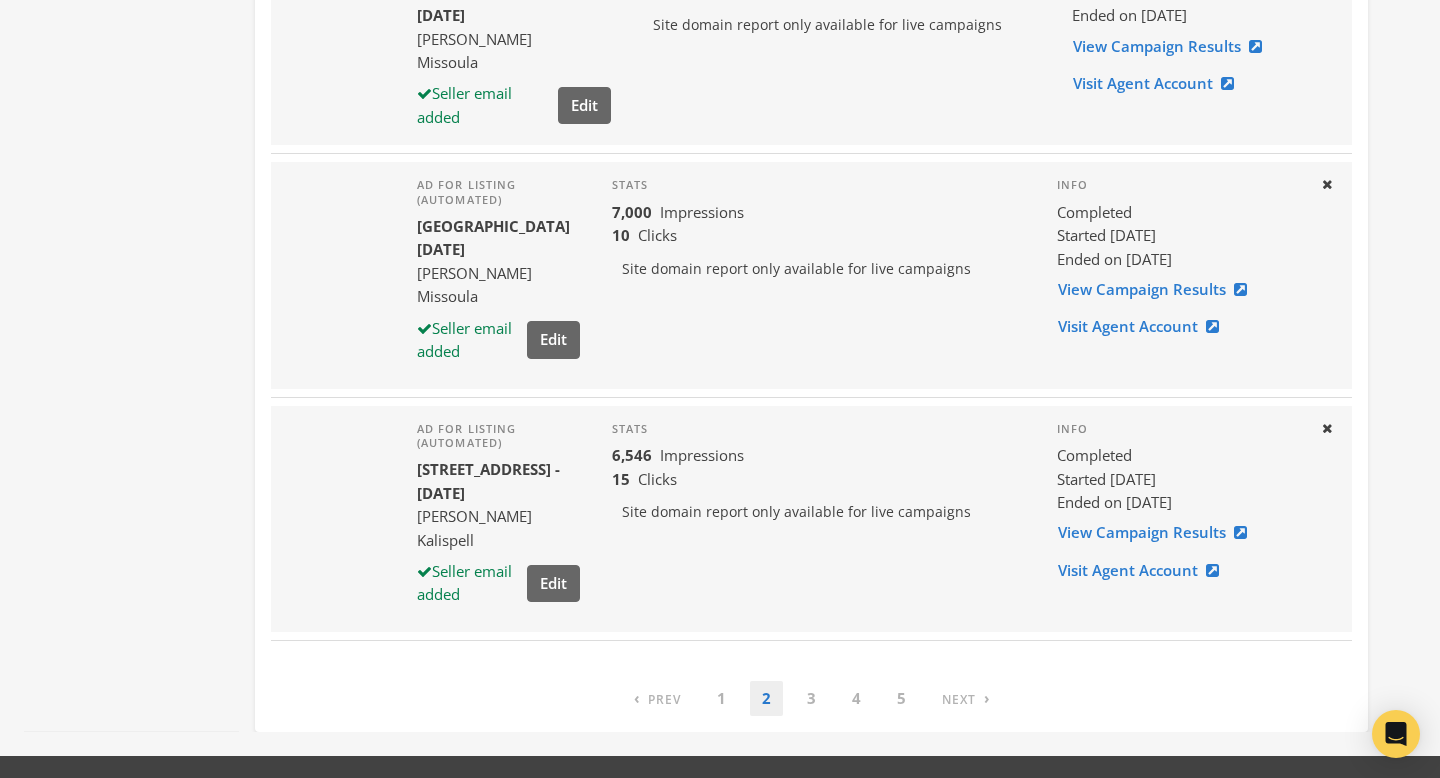 scroll, scrollTop: 5490, scrollLeft: 0, axis: vertical 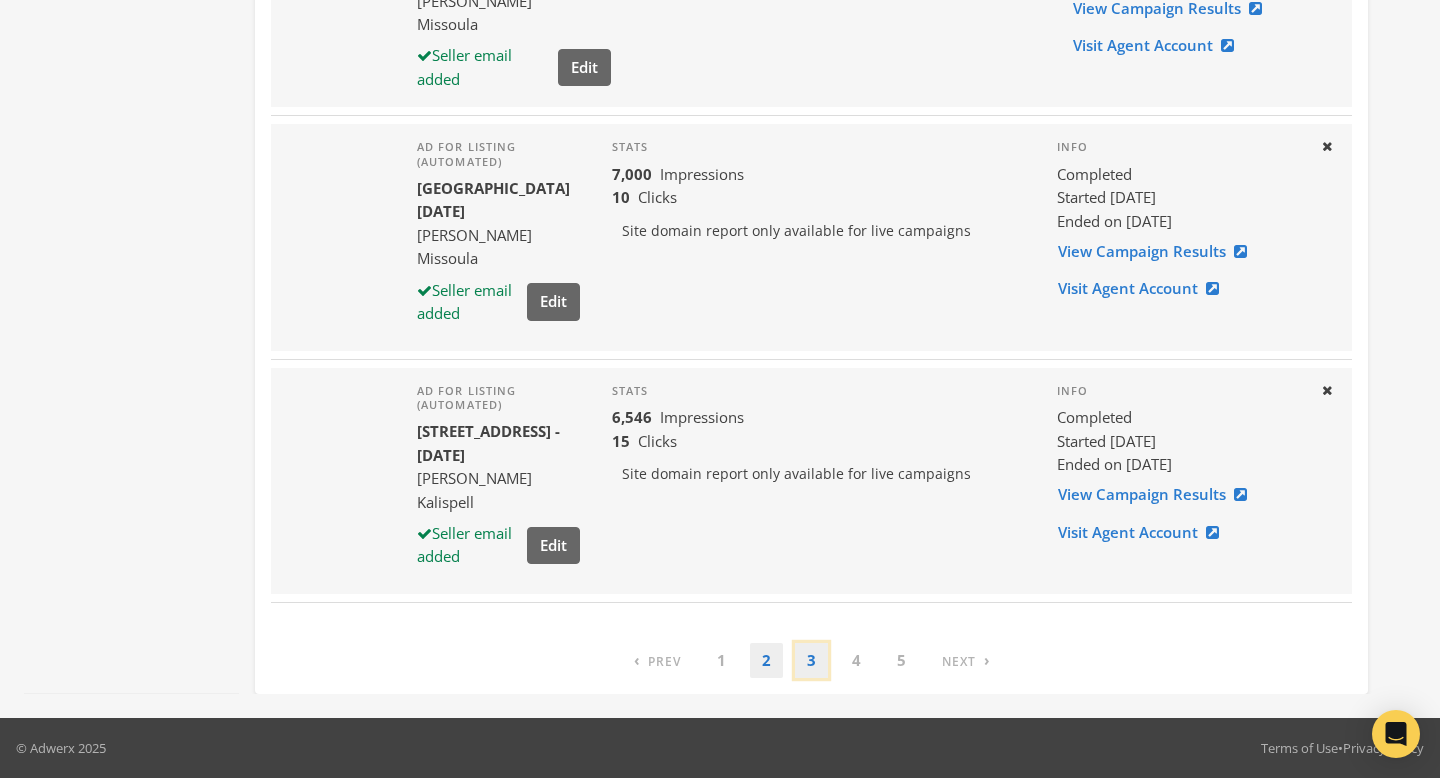 click on "3" at bounding box center (811, 660) 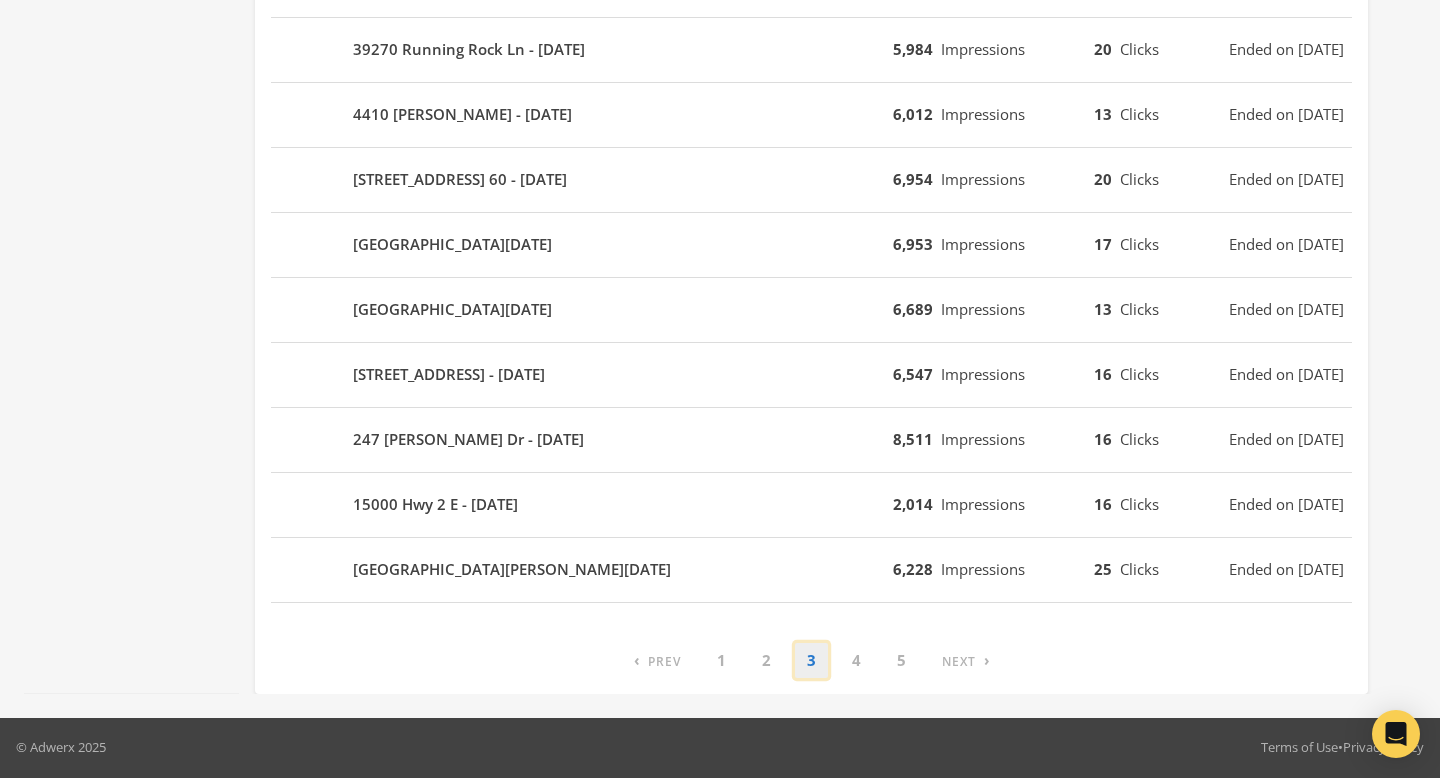 scroll, scrollTop: 1208, scrollLeft: 0, axis: vertical 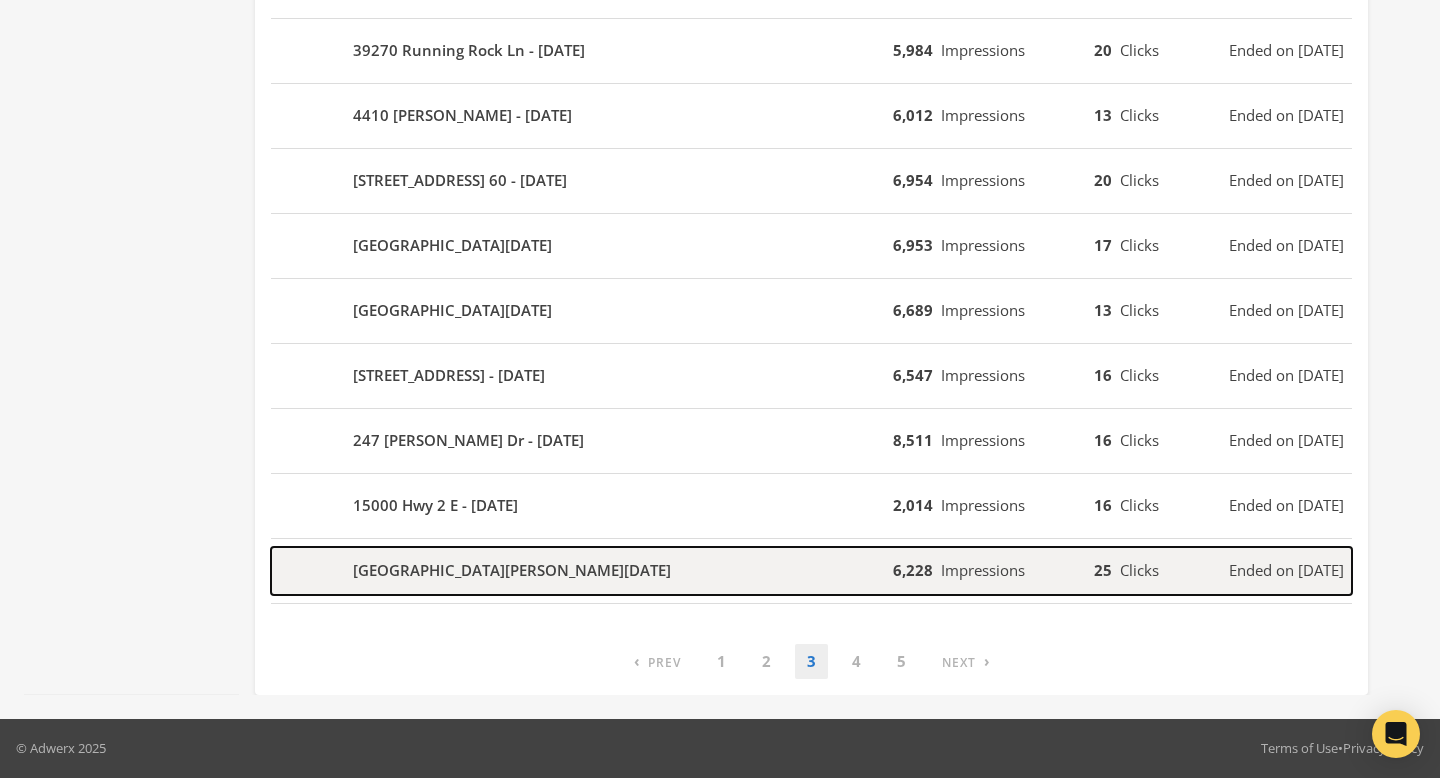 click on "459 Hayes Creek Rd - 2025-07-08" at bounding box center [582, 571] 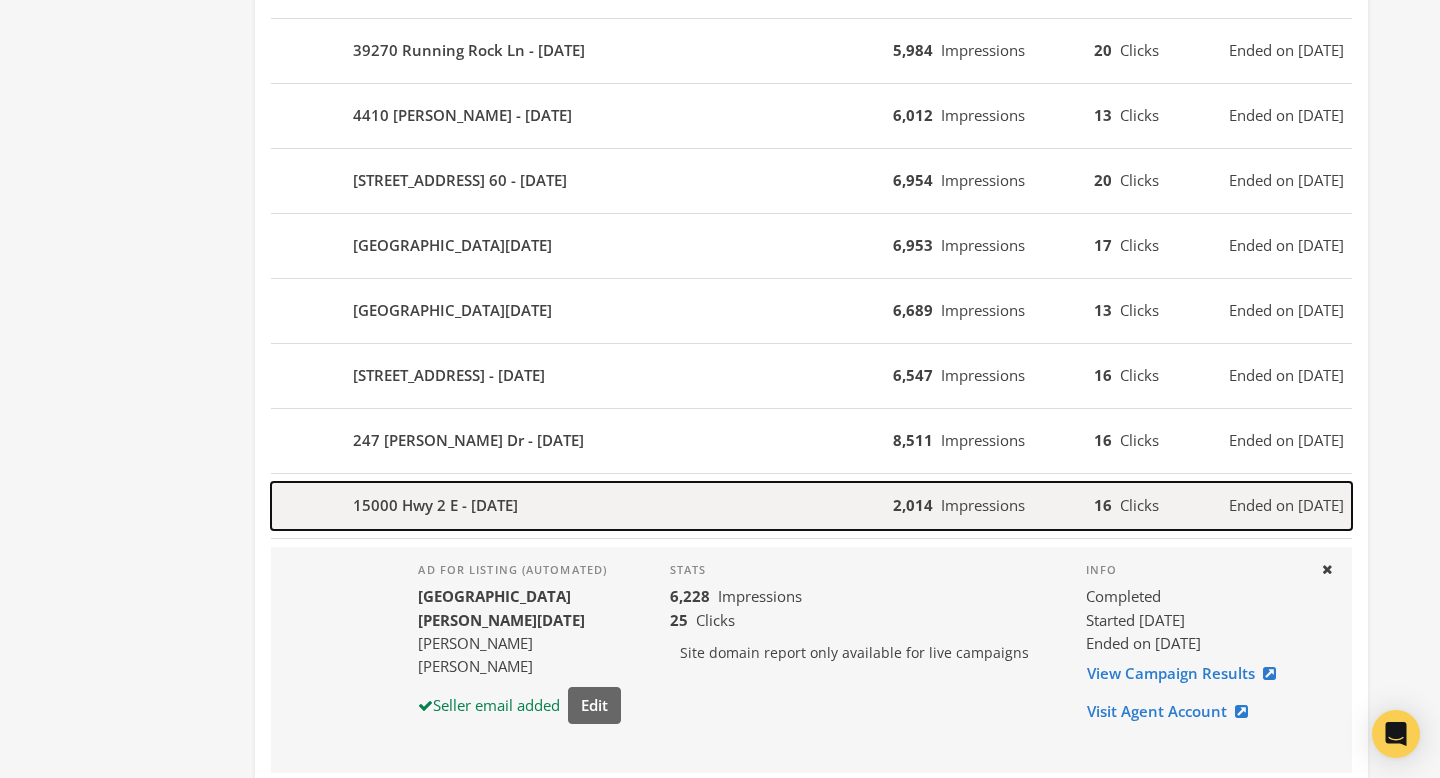 click on "15000 Hwy 2 E - 2025-07-08" at bounding box center [582, 506] 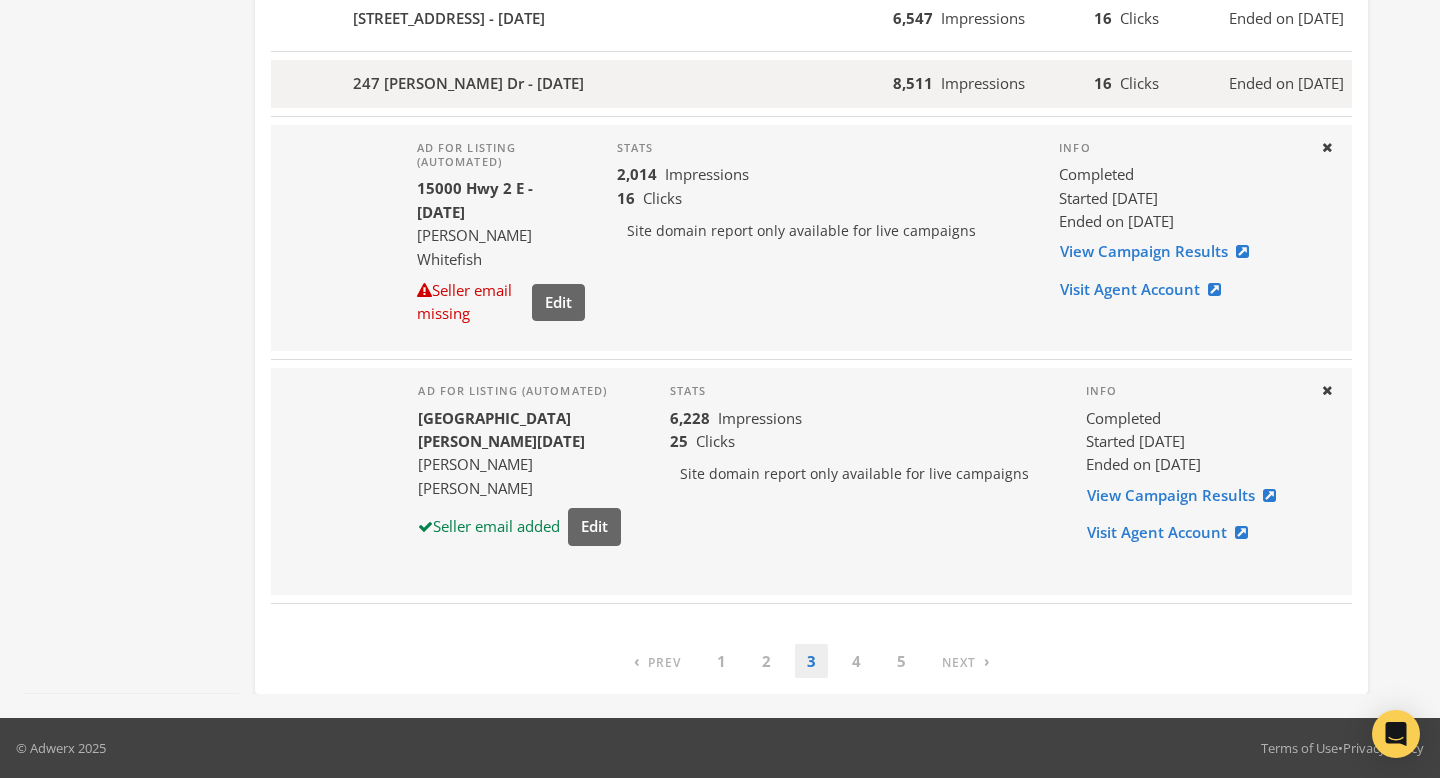 scroll, scrollTop: 1193, scrollLeft: 0, axis: vertical 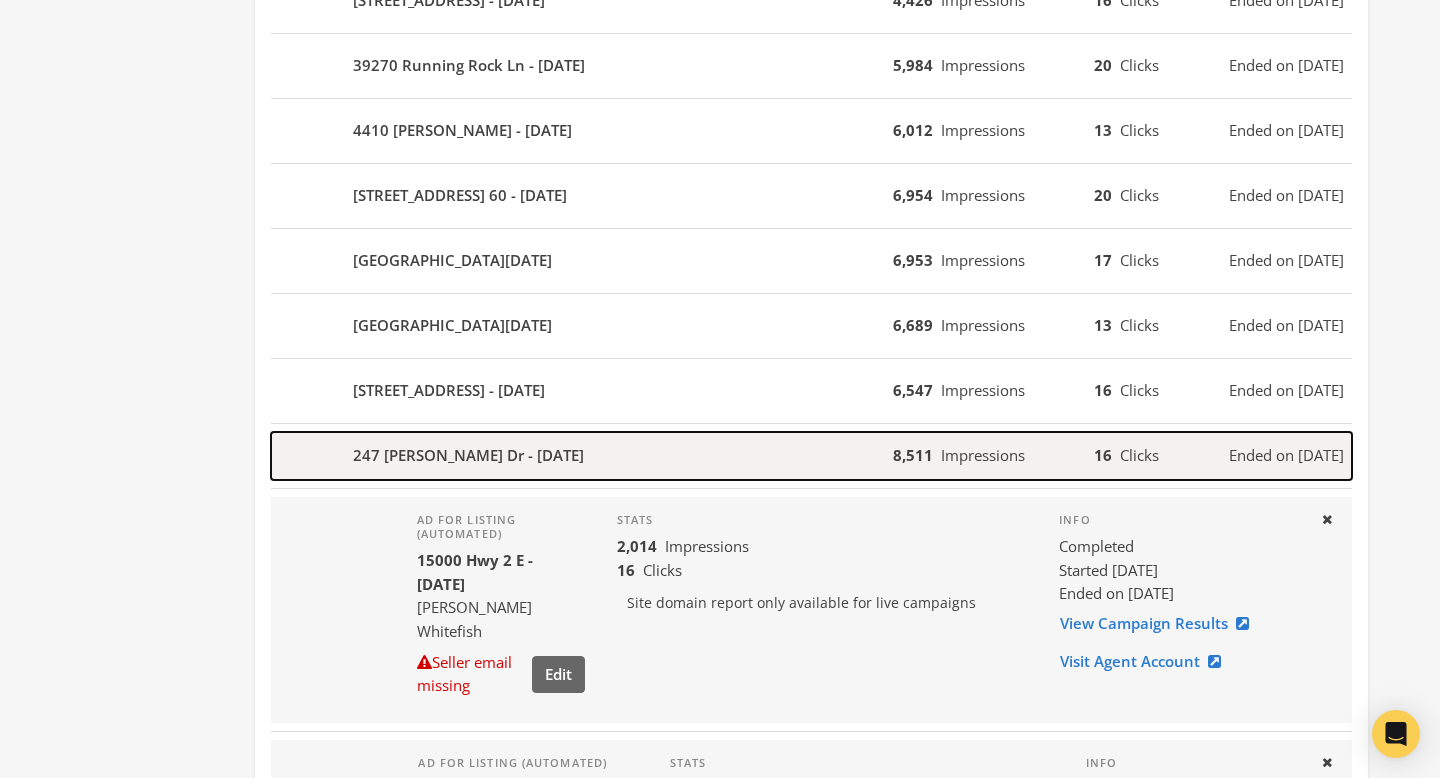 click on "247 Kara Dr - 2025-07-08" at bounding box center (582, 456) 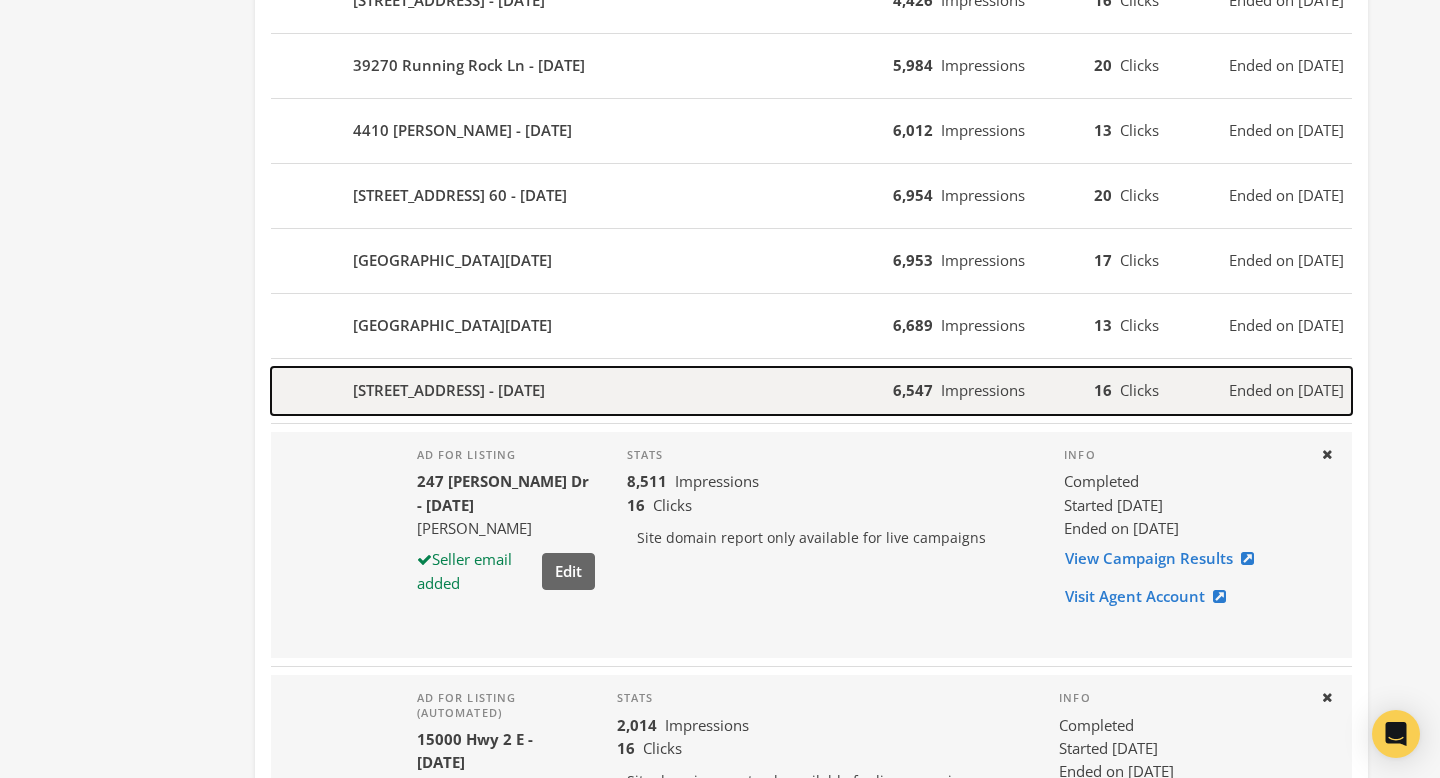 click on "2810 Eureka Rd - 2025-07-09" at bounding box center [582, 391] 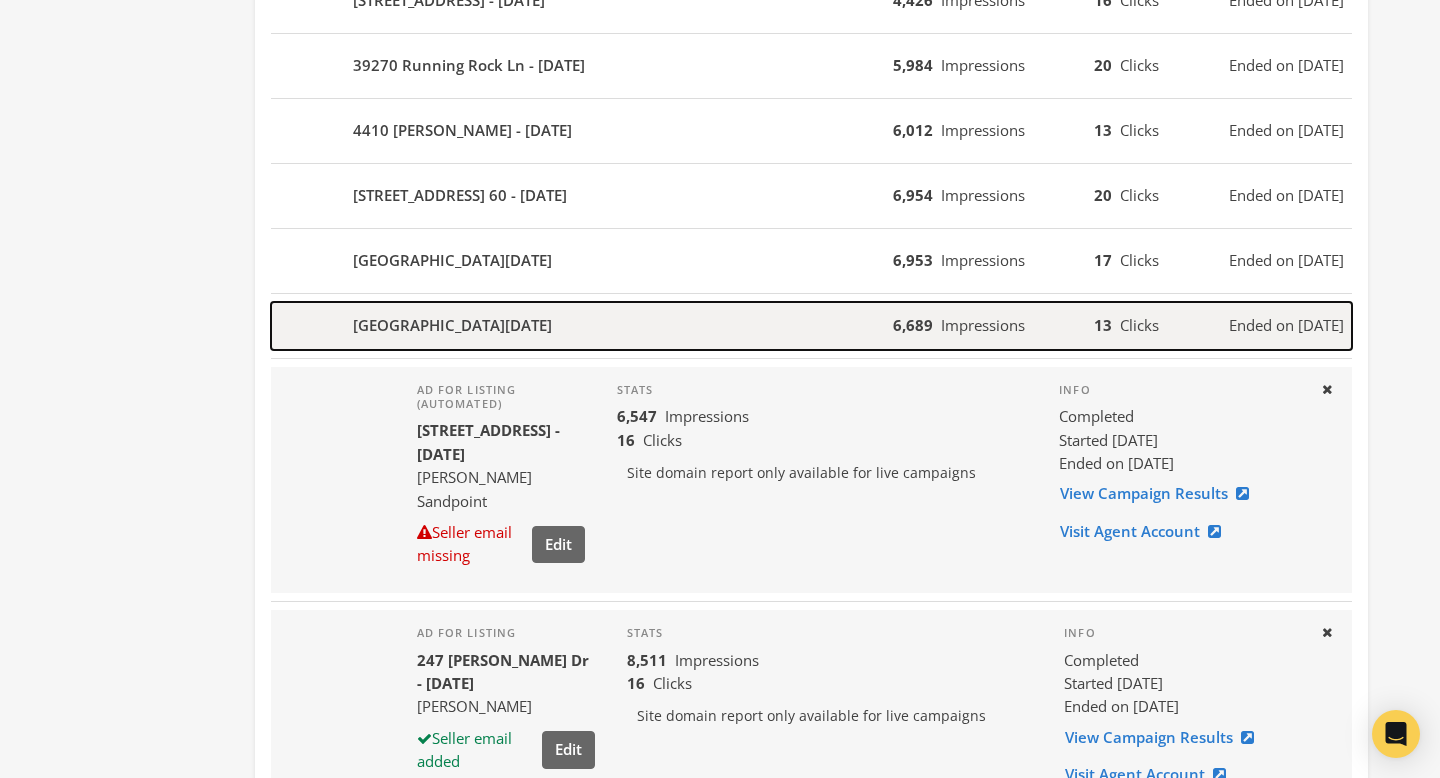 click on "1700 E Edgewood Dr - 2025-07-09" at bounding box center (582, 326) 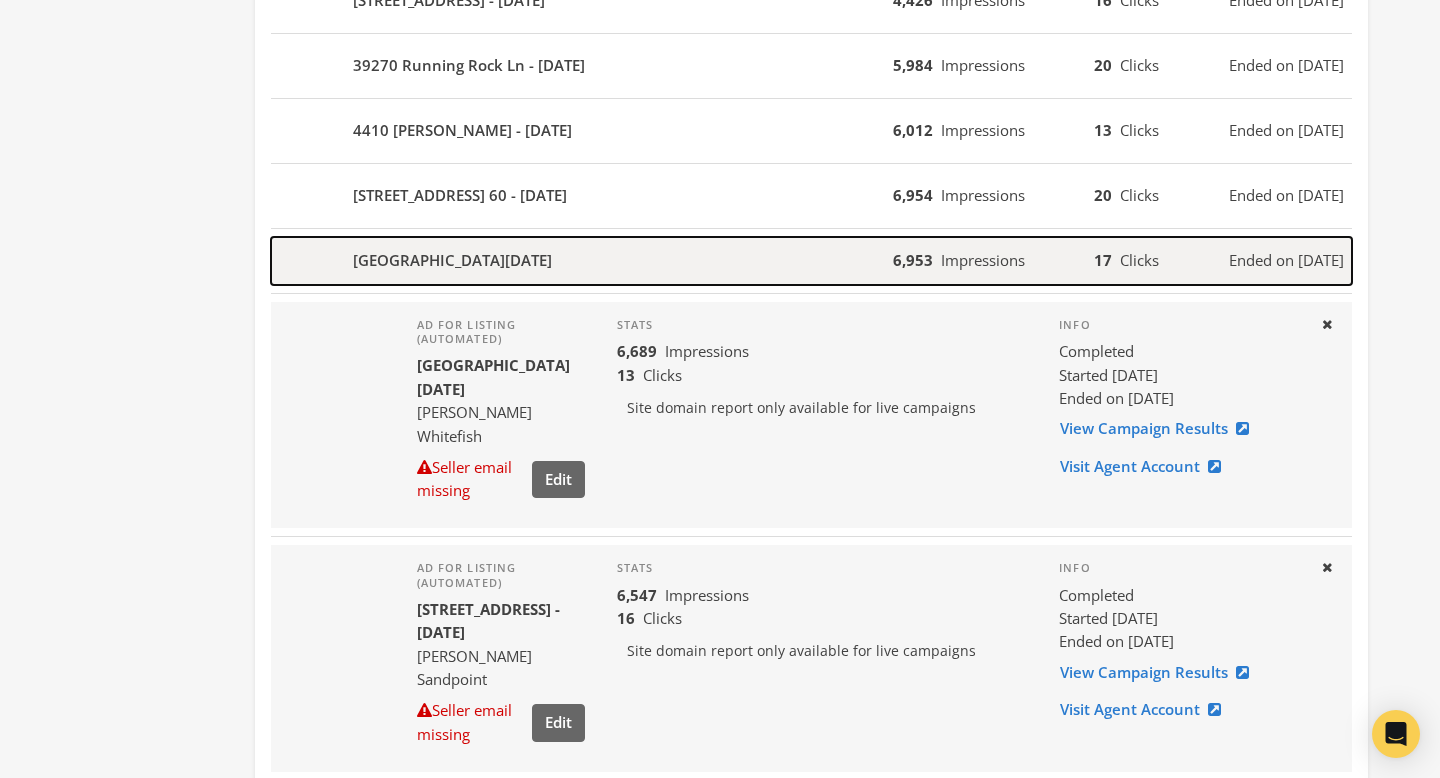 click on "490 Bierney Creek Rd - 2025-07-09" at bounding box center (582, 261) 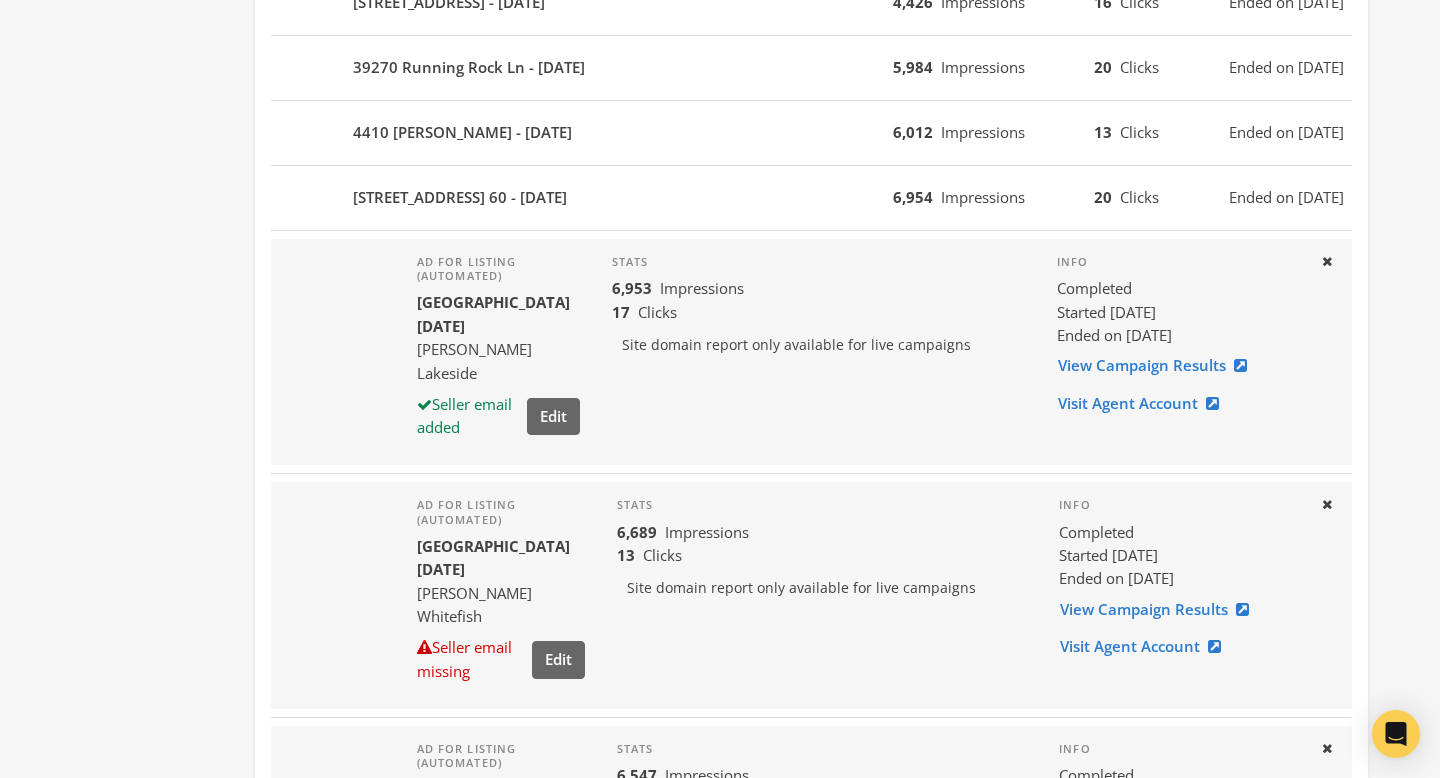 scroll, scrollTop: 1072, scrollLeft: 0, axis: vertical 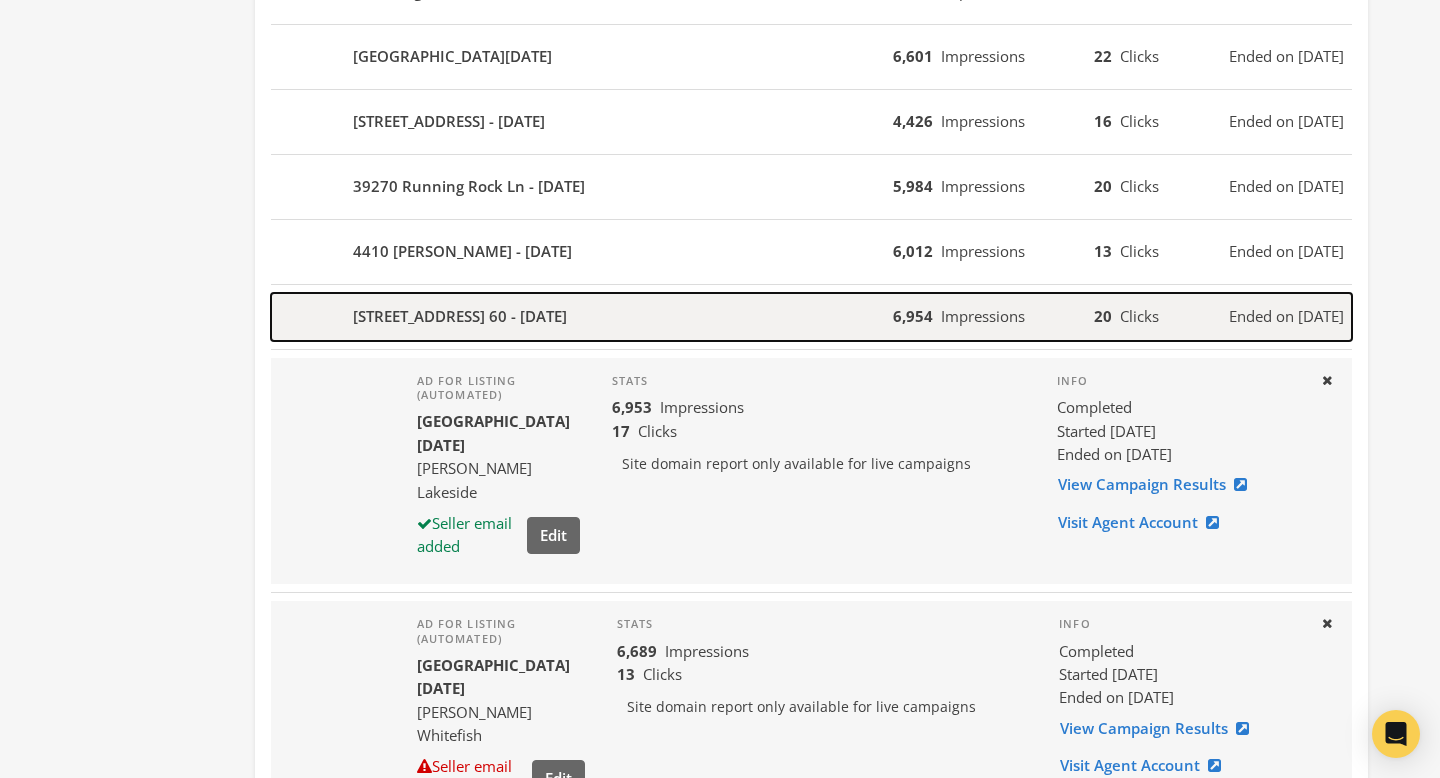 click on "110 E Evergreen Drive 60 - 2025-07-10" at bounding box center (582, 317) 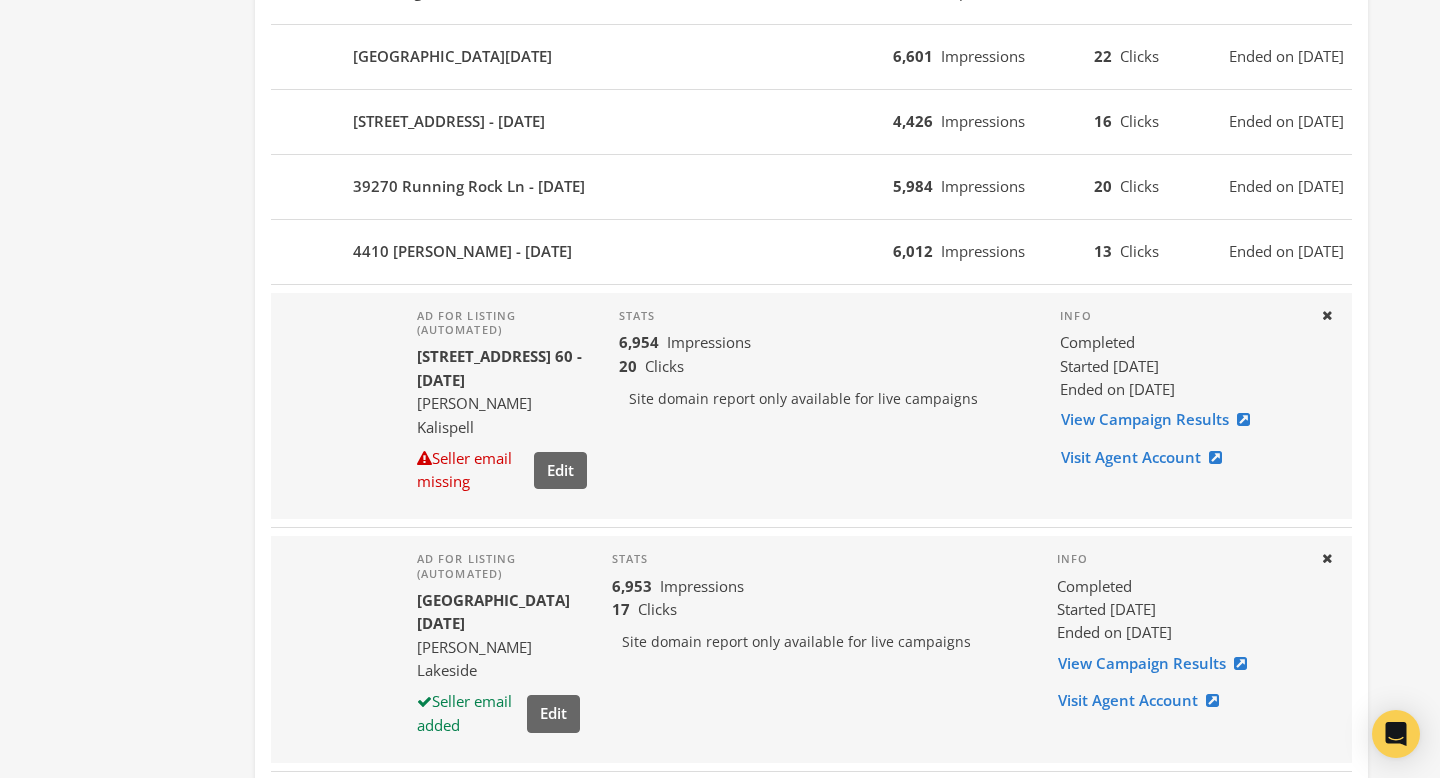 click on "4410 Nicole Ct - 2025-07-10 6,012 Impressions 13 Clicks Ended on 7/17/25" at bounding box center (811, 252) 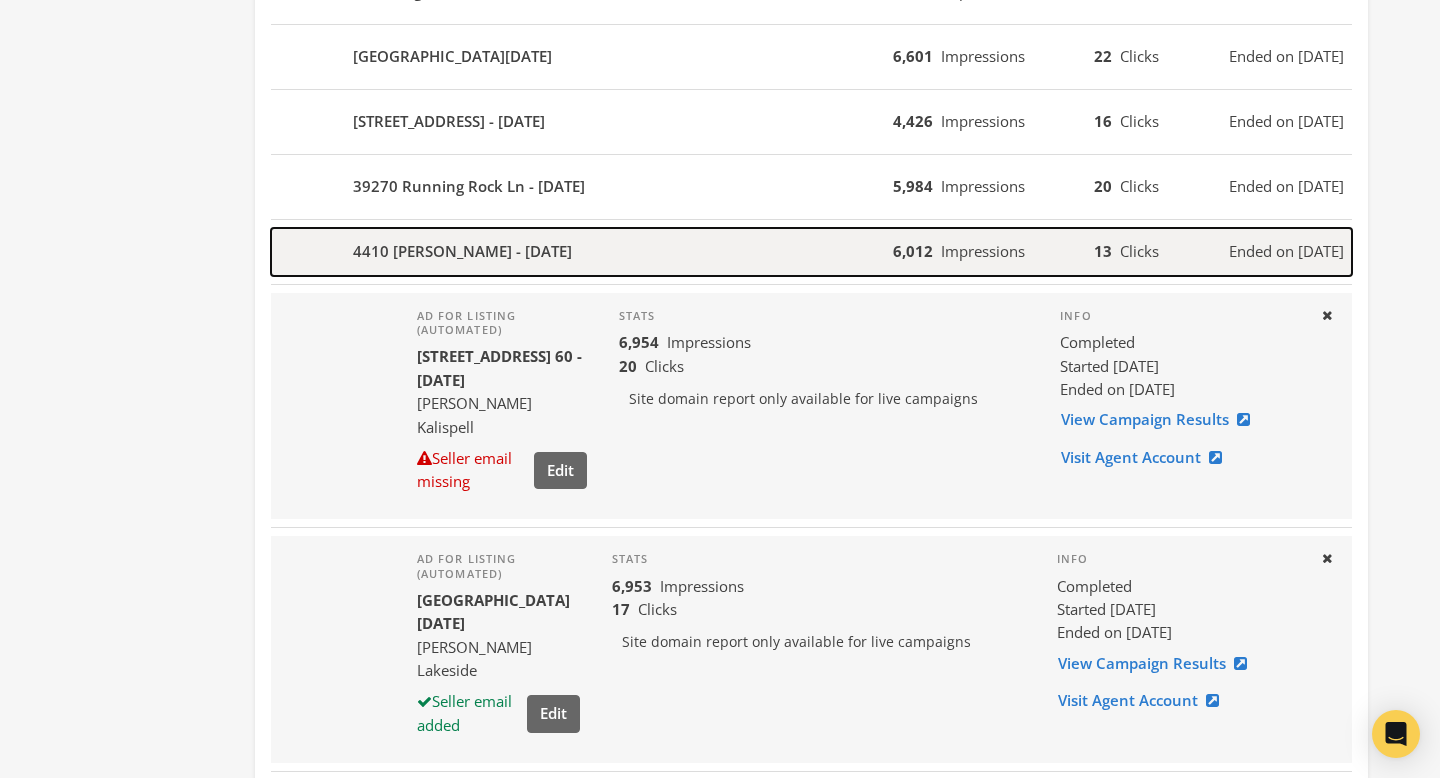 click on "4410 Nicole Ct - 2025-07-10" at bounding box center [582, 252] 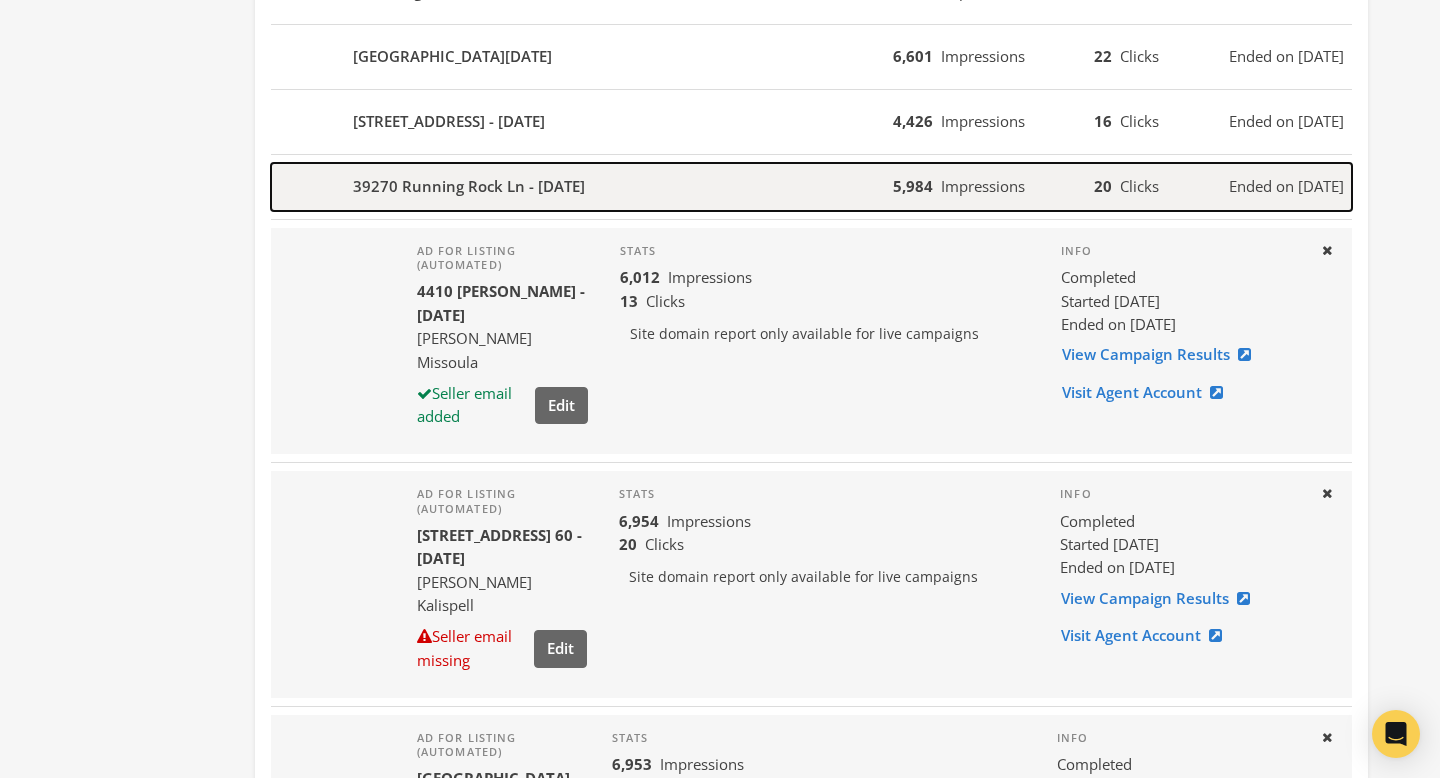click on "39270 Running Rock Ln - 2025-07-10" at bounding box center [582, 187] 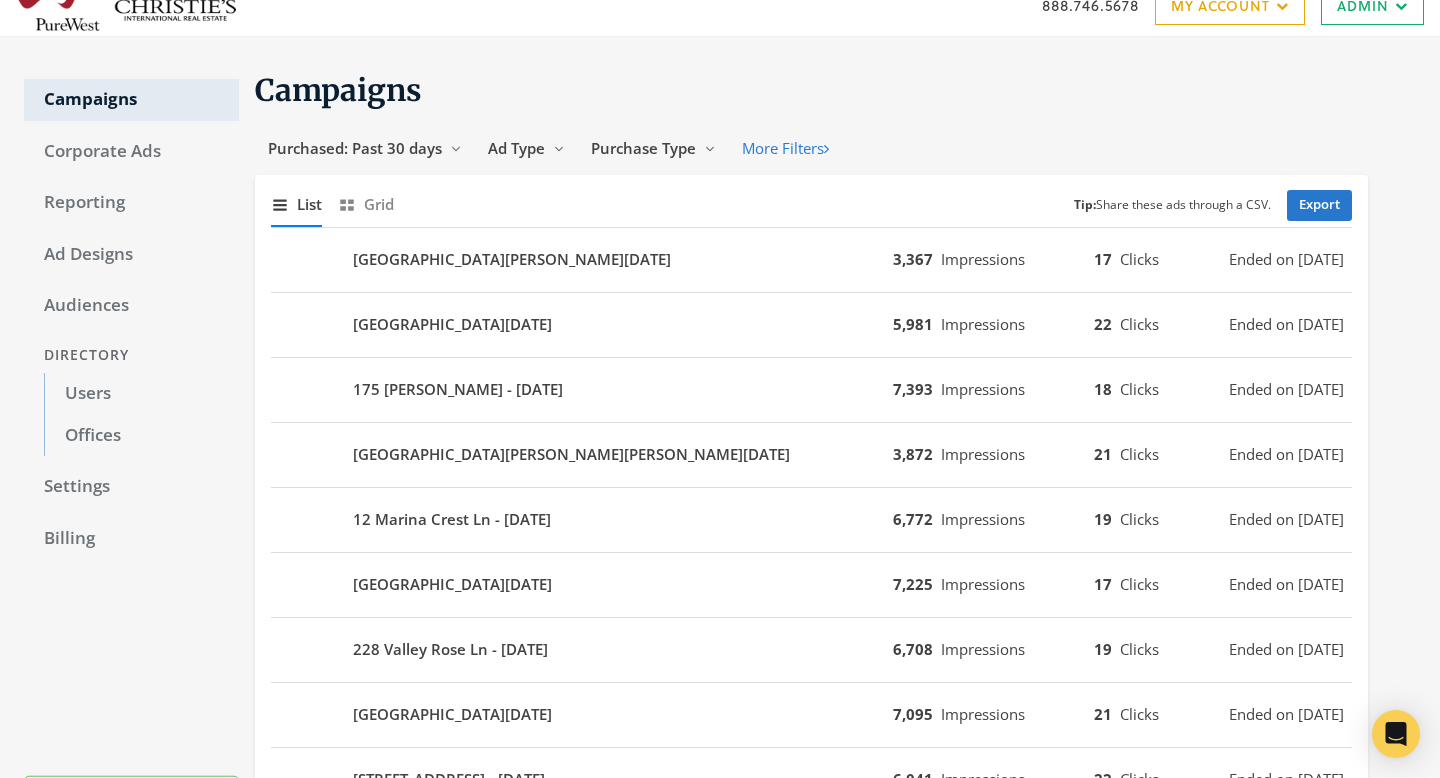 scroll, scrollTop: 23, scrollLeft: 0, axis: vertical 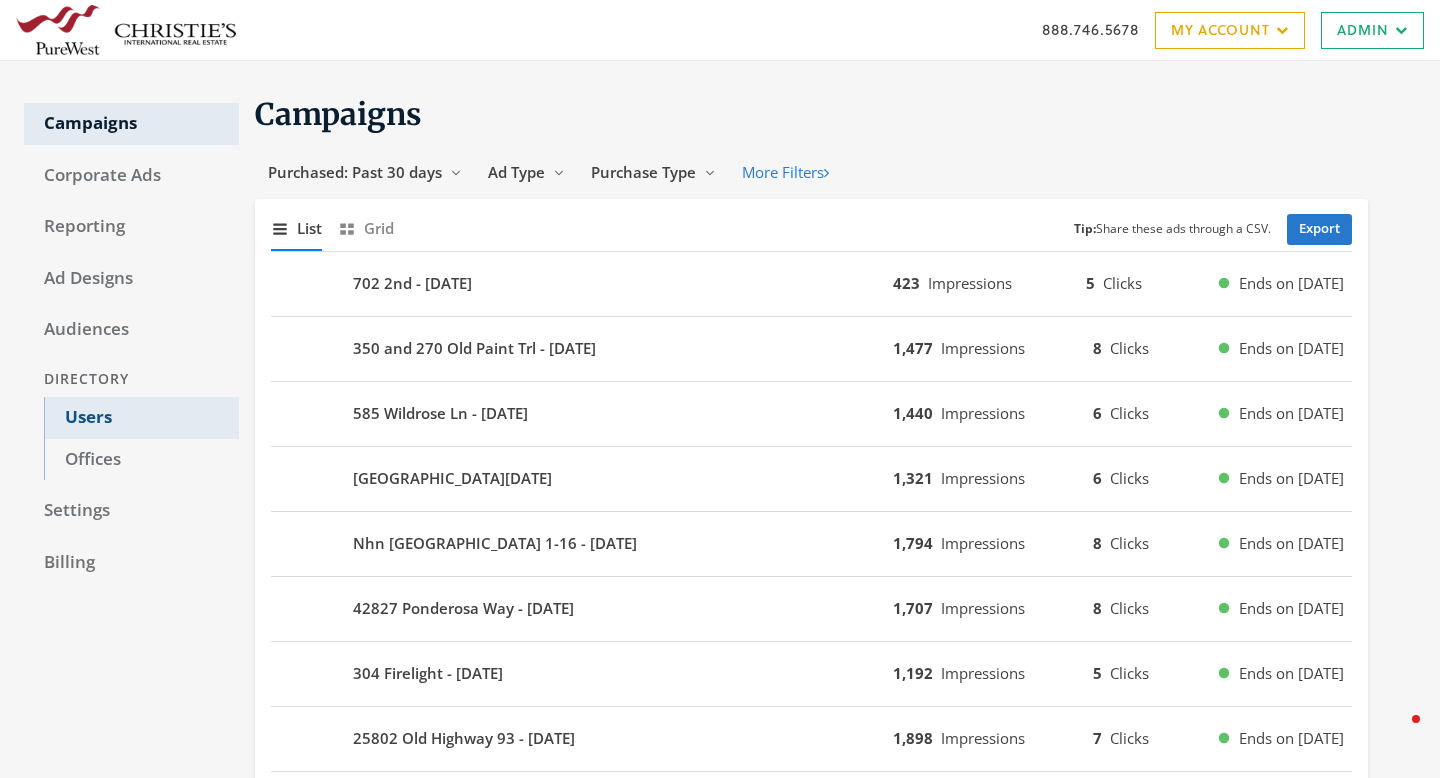 click on "Users" at bounding box center [141, 418] 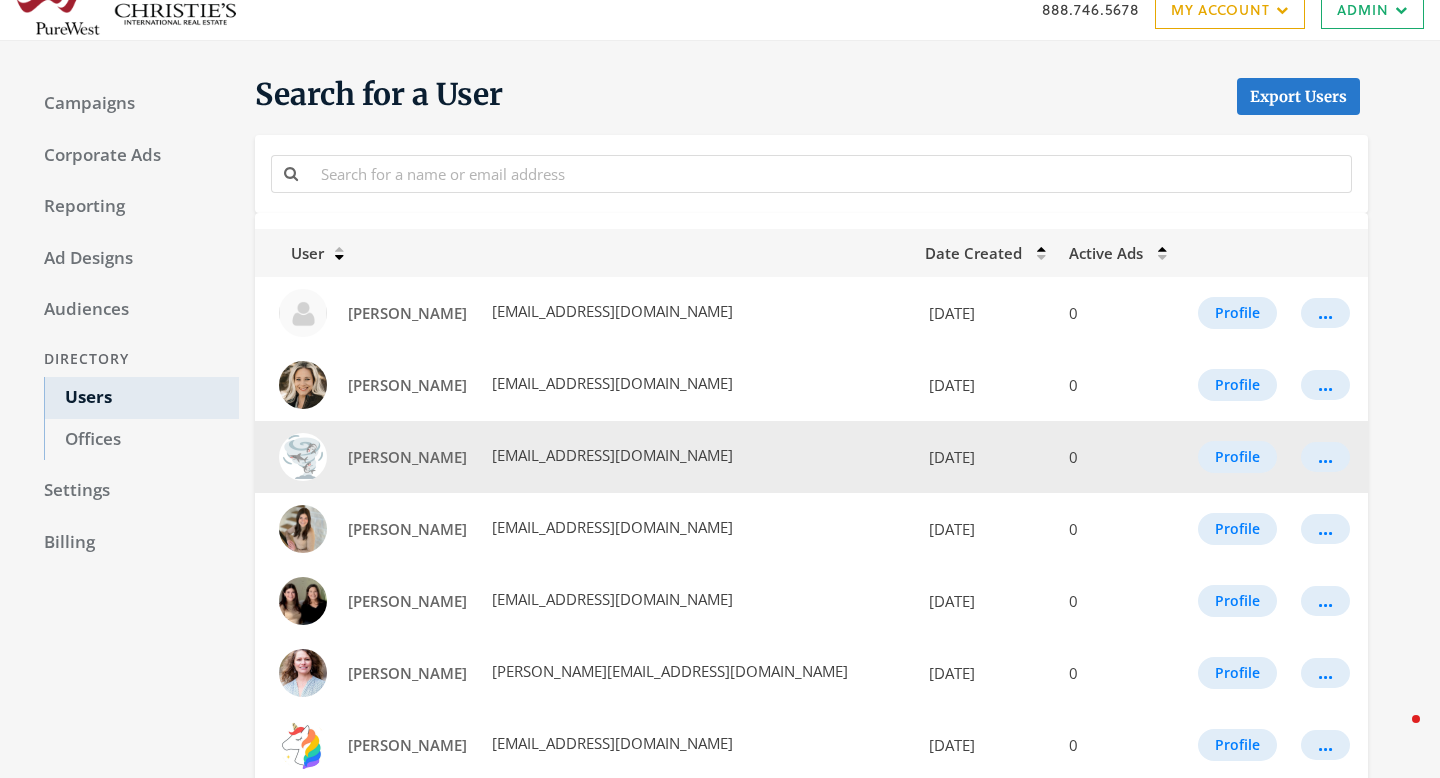 scroll, scrollTop: 0, scrollLeft: 0, axis: both 